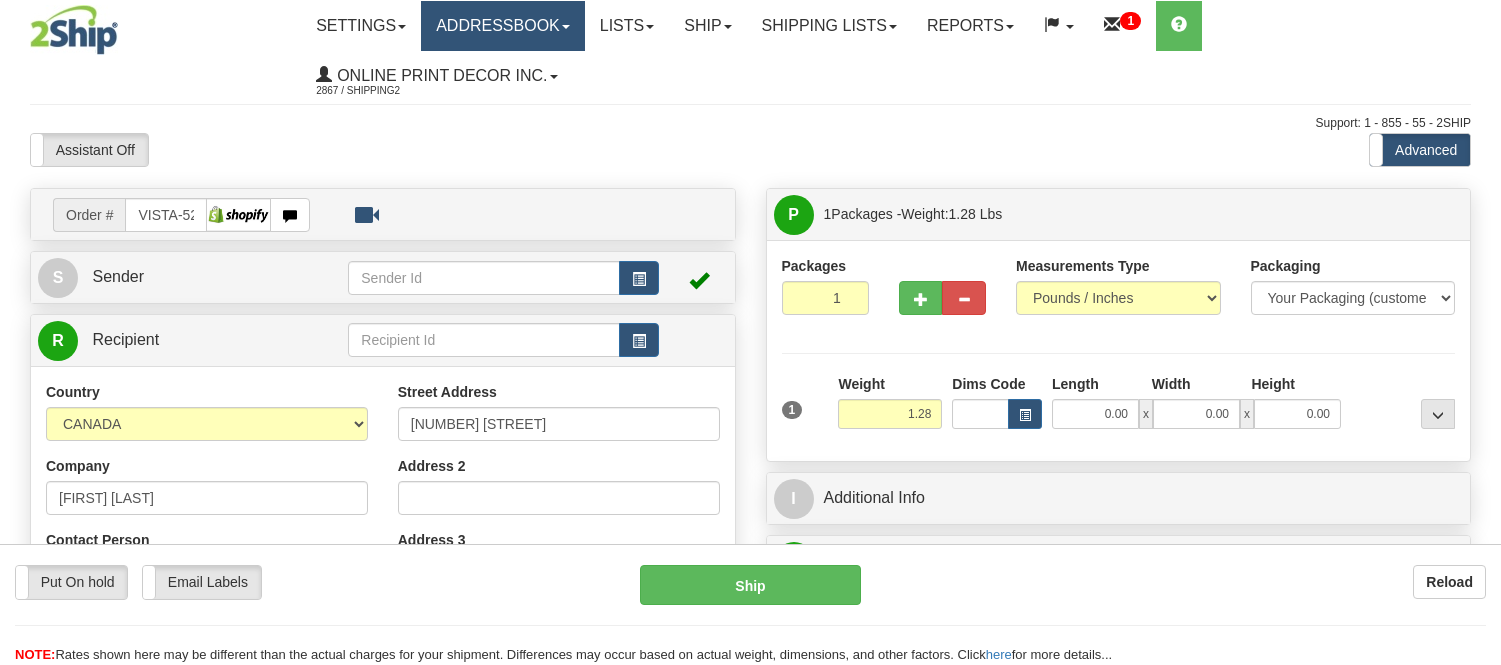 scroll, scrollTop: 0, scrollLeft: 0, axis: both 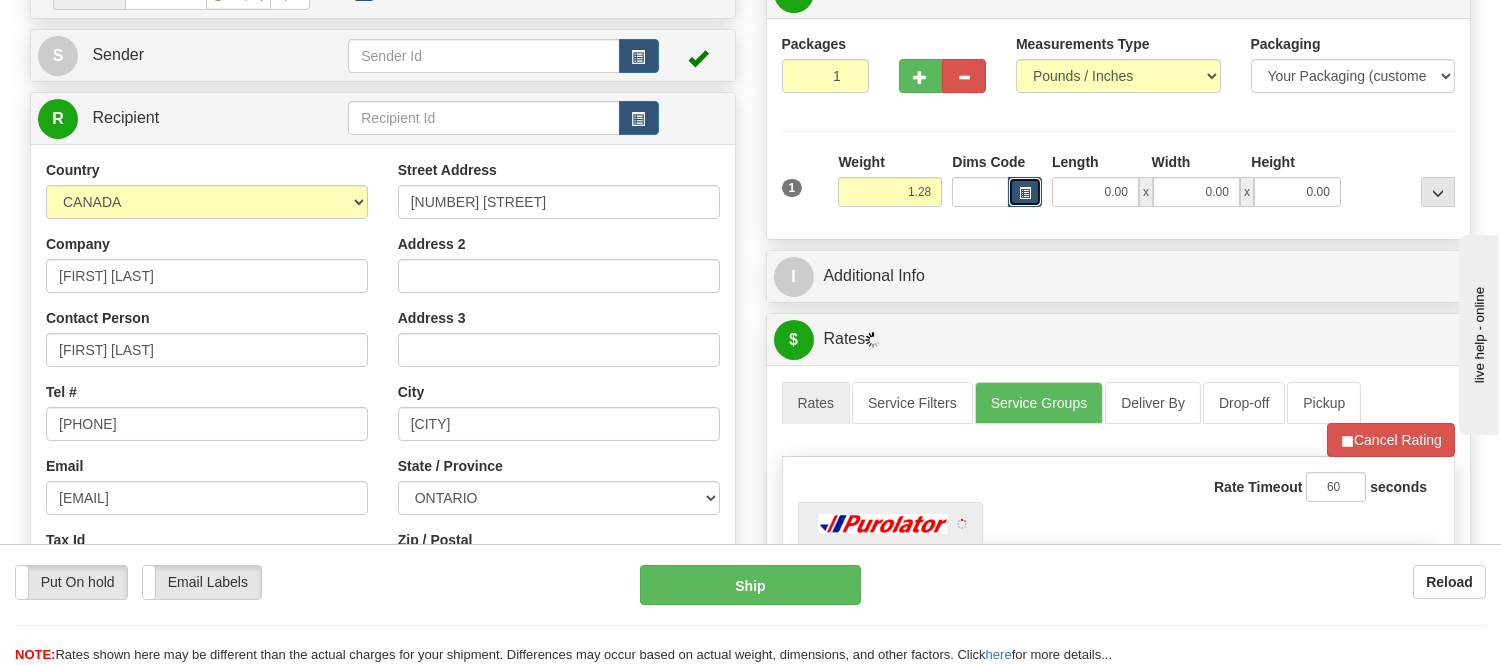 click at bounding box center (1025, 192) 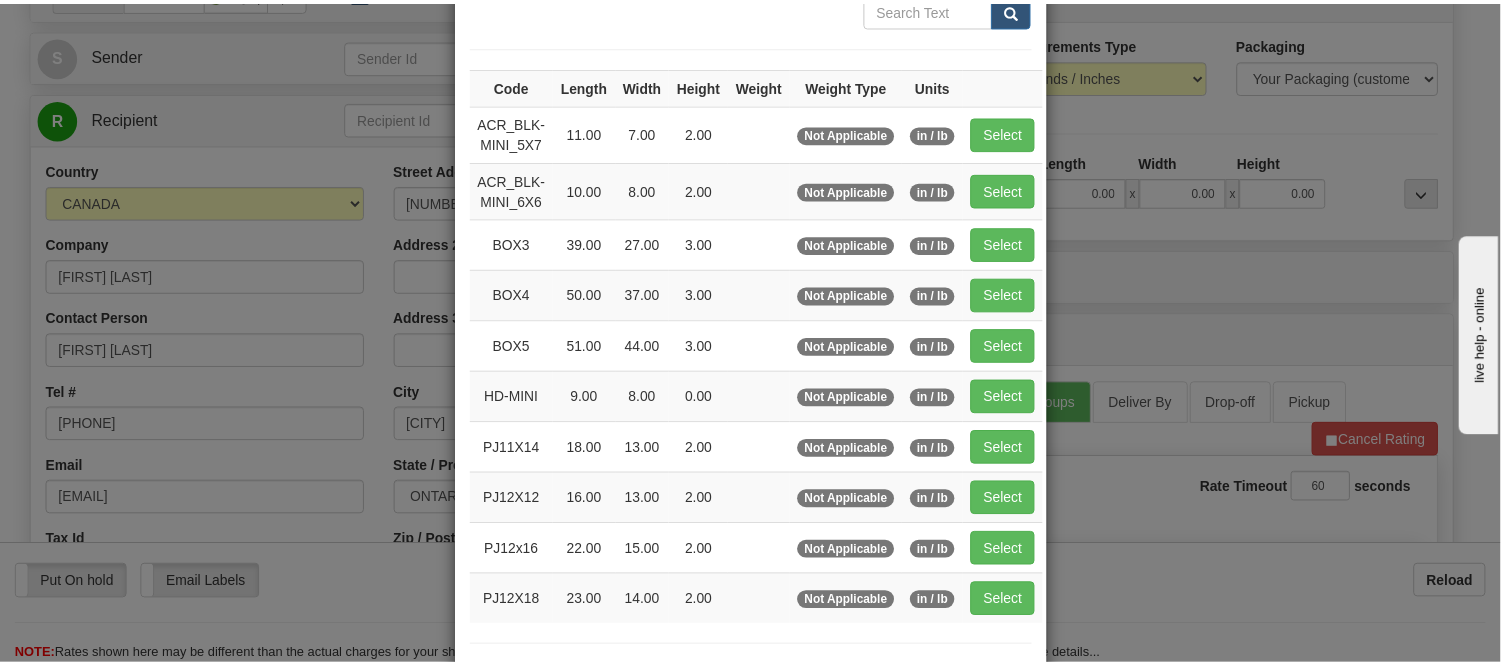 scroll, scrollTop: 222, scrollLeft: 0, axis: vertical 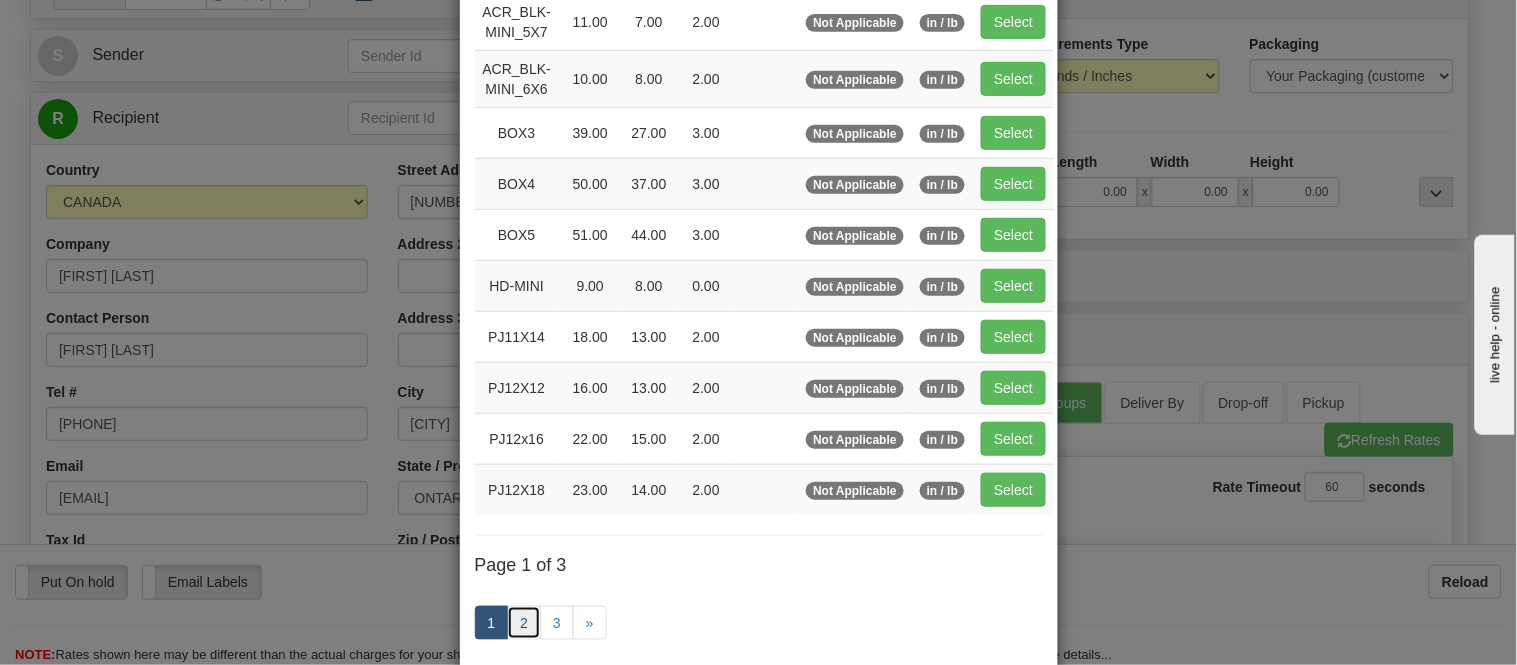 click on "2" at bounding box center (524, 623) 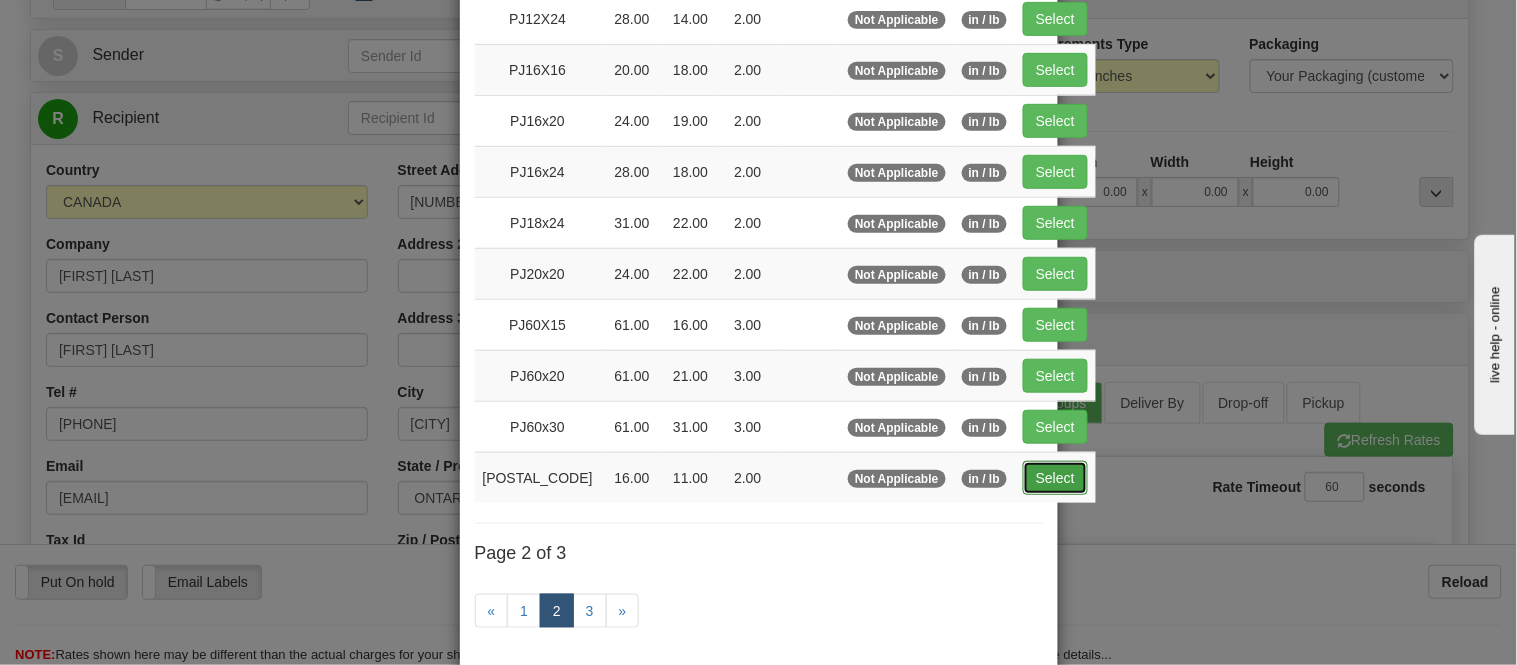 click on "Select" at bounding box center (1055, 478) 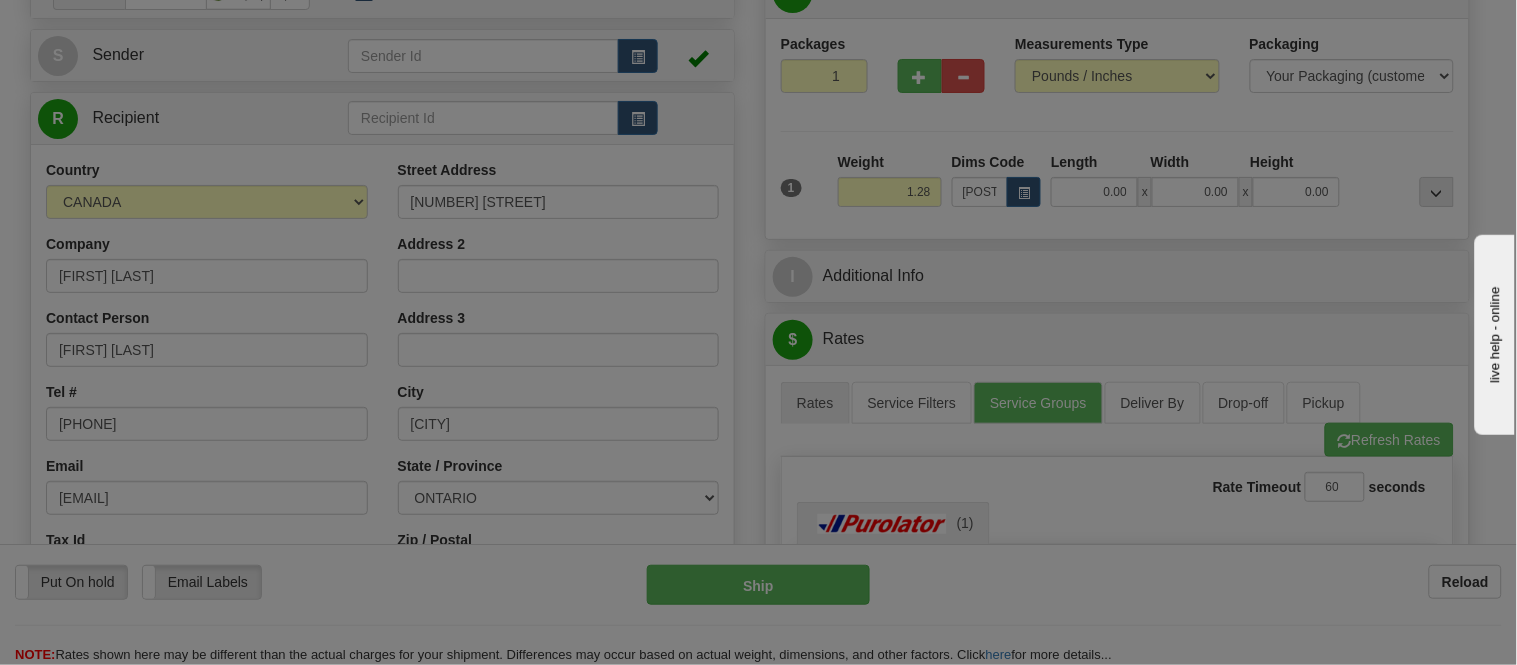 type on "16.00" 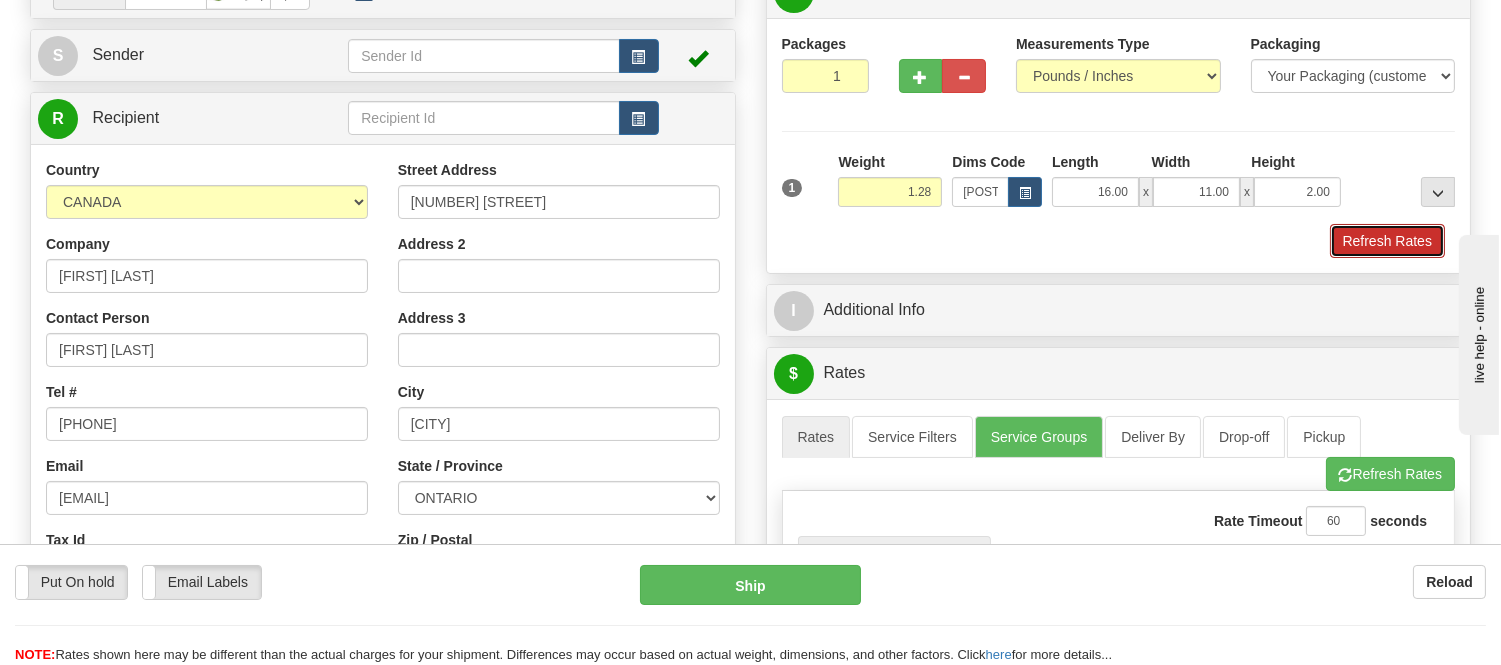 click on "Refresh Rates" at bounding box center (1387, 241) 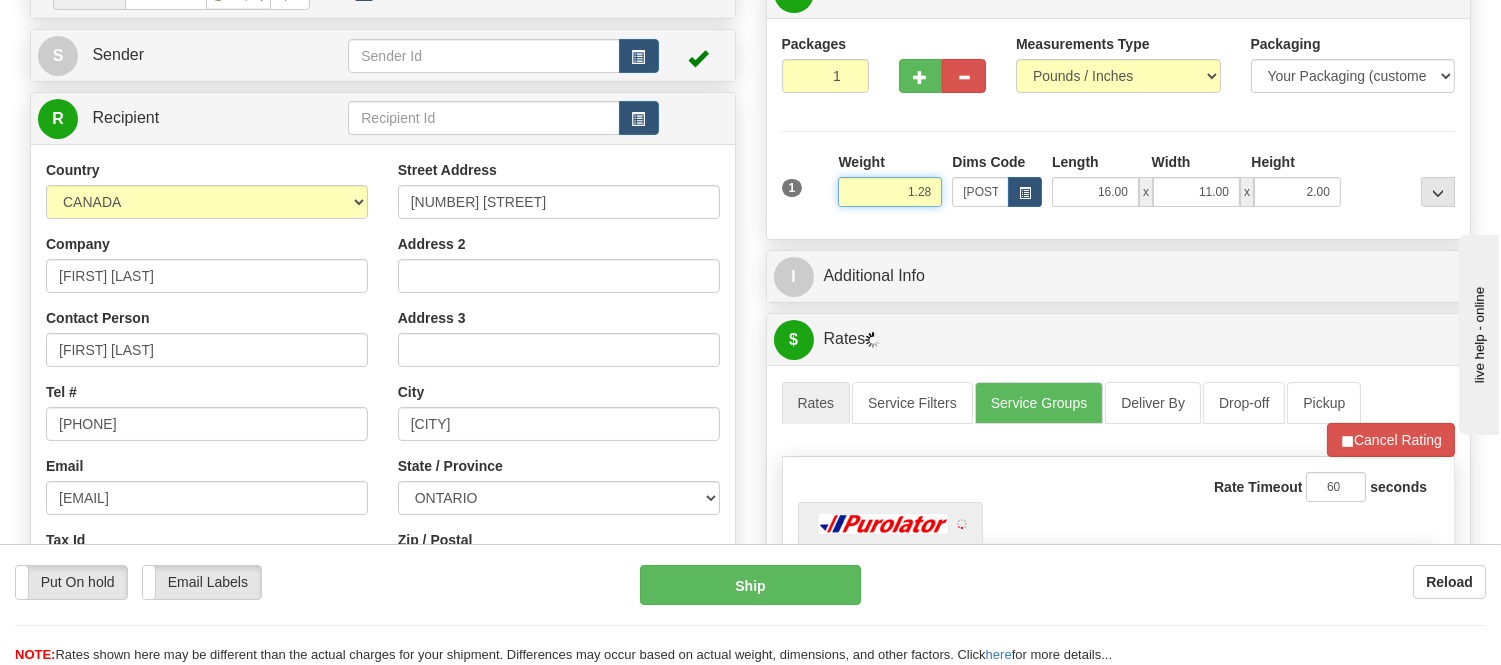drag, startPoint x: 940, startPoint y: 191, endPoint x: 831, endPoint y: 188, distance: 109.041275 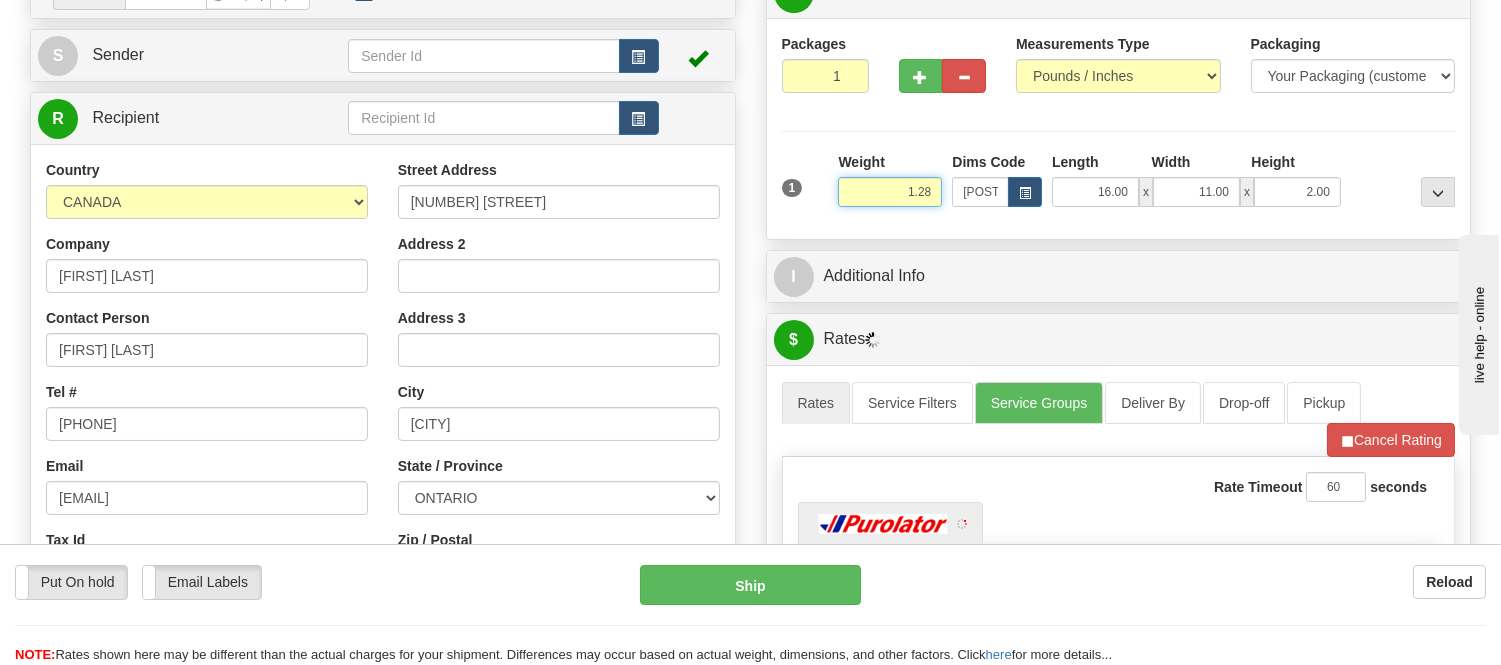click on "1
Weight
1.28
Dims Code
x x" at bounding box center (1119, 187) 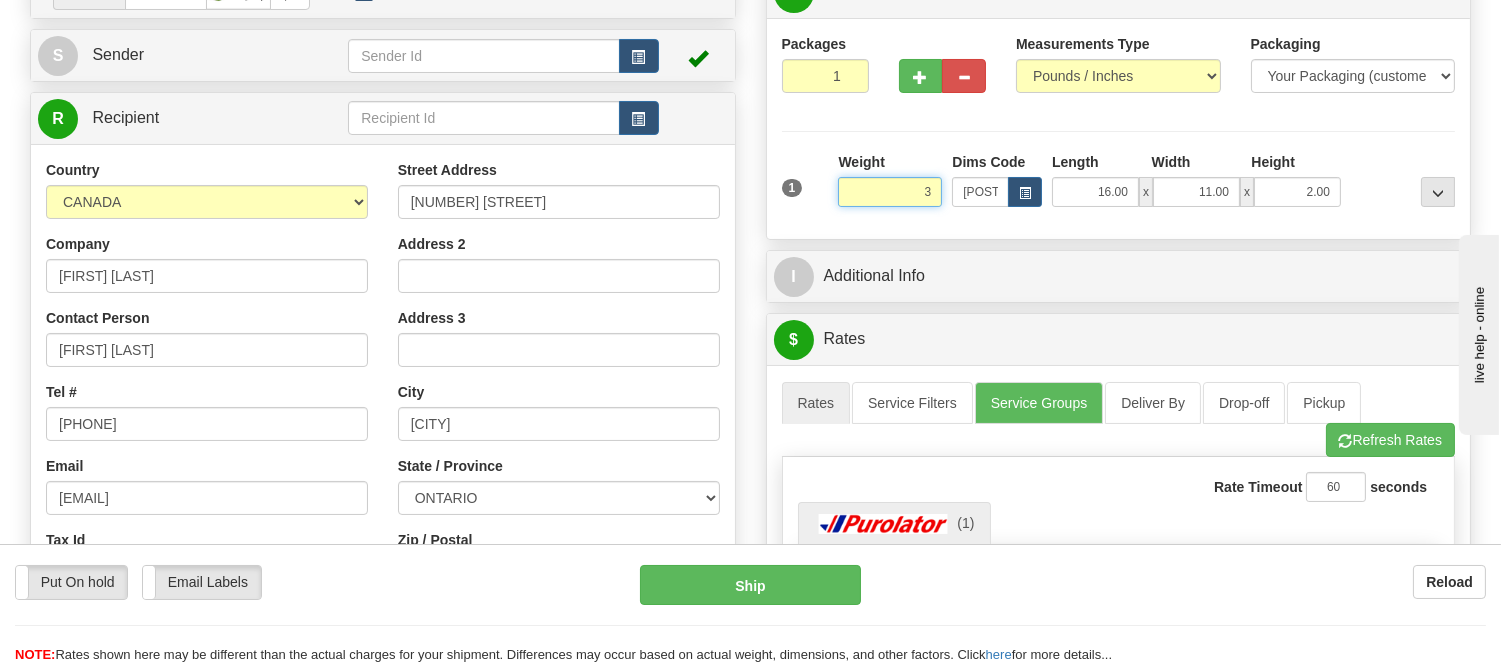 click on "Delete" at bounding box center [0, 0] 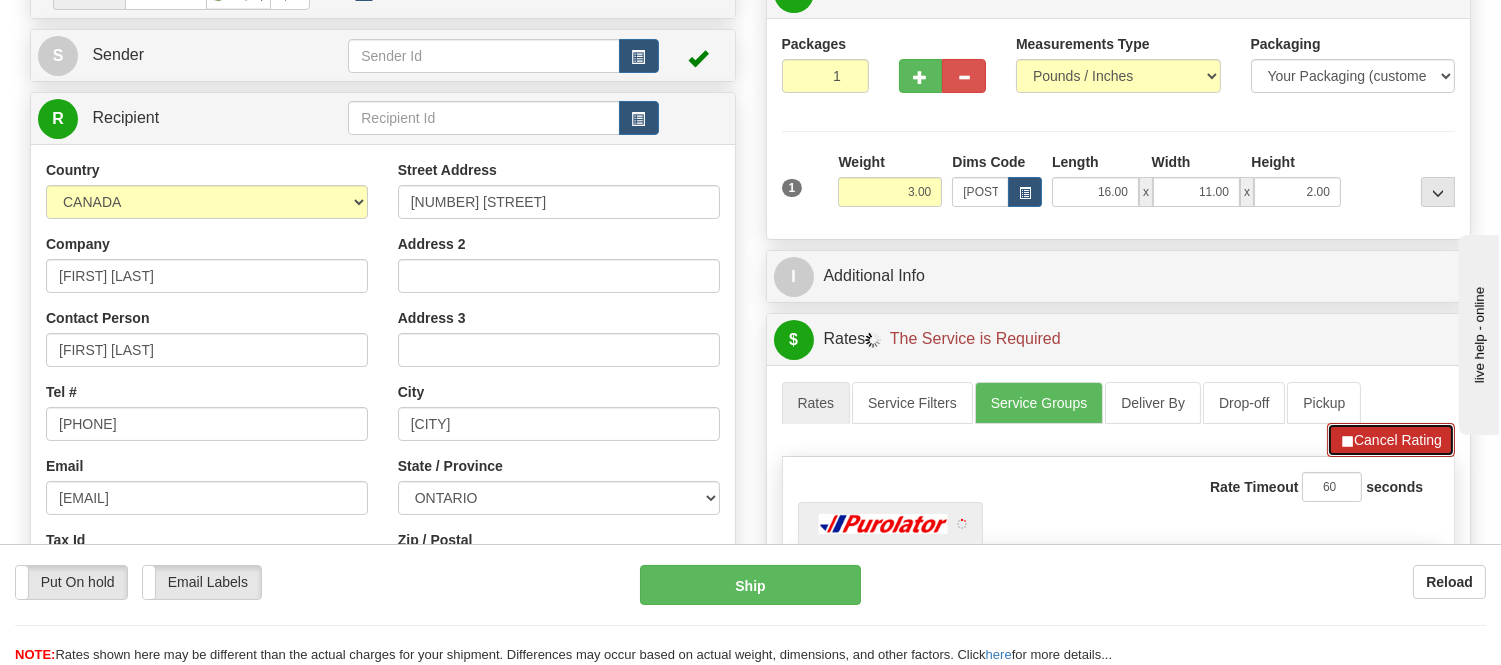 click on "Cancel Rating" at bounding box center (1391, 440) 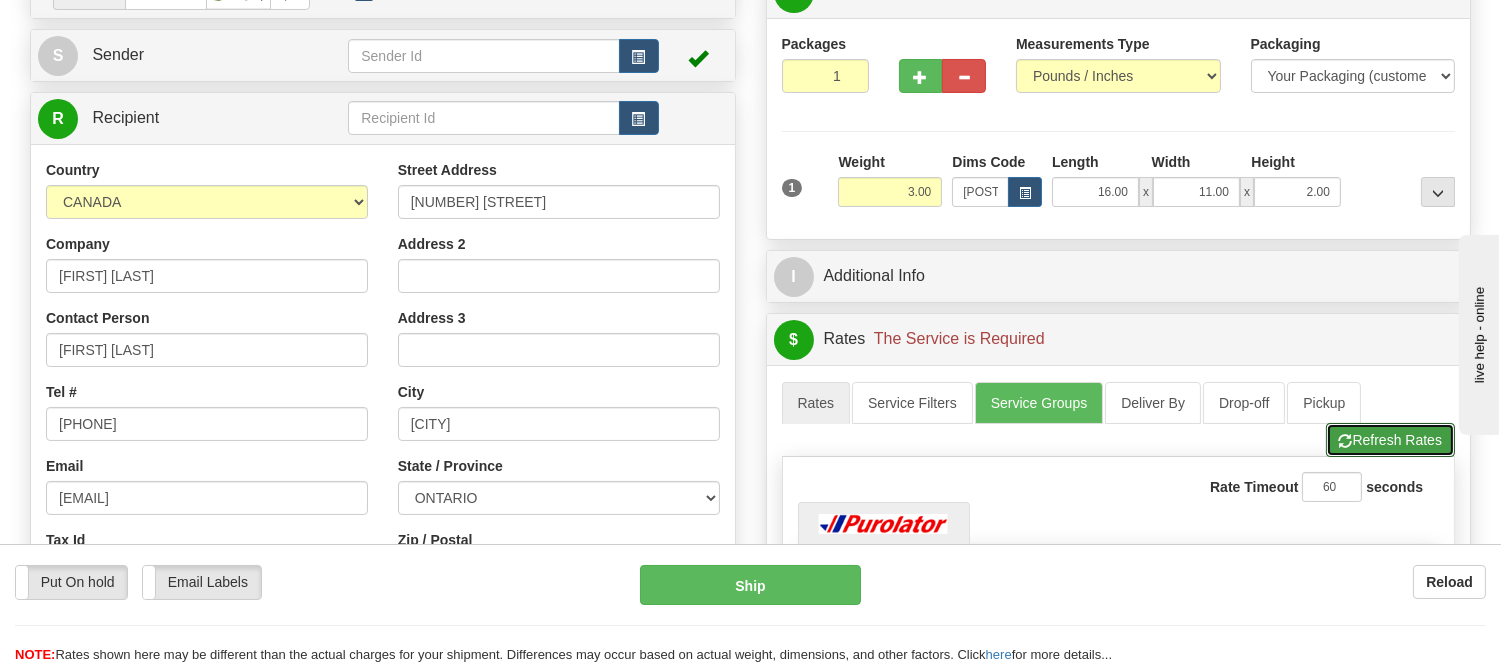click on "Refresh Rates" at bounding box center [1390, 440] 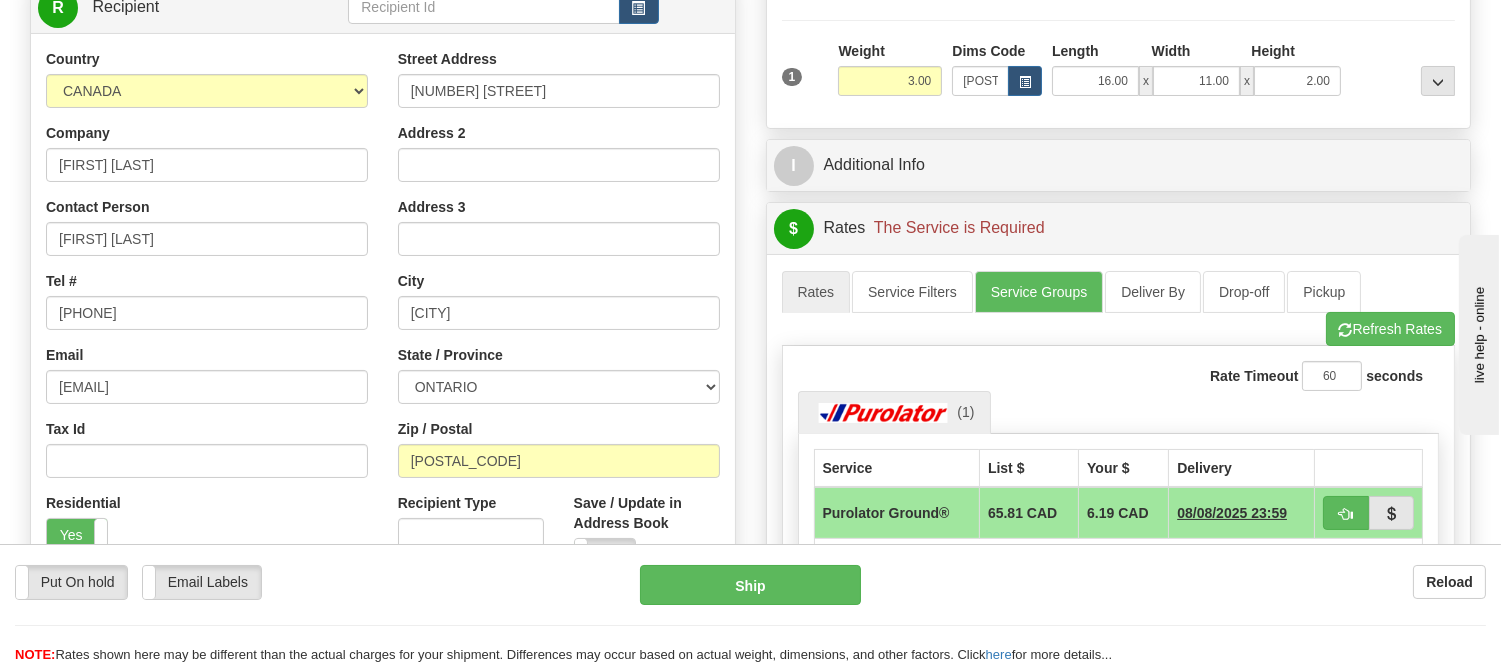 scroll, scrollTop: 222, scrollLeft: 0, axis: vertical 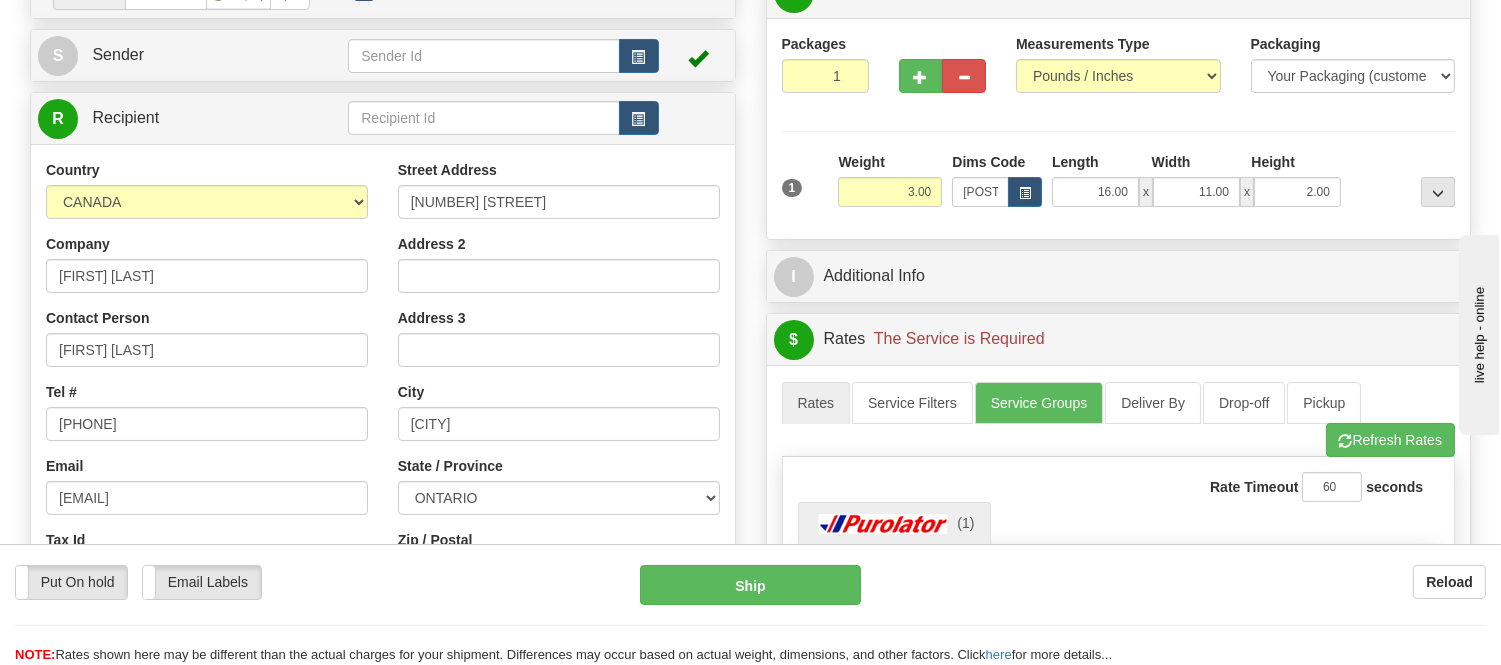 click on "S
Sender" at bounding box center [383, 55] 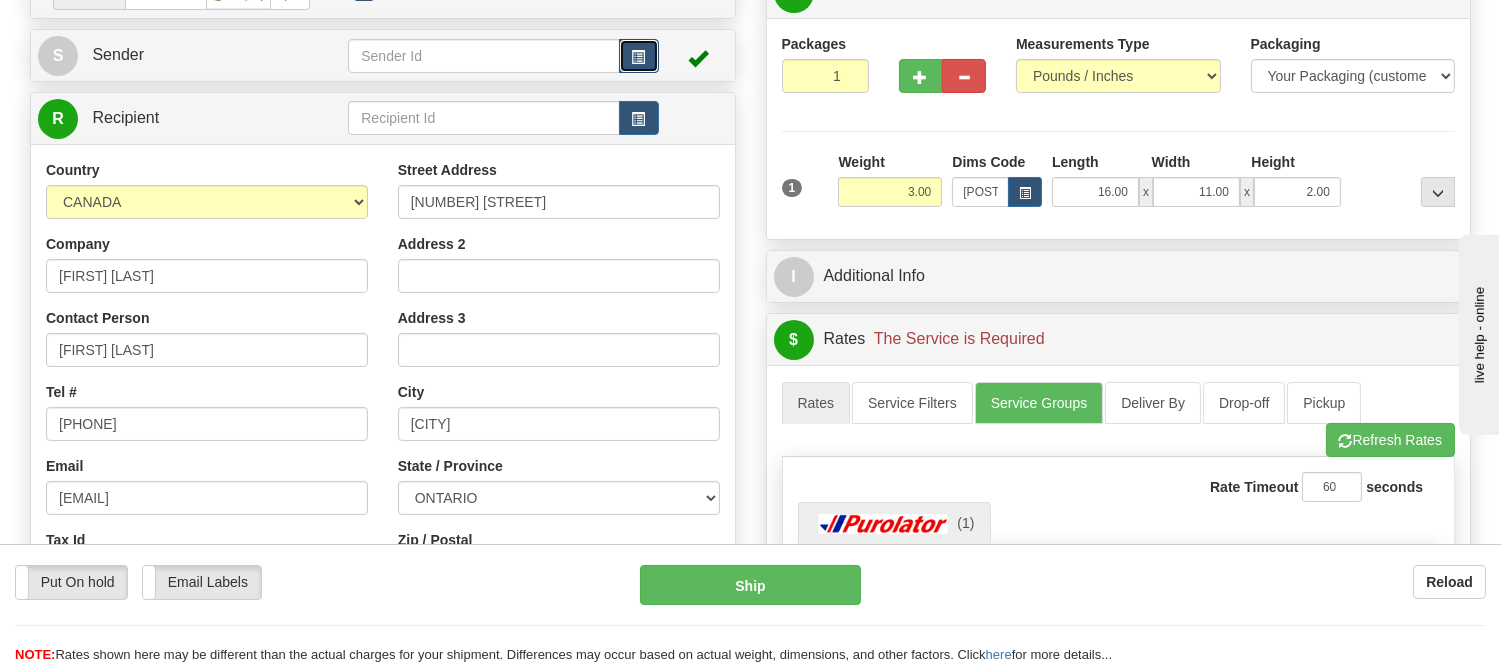 click at bounding box center (639, 56) 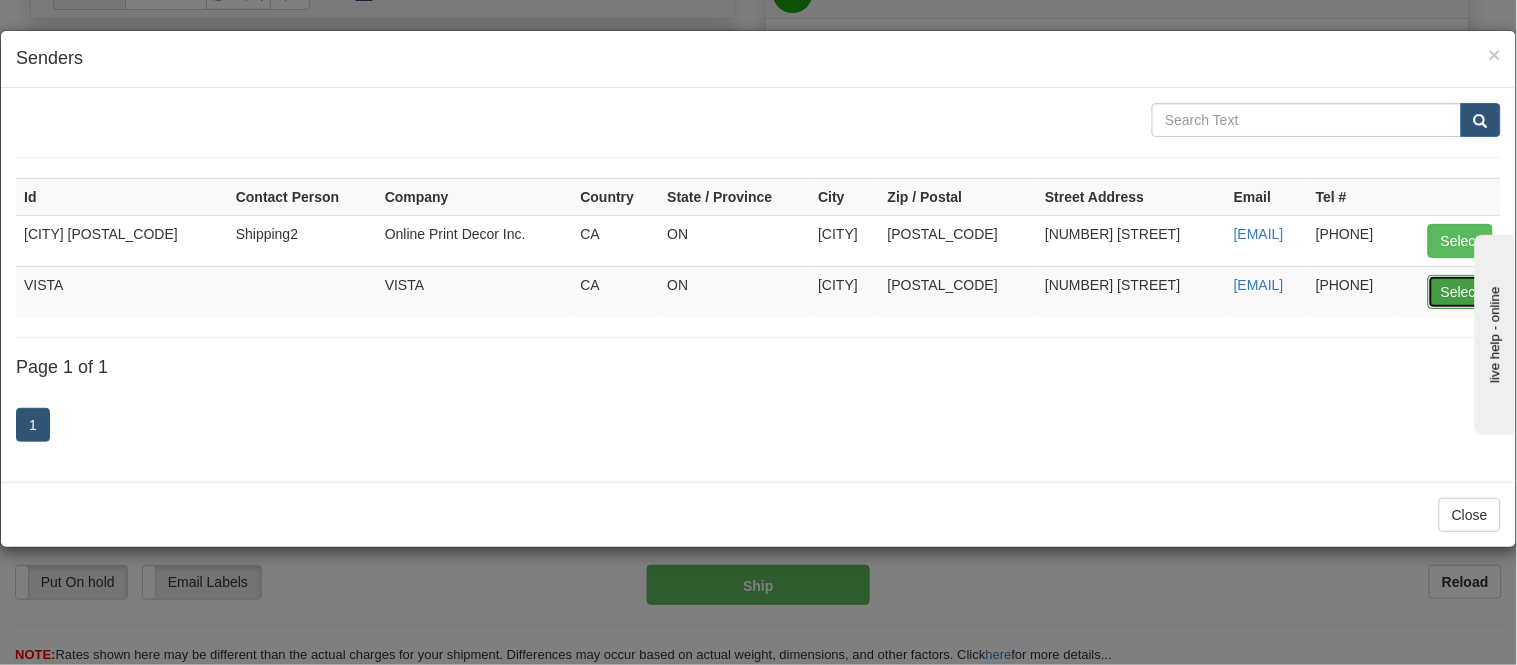 click on "Select" at bounding box center [1460, 292] 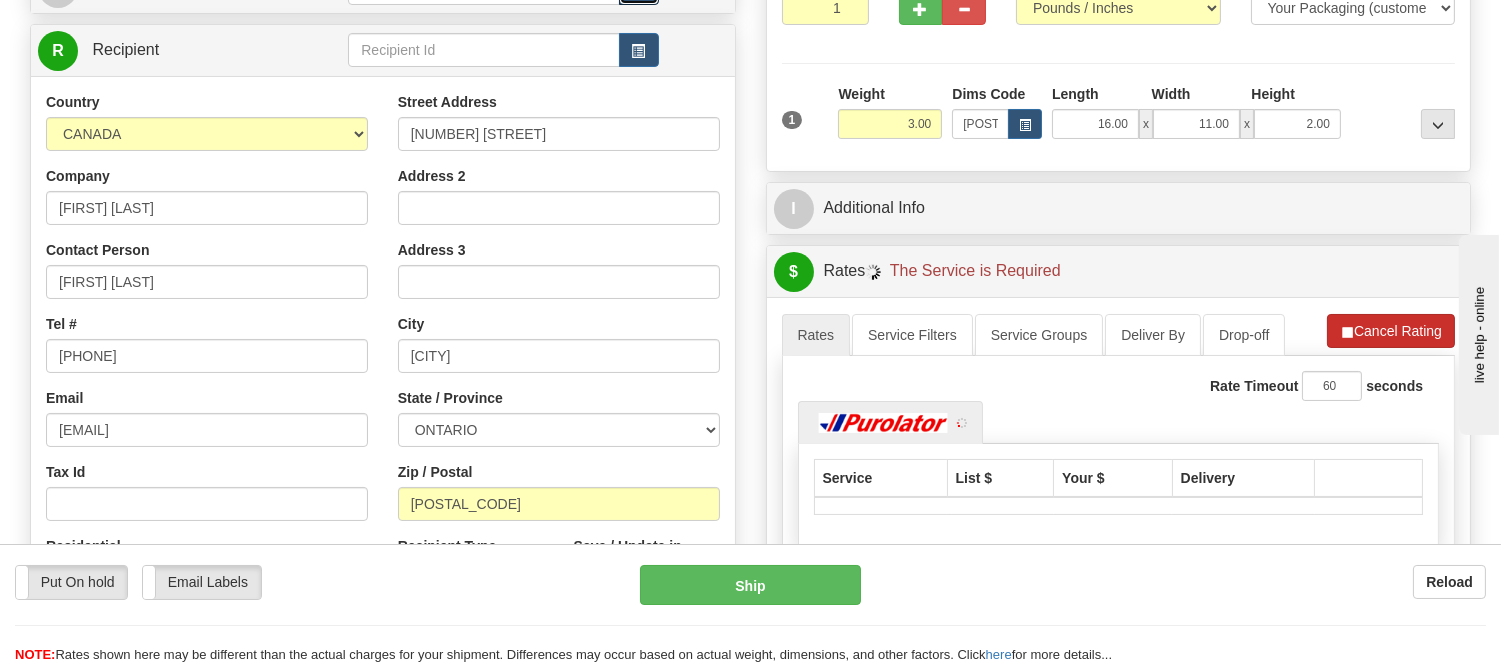 scroll, scrollTop: 444, scrollLeft: 0, axis: vertical 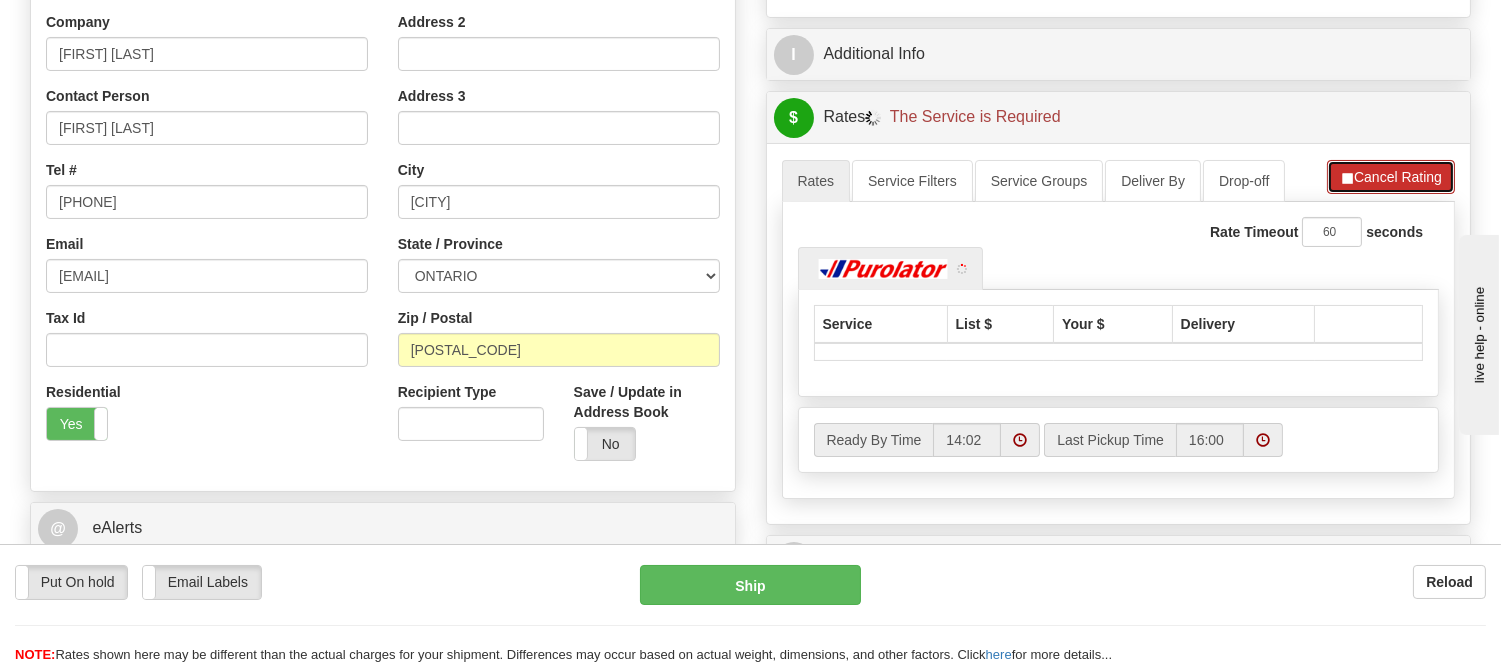 click on "Cancel Rating" at bounding box center (1391, 177) 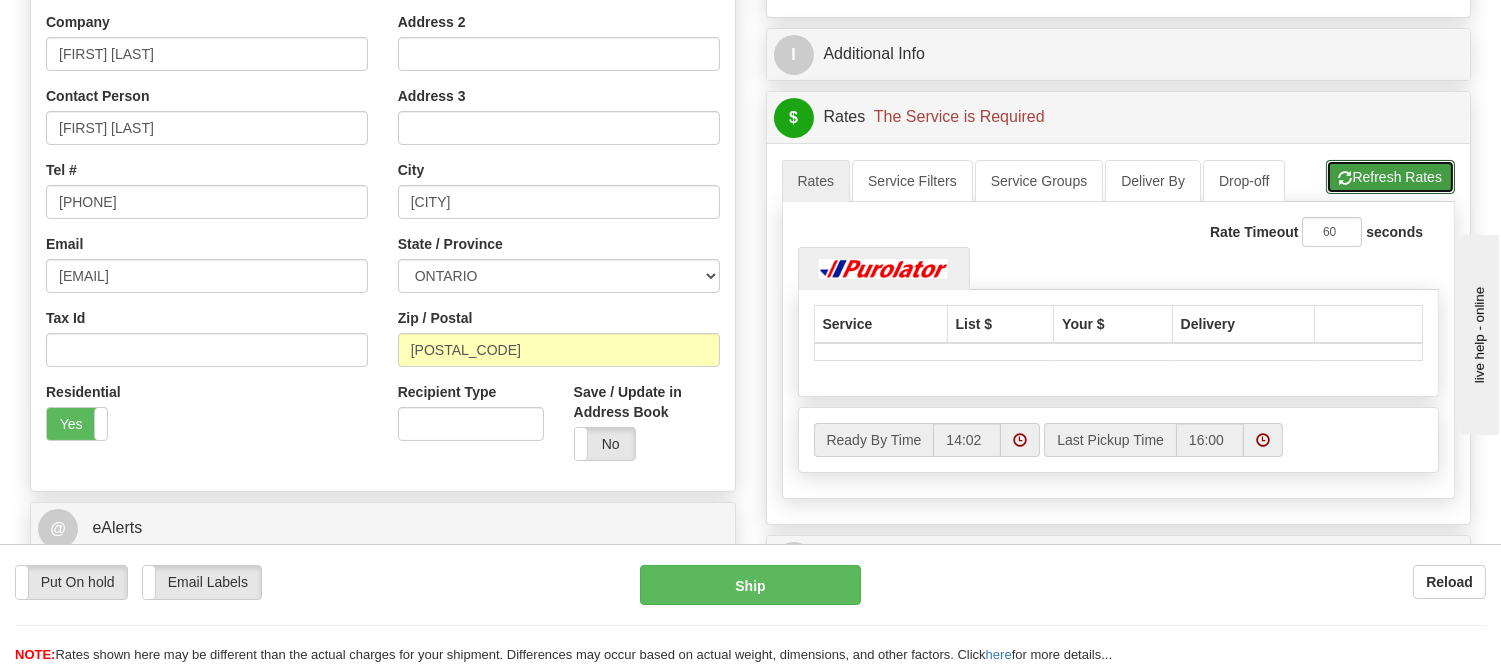 click on "Refresh Rates" at bounding box center (1390, 177) 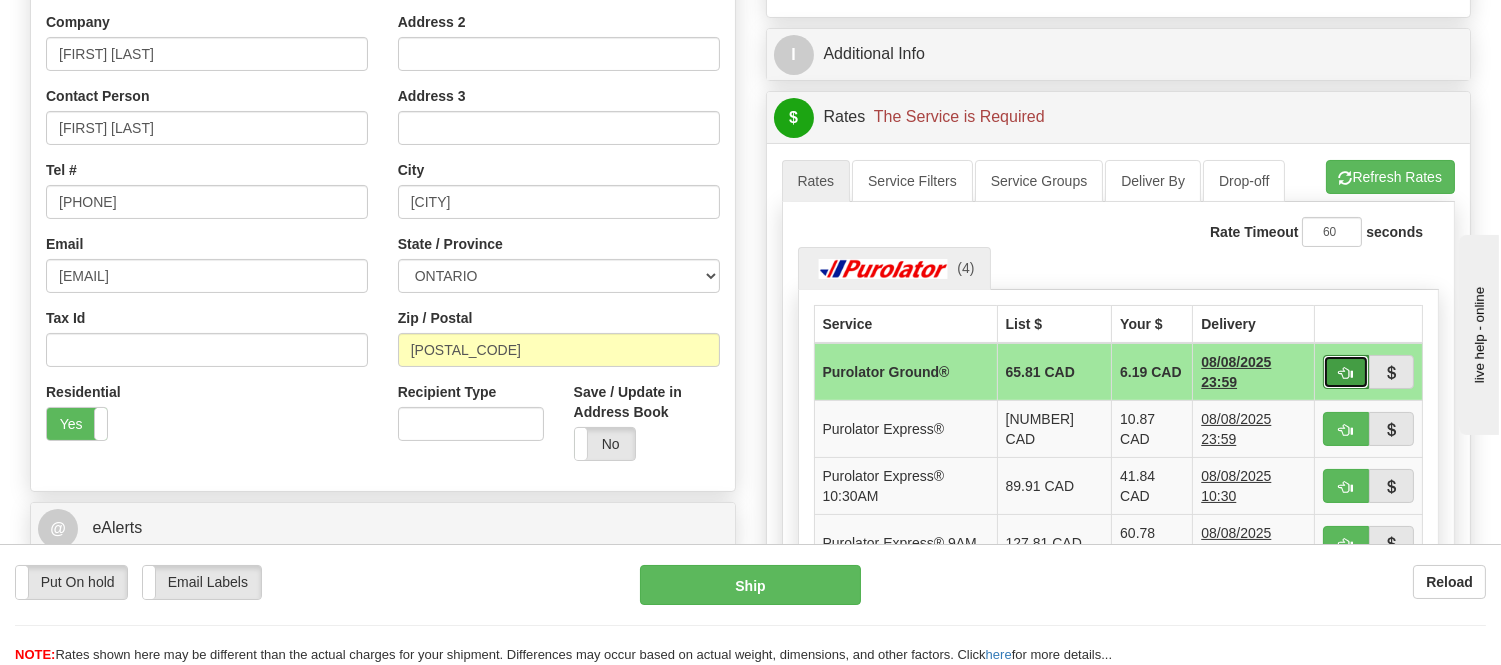 click at bounding box center [1346, 373] 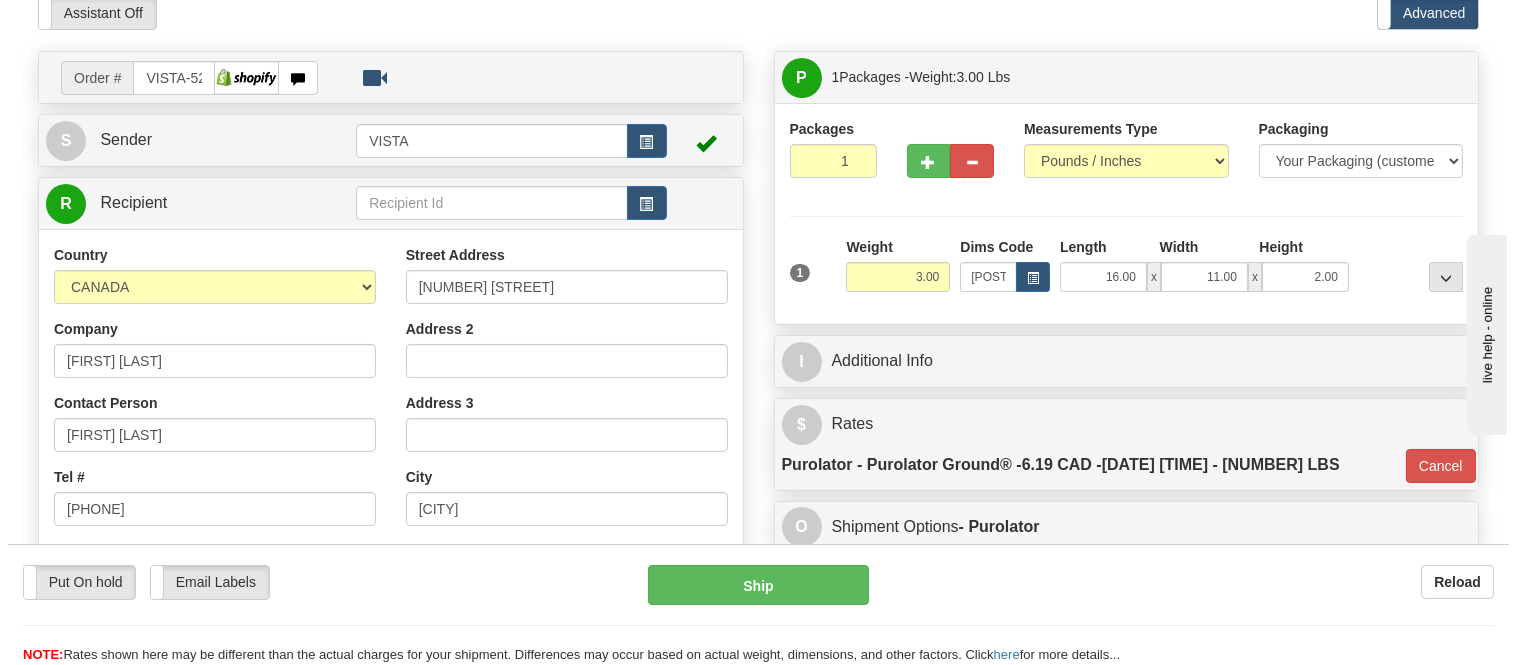 scroll, scrollTop: 111, scrollLeft: 0, axis: vertical 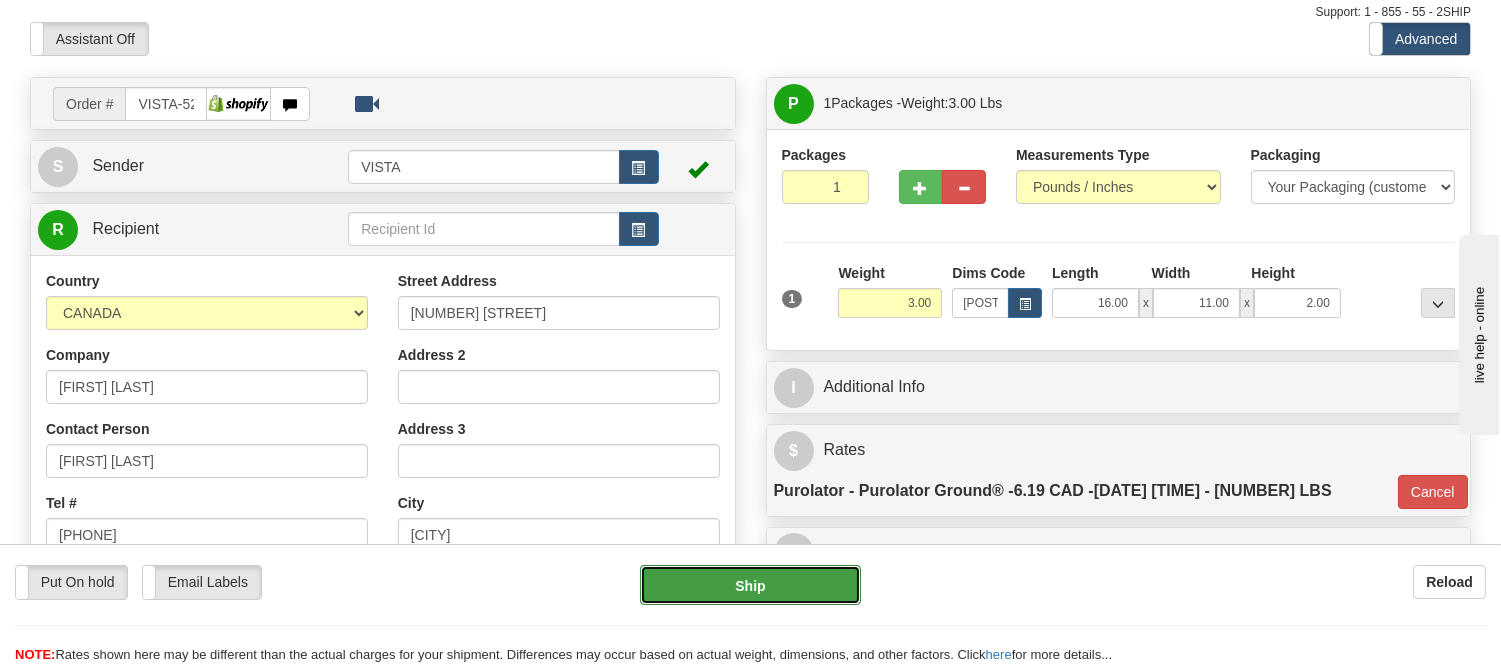 click on "Ship" at bounding box center (750, 585) 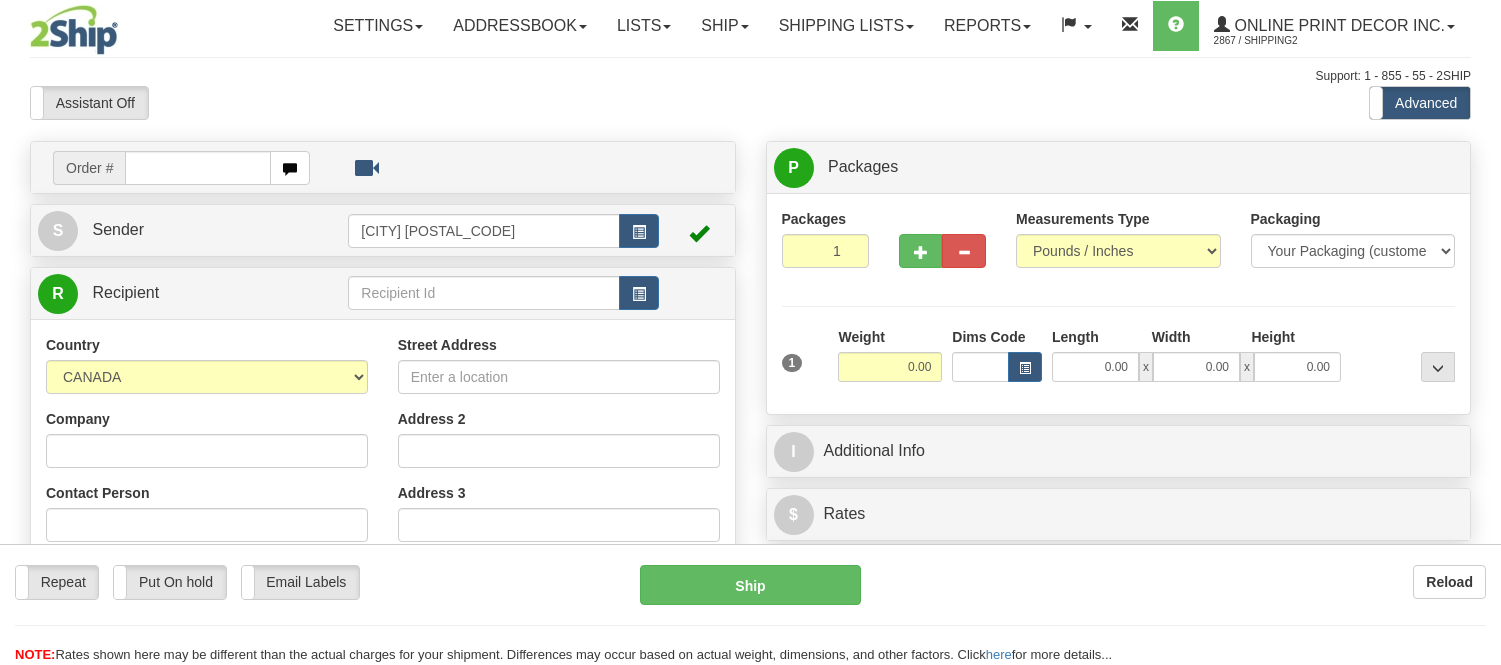 scroll, scrollTop: 0, scrollLeft: 0, axis: both 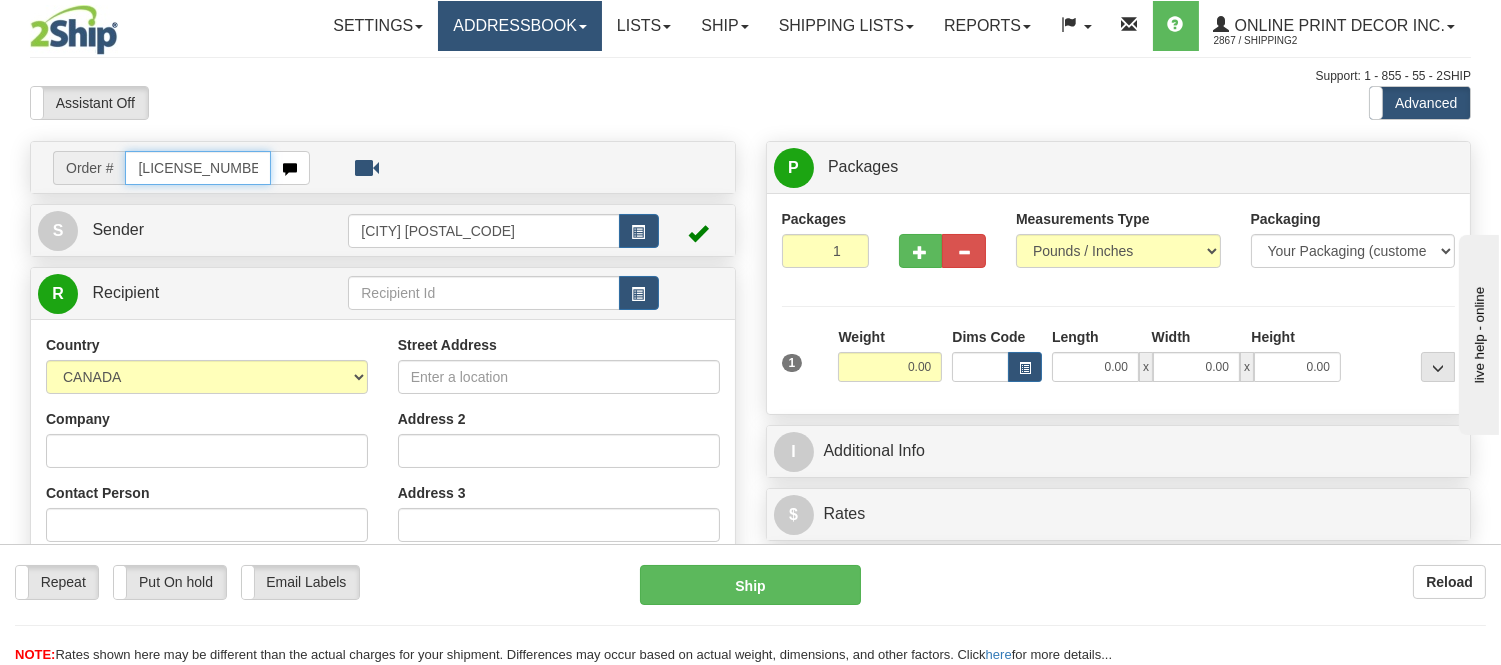 type on "ca-418716" 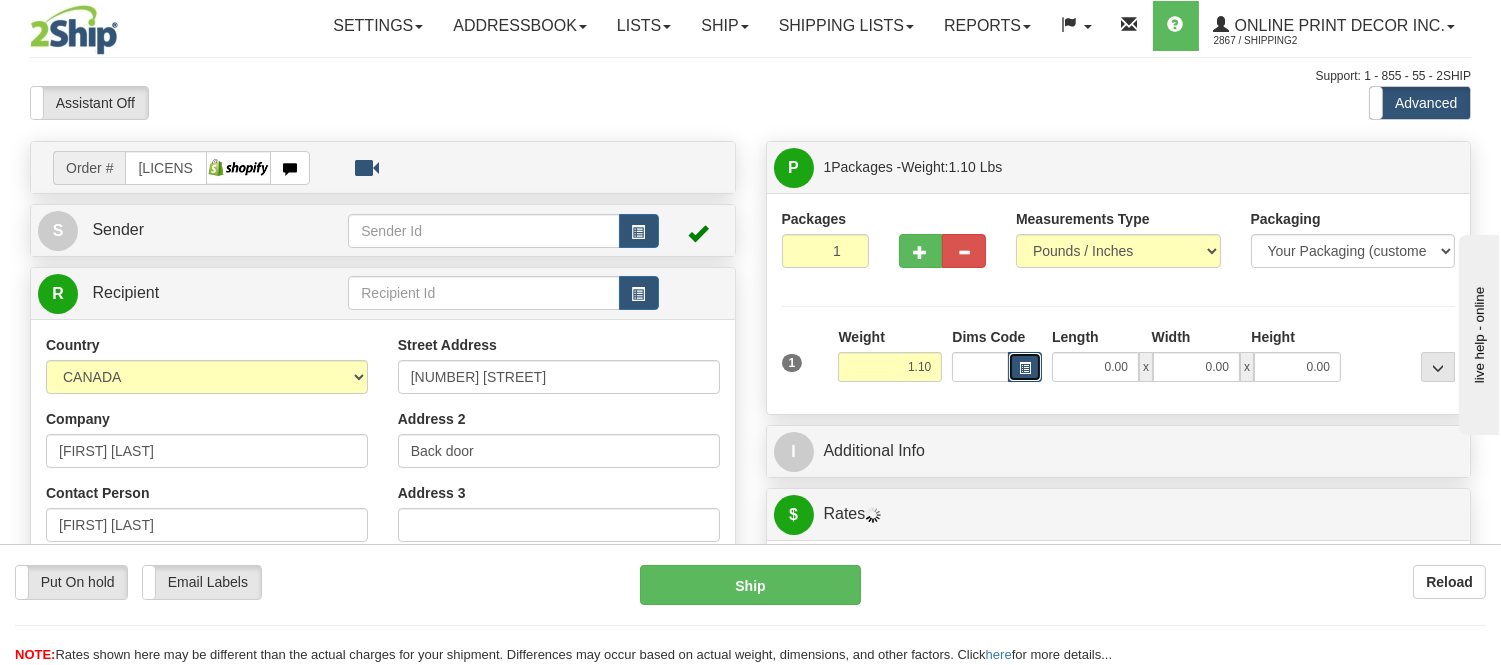 click at bounding box center [1025, 368] 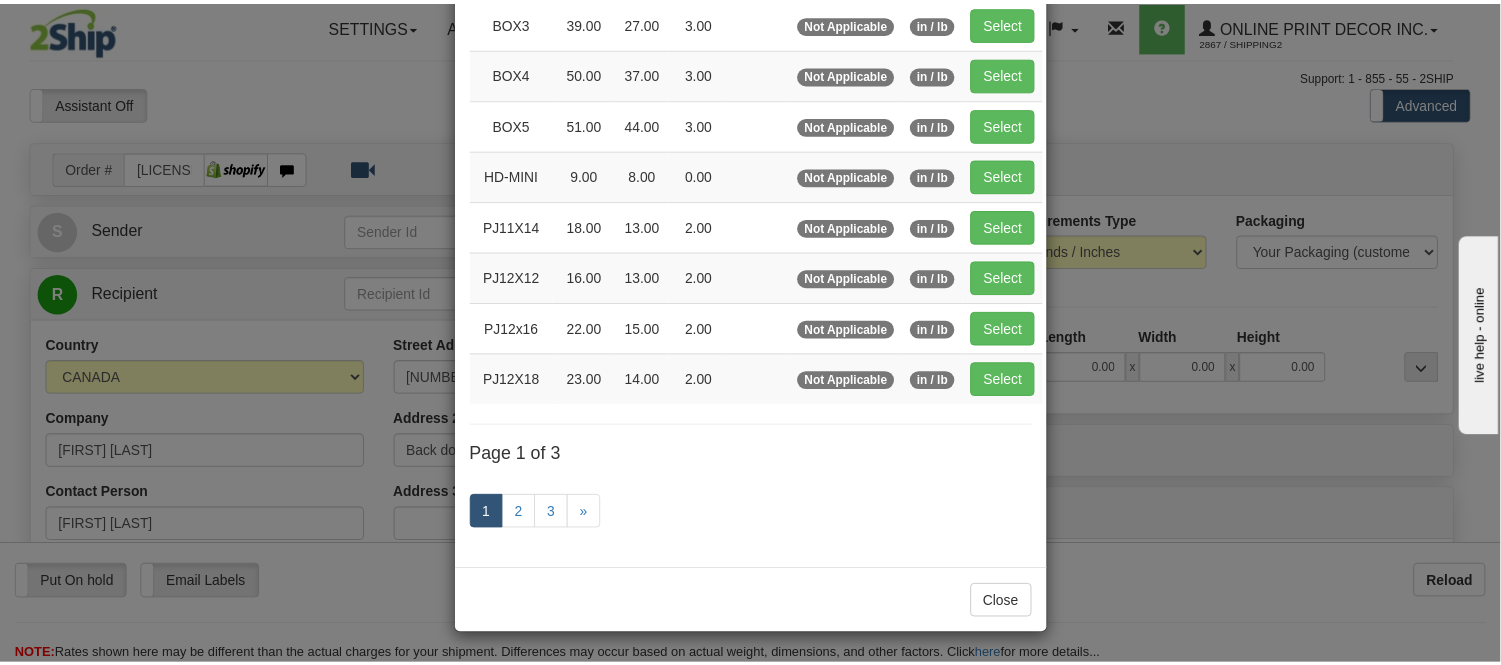 scroll, scrollTop: 336, scrollLeft: 0, axis: vertical 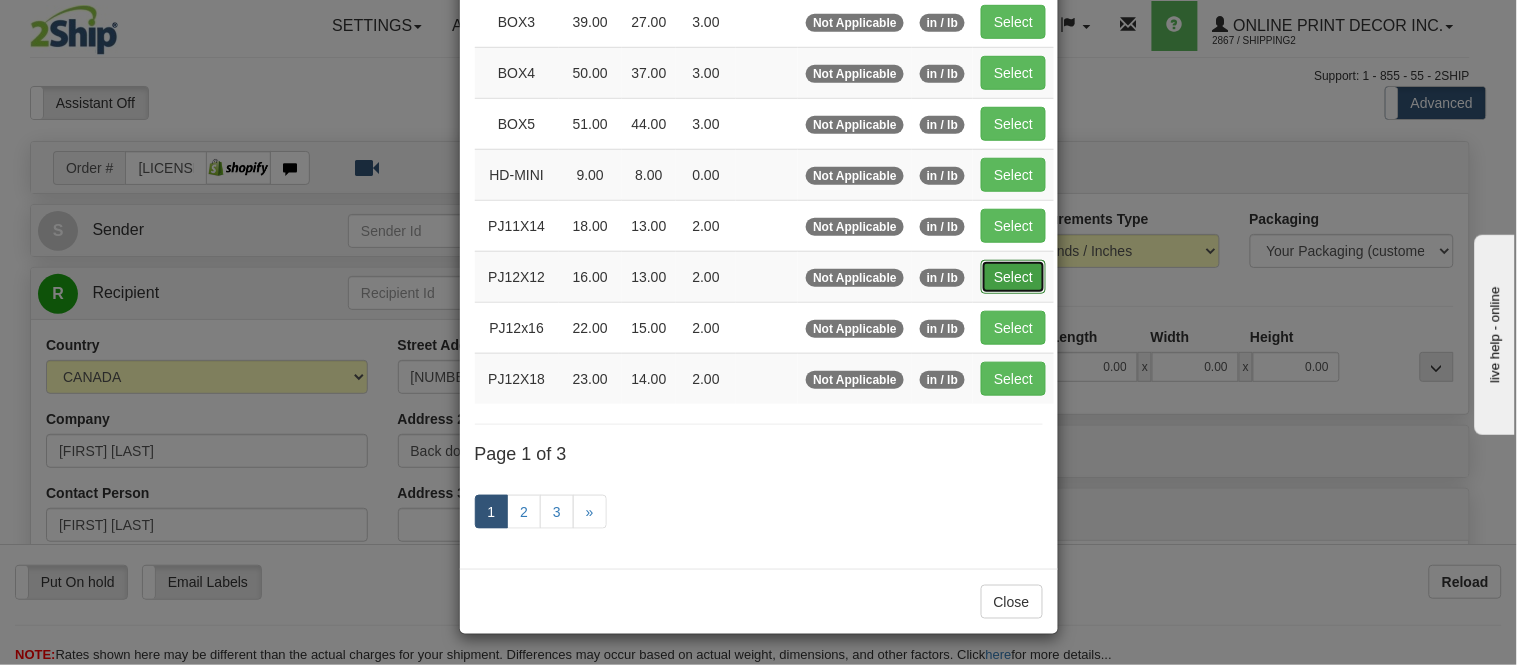 click on "Select" at bounding box center [1013, 277] 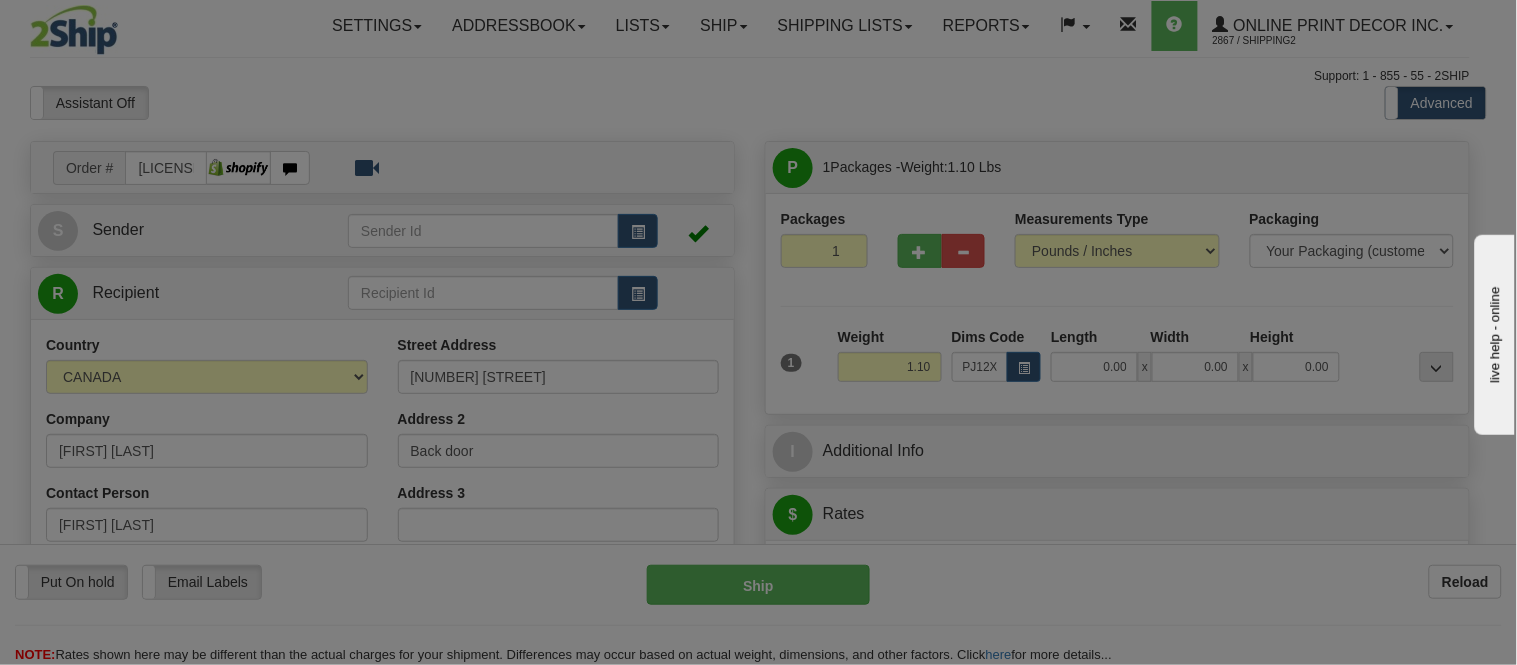 type on "16.00" 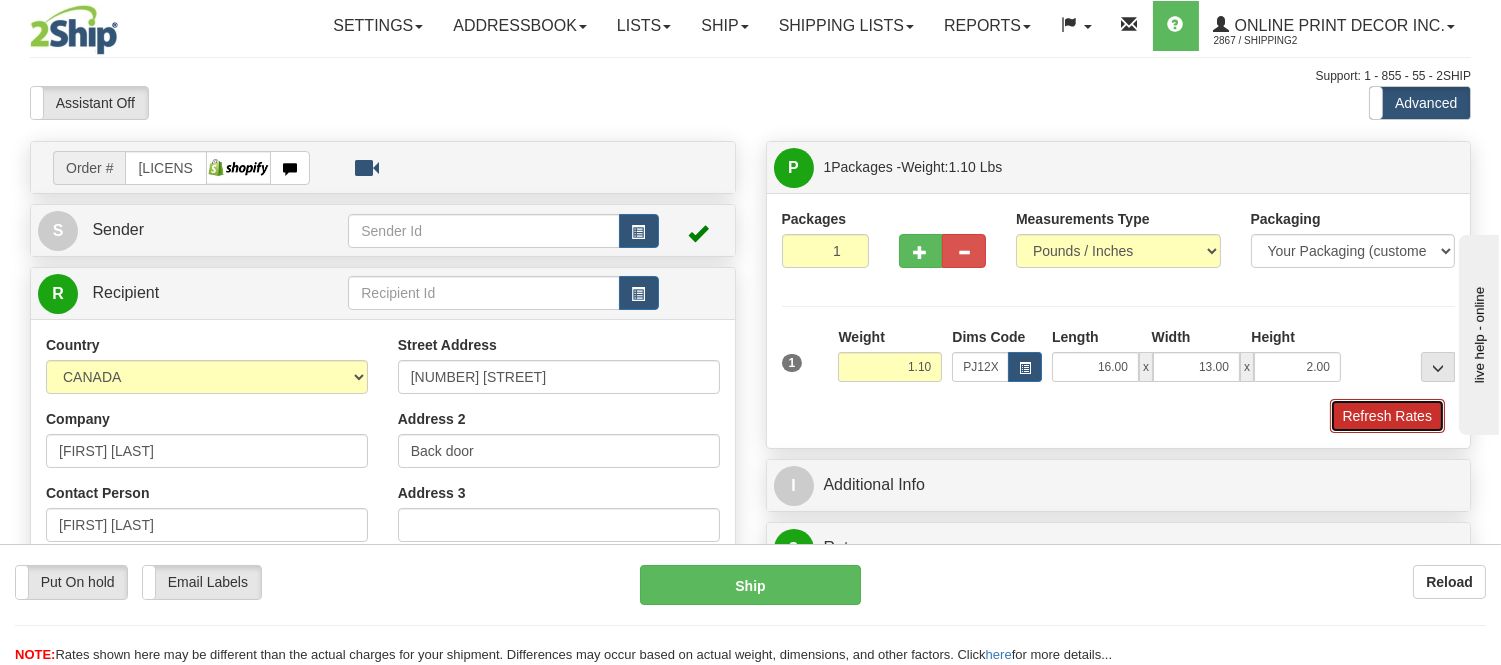 click on "Refresh Rates" at bounding box center [1387, 416] 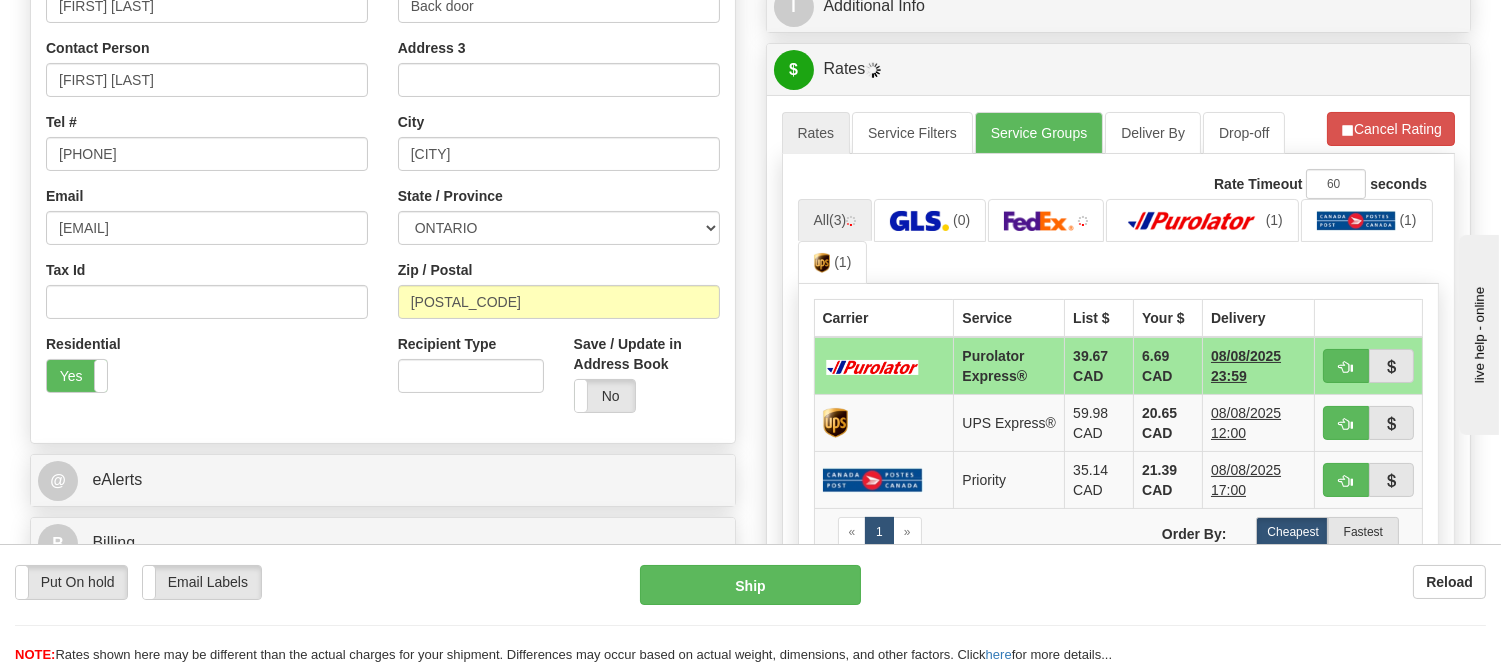 scroll, scrollTop: 452, scrollLeft: 0, axis: vertical 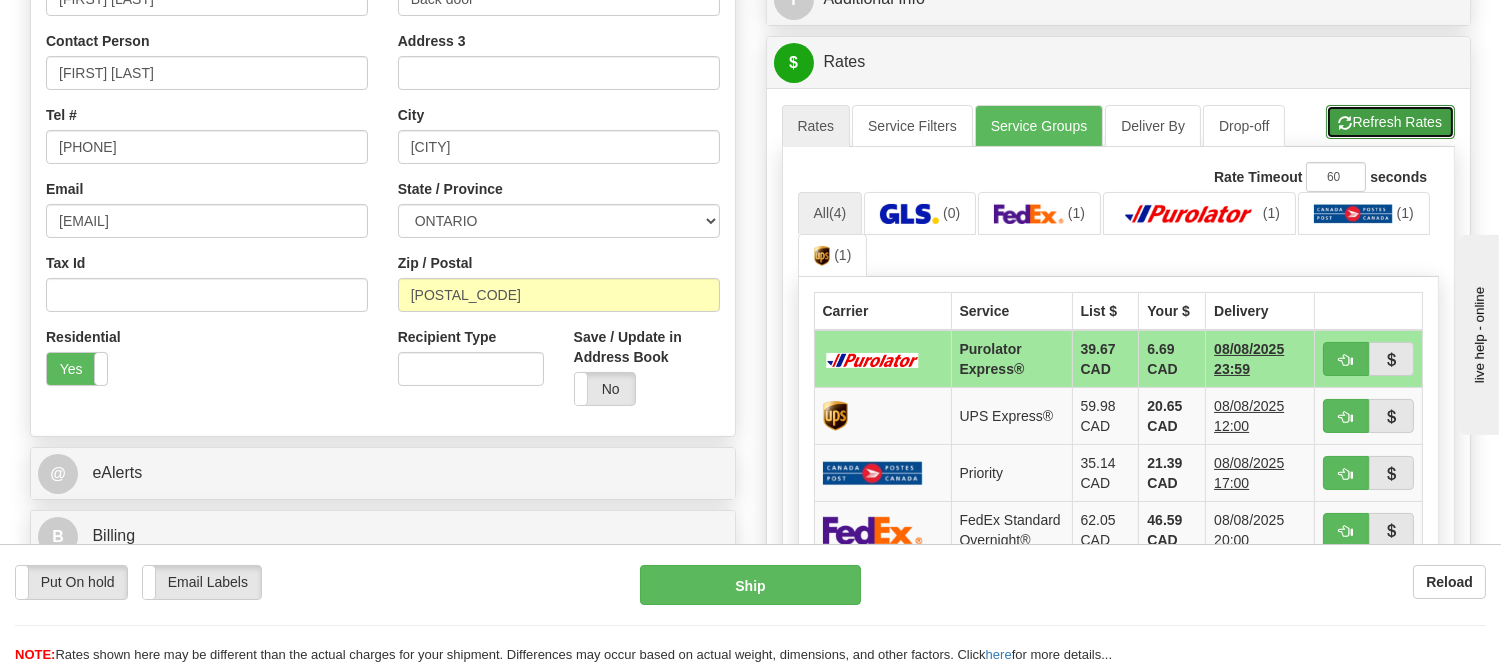 click on "Refresh Rates" at bounding box center [1390, 122] 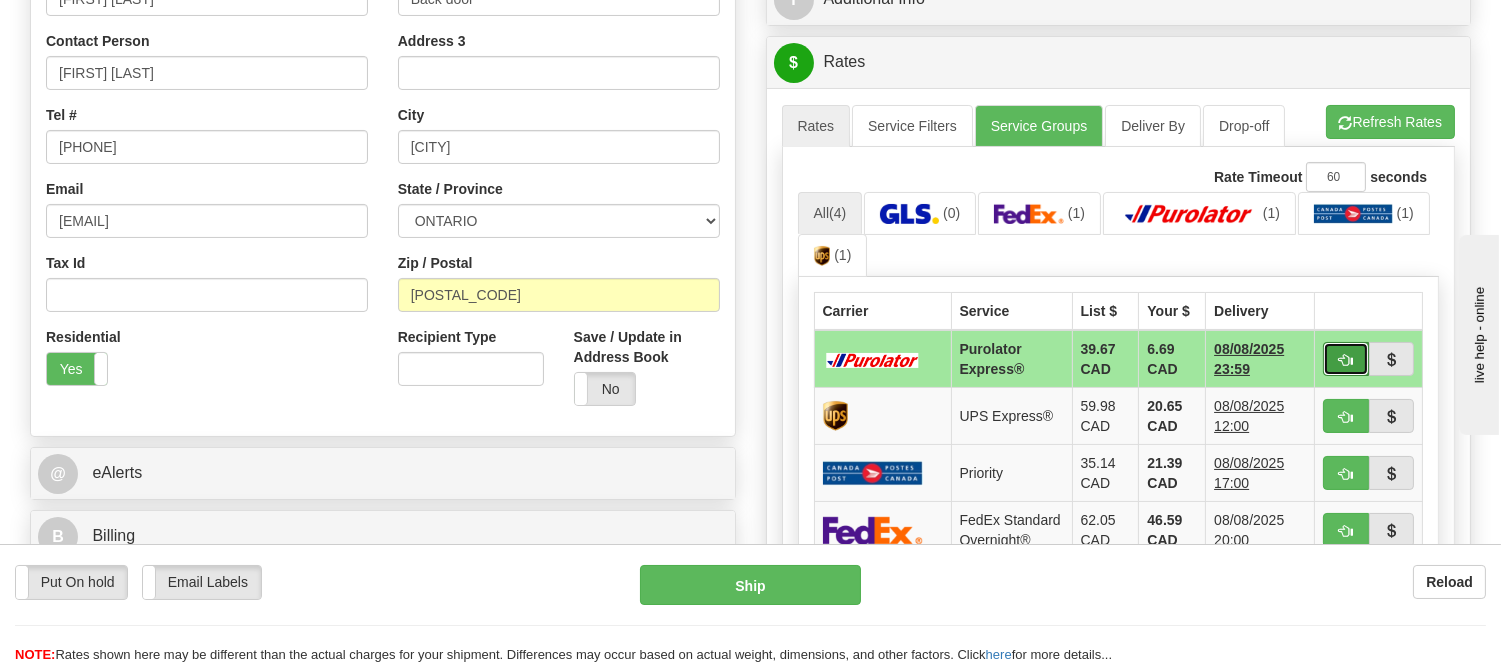 click at bounding box center [1346, 360] 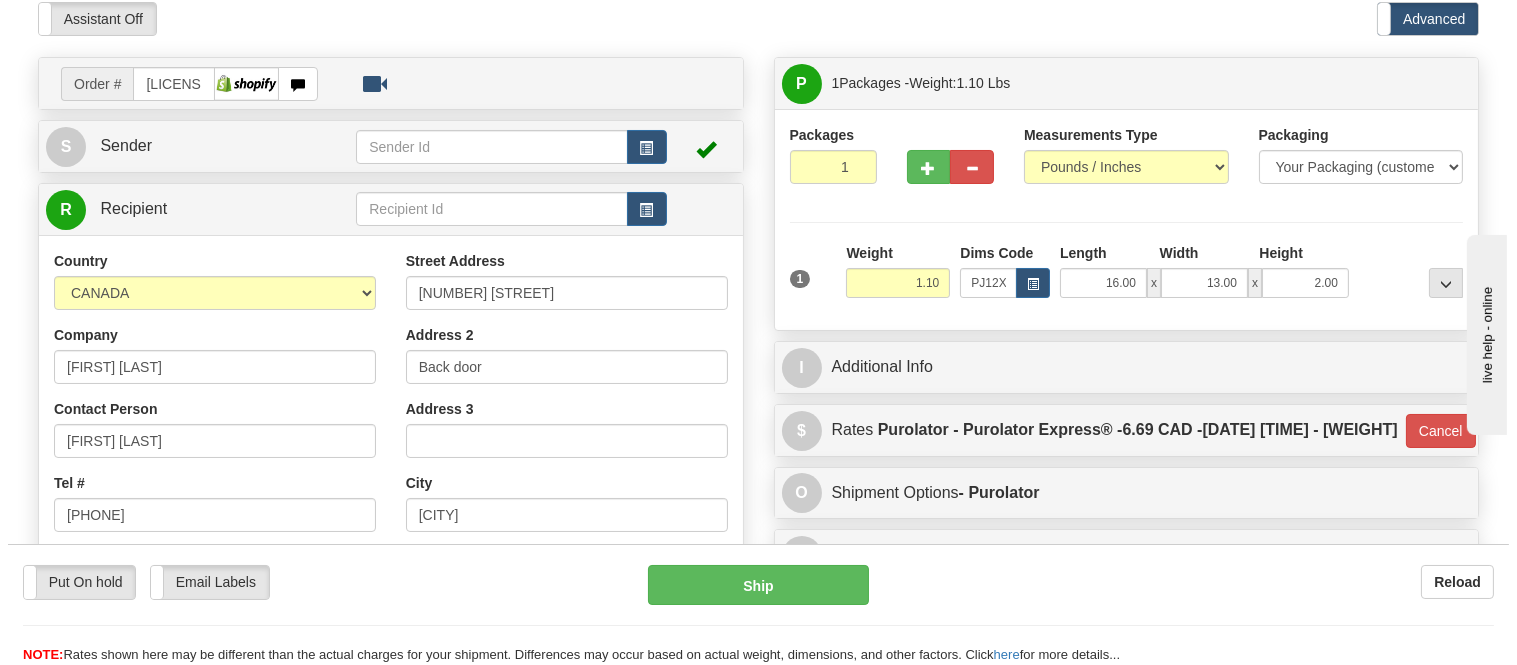 scroll, scrollTop: 7, scrollLeft: 0, axis: vertical 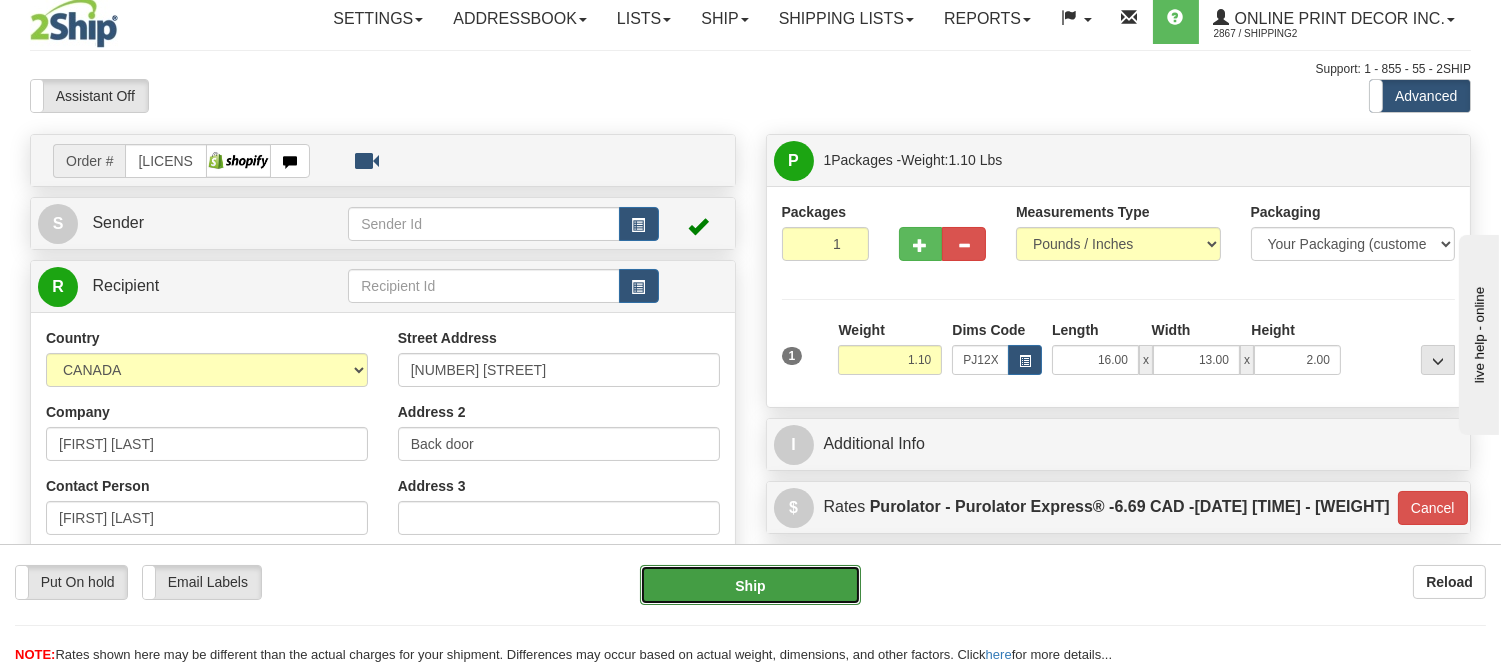 click on "Ship" at bounding box center [750, 585] 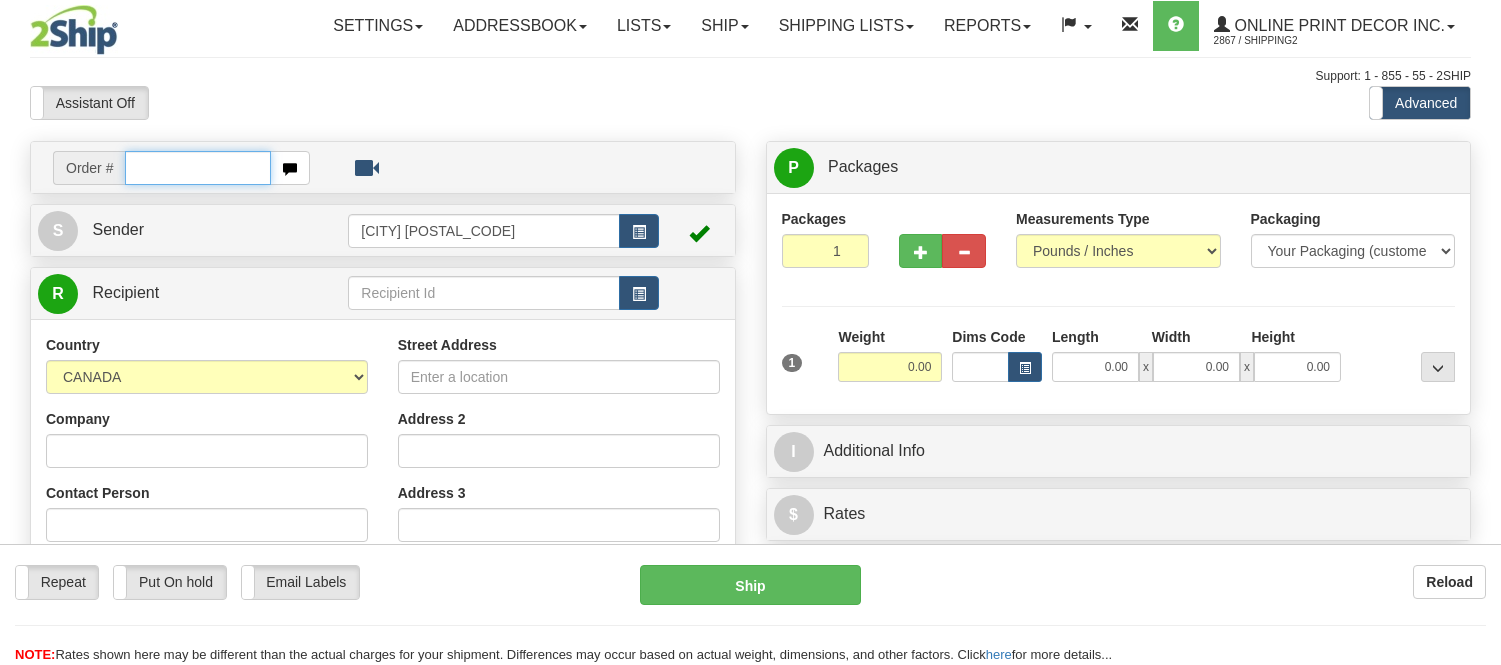 scroll, scrollTop: 0, scrollLeft: 0, axis: both 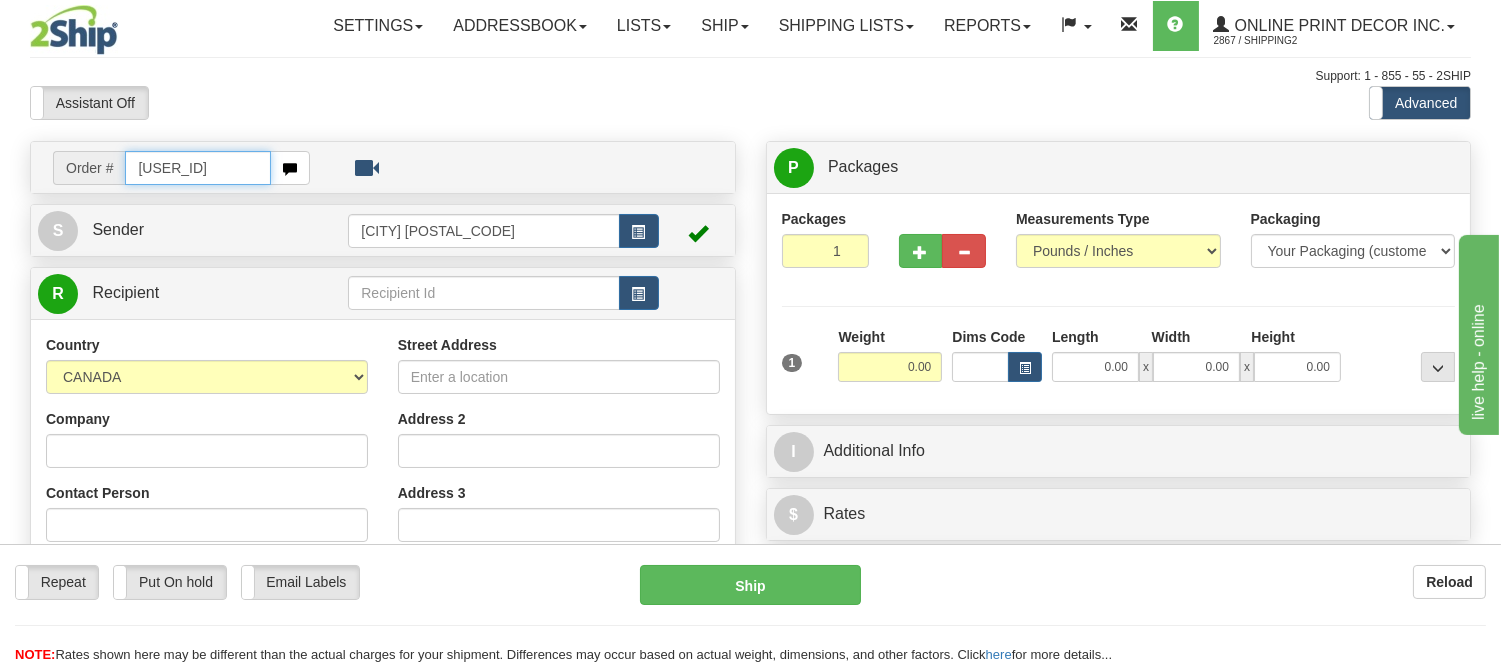 type on "us-55588" 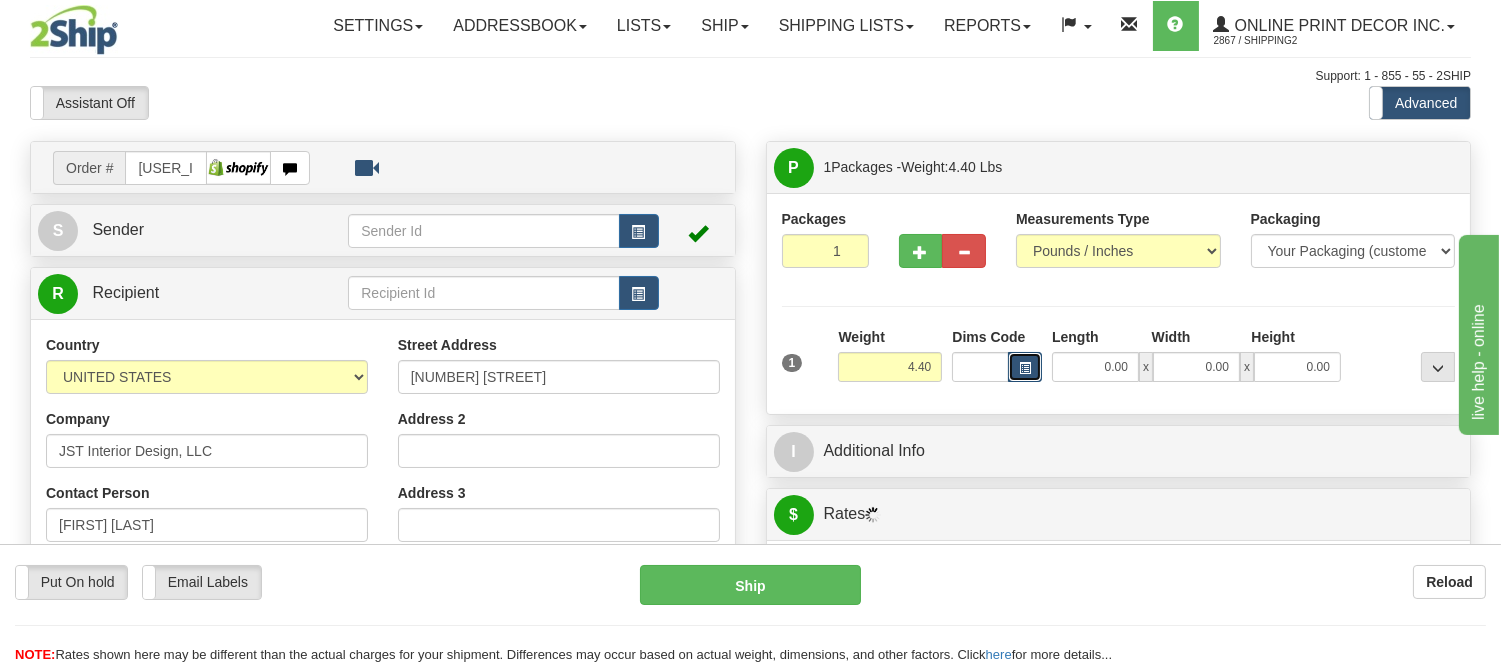 click at bounding box center [1025, 368] 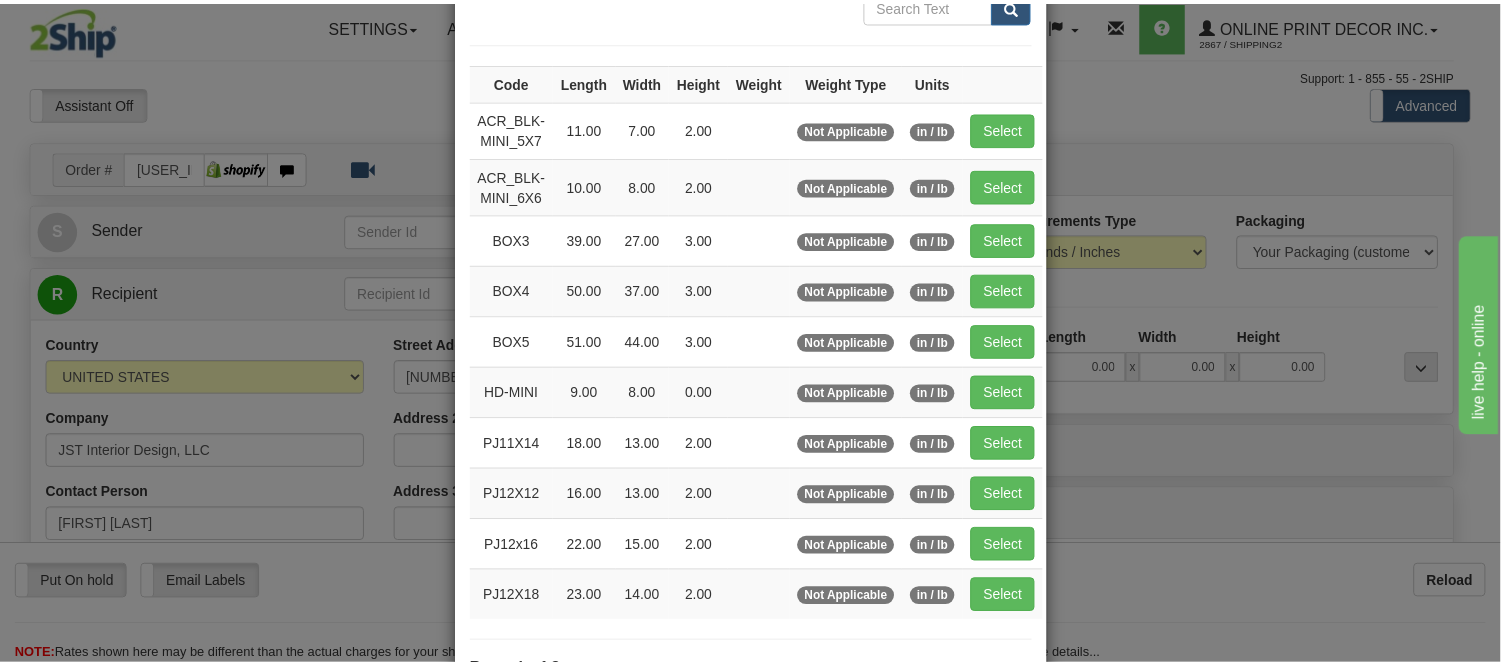 scroll, scrollTop: 222, scrollLeft: 0, axis: vertical 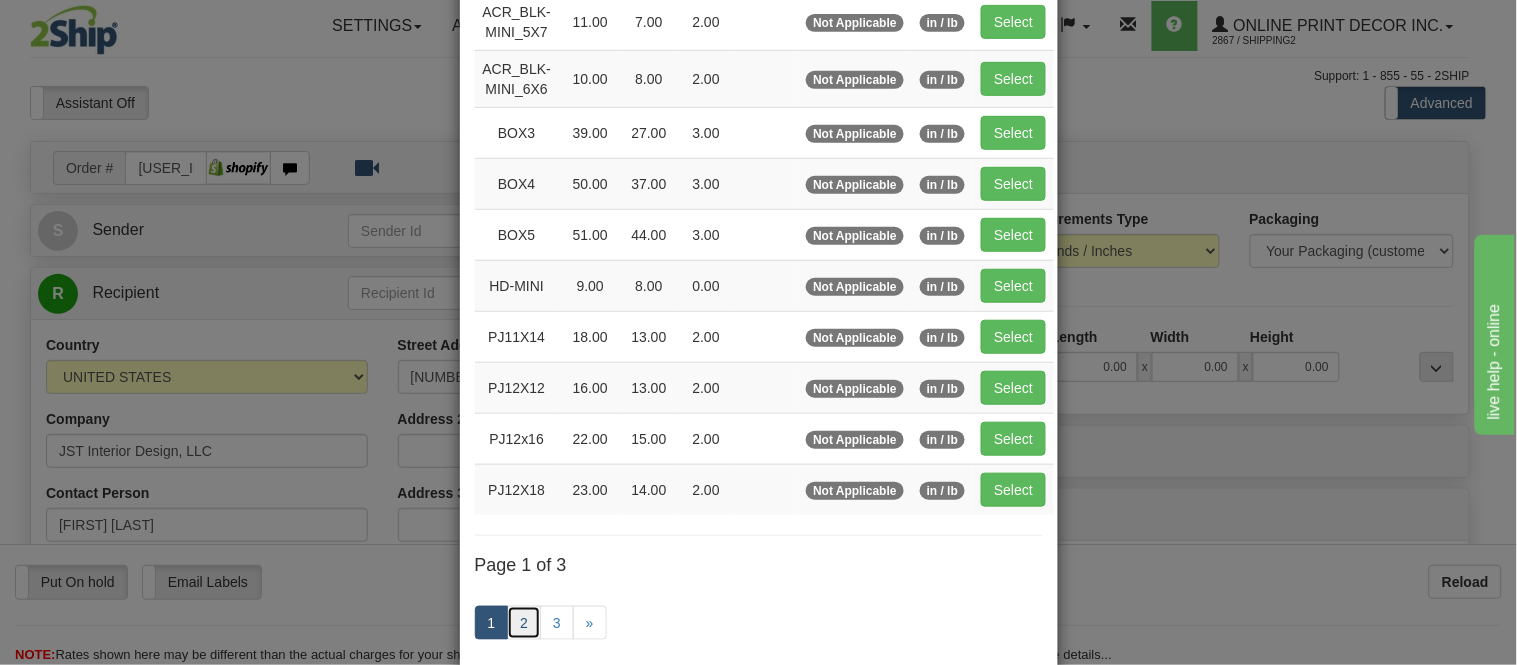 click on "2" at bounding box center (524, 623) 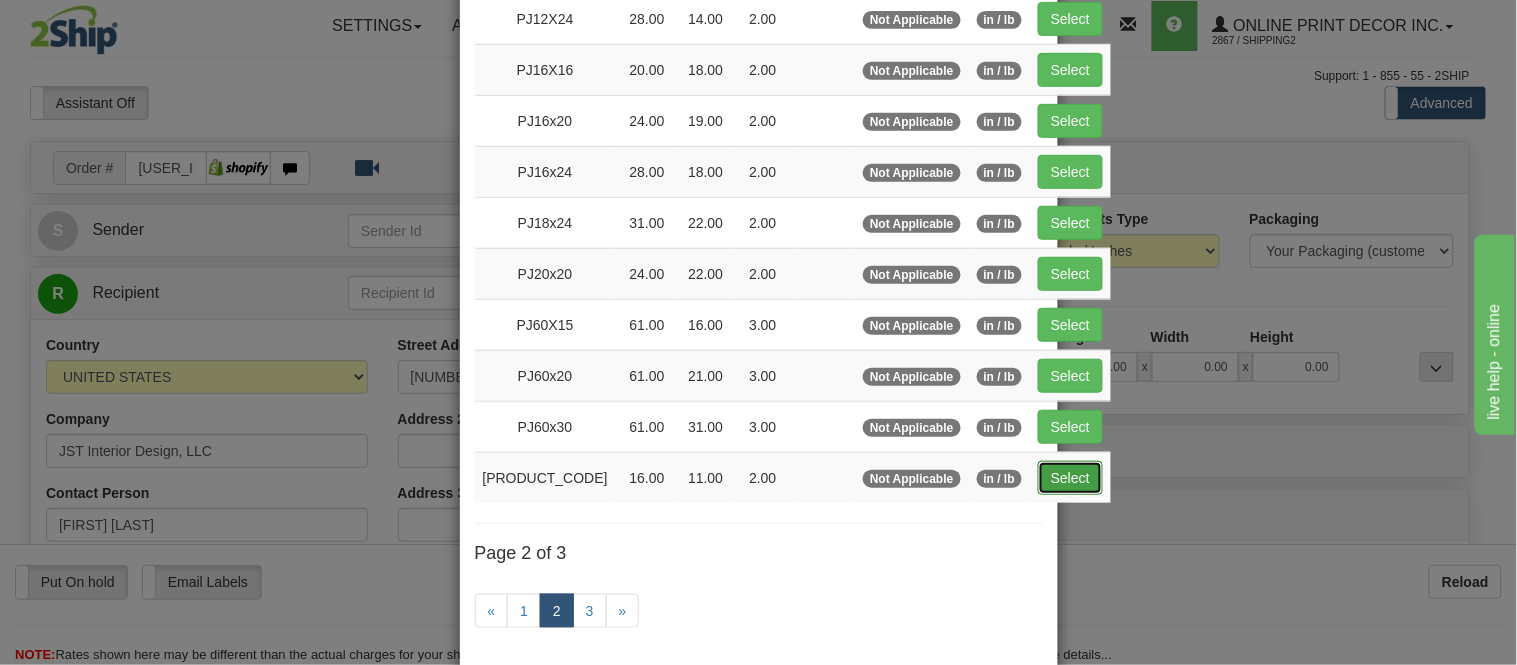 click on "Select" at bounding box center (1070, 478) 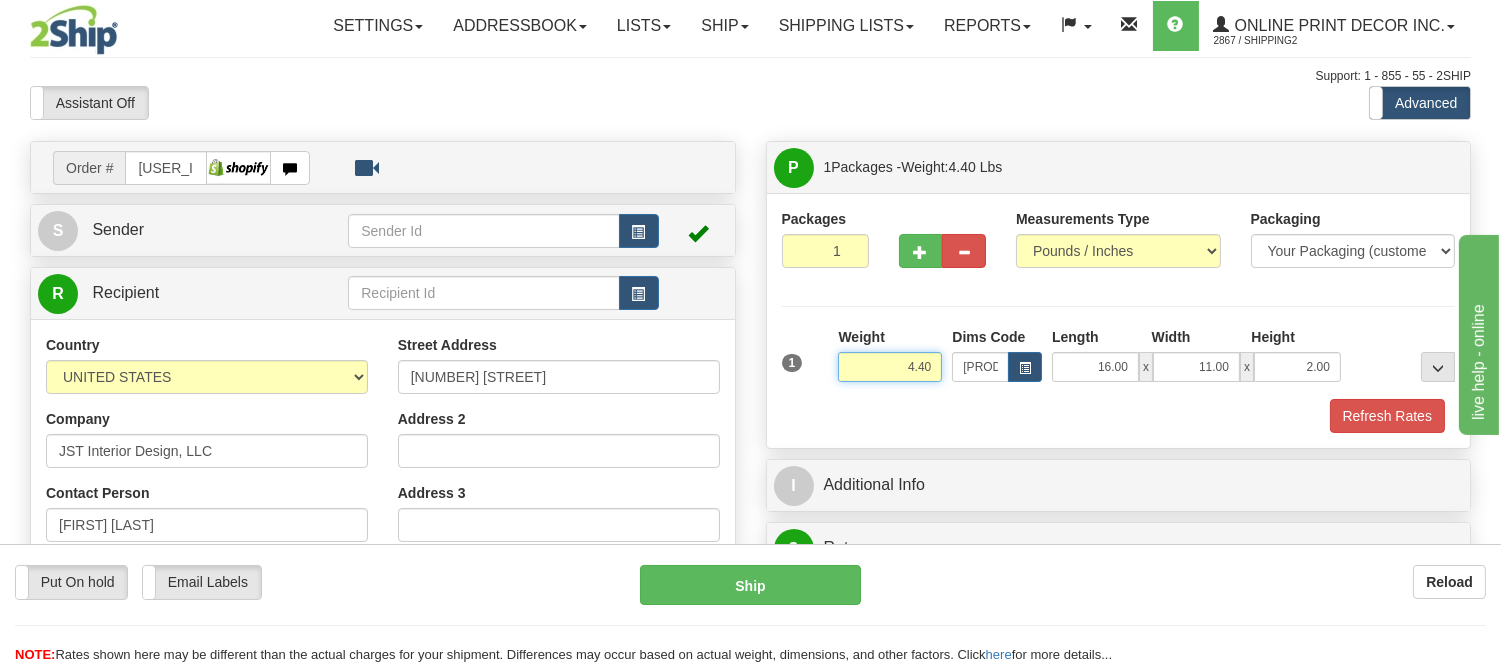 drag, startPoint x: 931, startPoint y: 368, endPoint x: 848, endPoint y: 383, distance: 84.34453 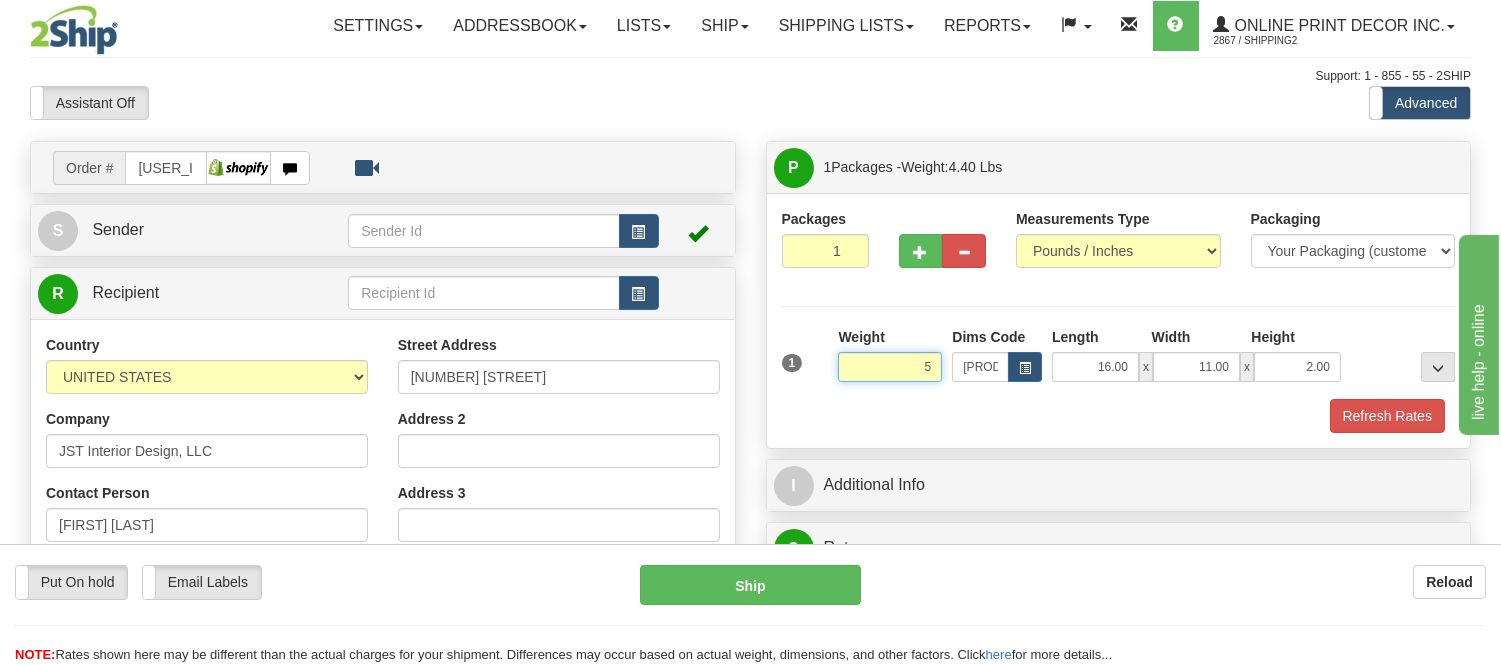 click on "Delete" at bounding box center (0, 0) 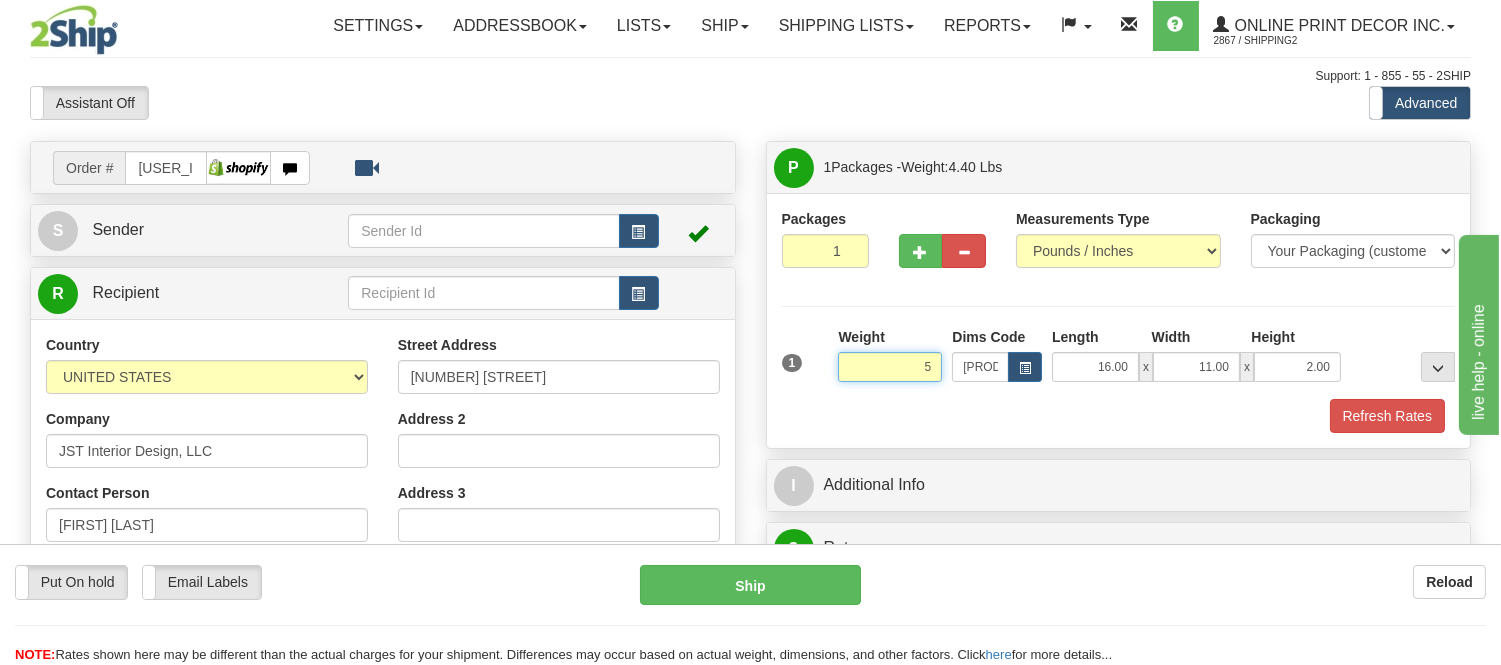type on "5.00" 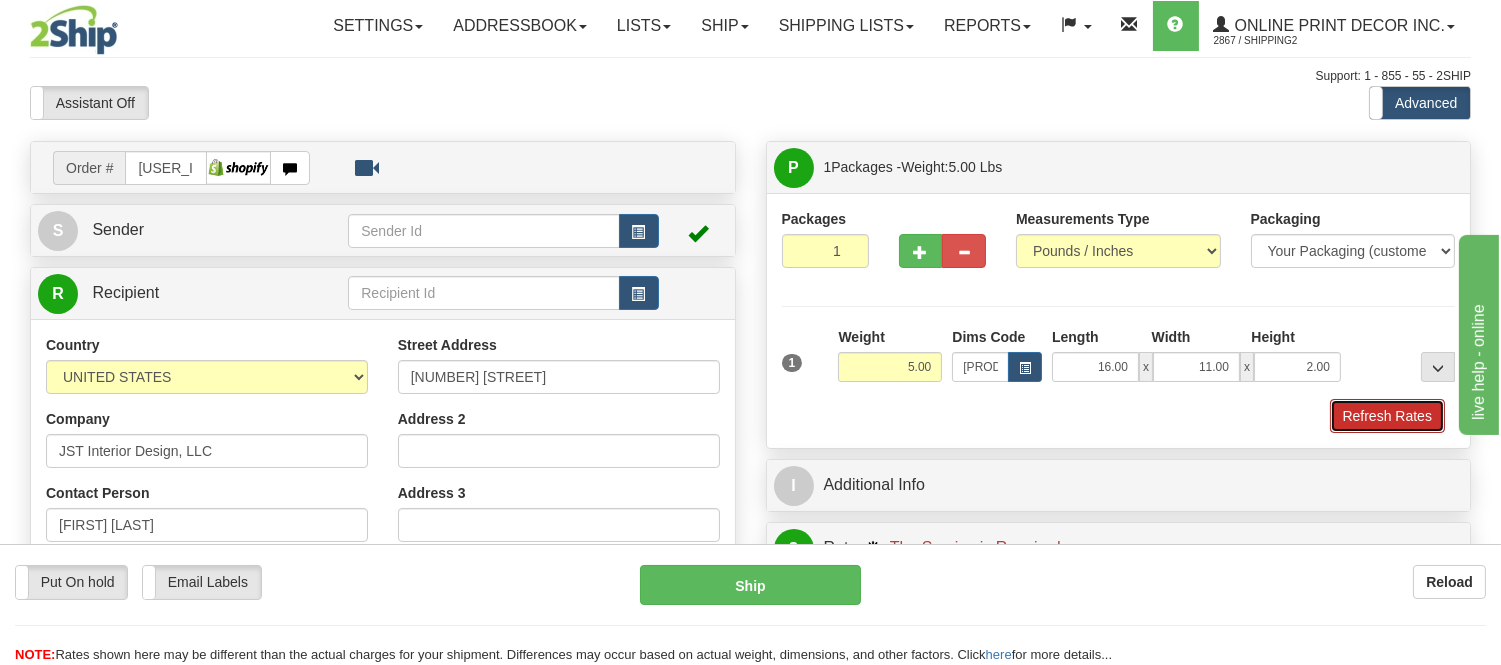 click on "Refresh Rates" at bounding box center [1387, 416] 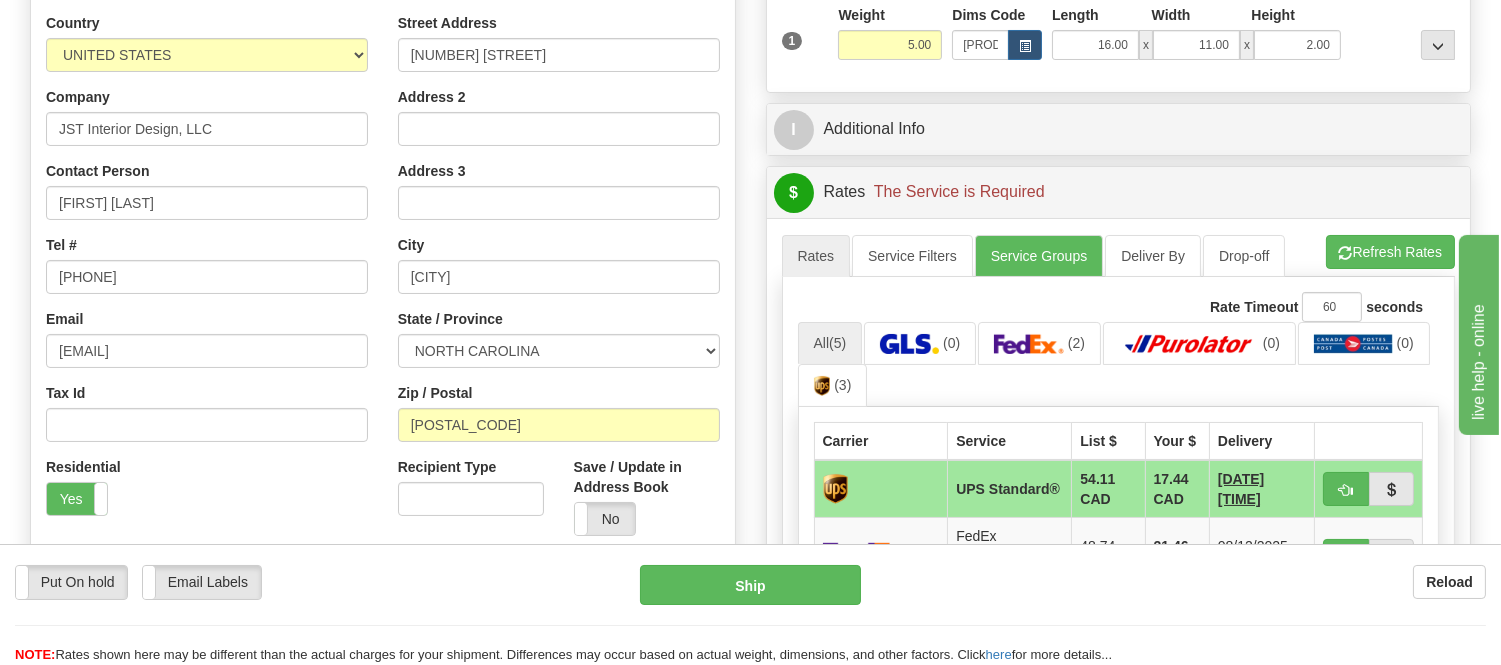 scroll, scrollTop: 513, scrollLeft: 0, axis: vertical 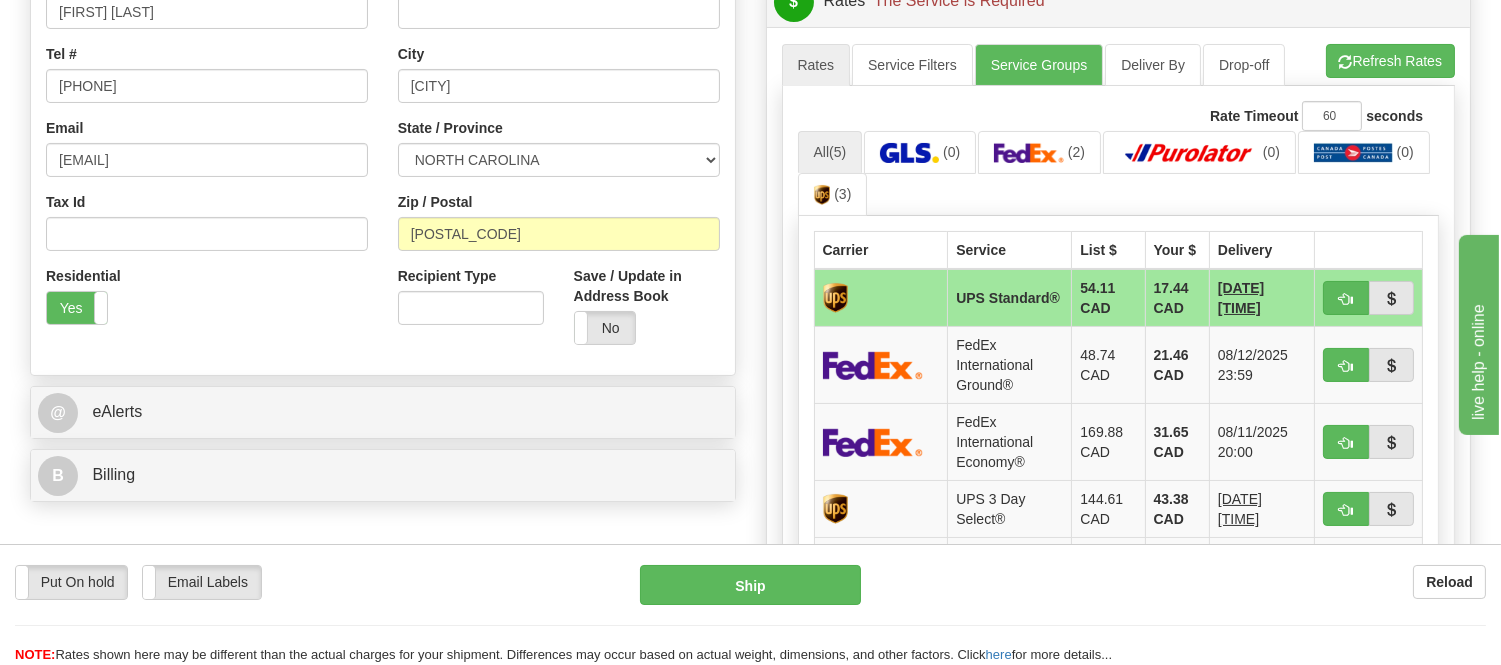 drag, startPoint x: 1516, startPoint y: 126, endPoint x: 190, endPoint y: 37, distance: 1328.9834 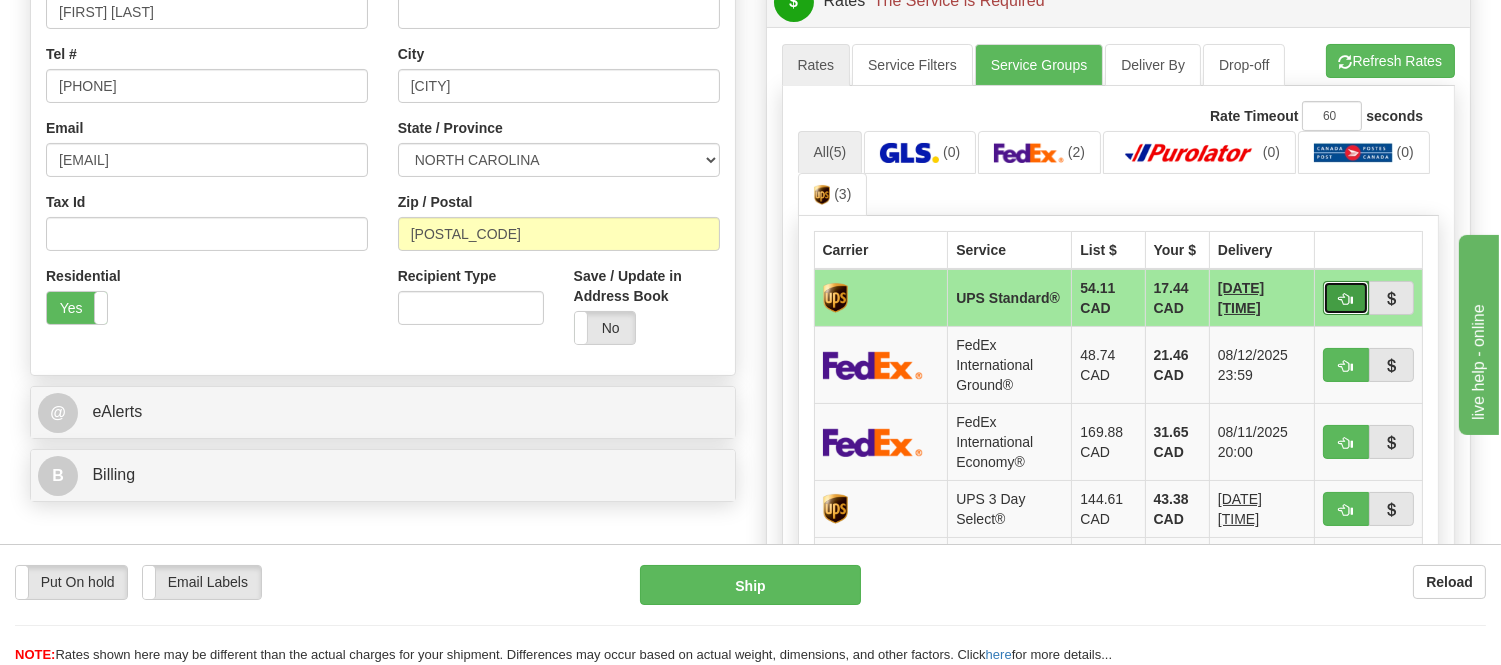 click at bounding box center [1346, 299] 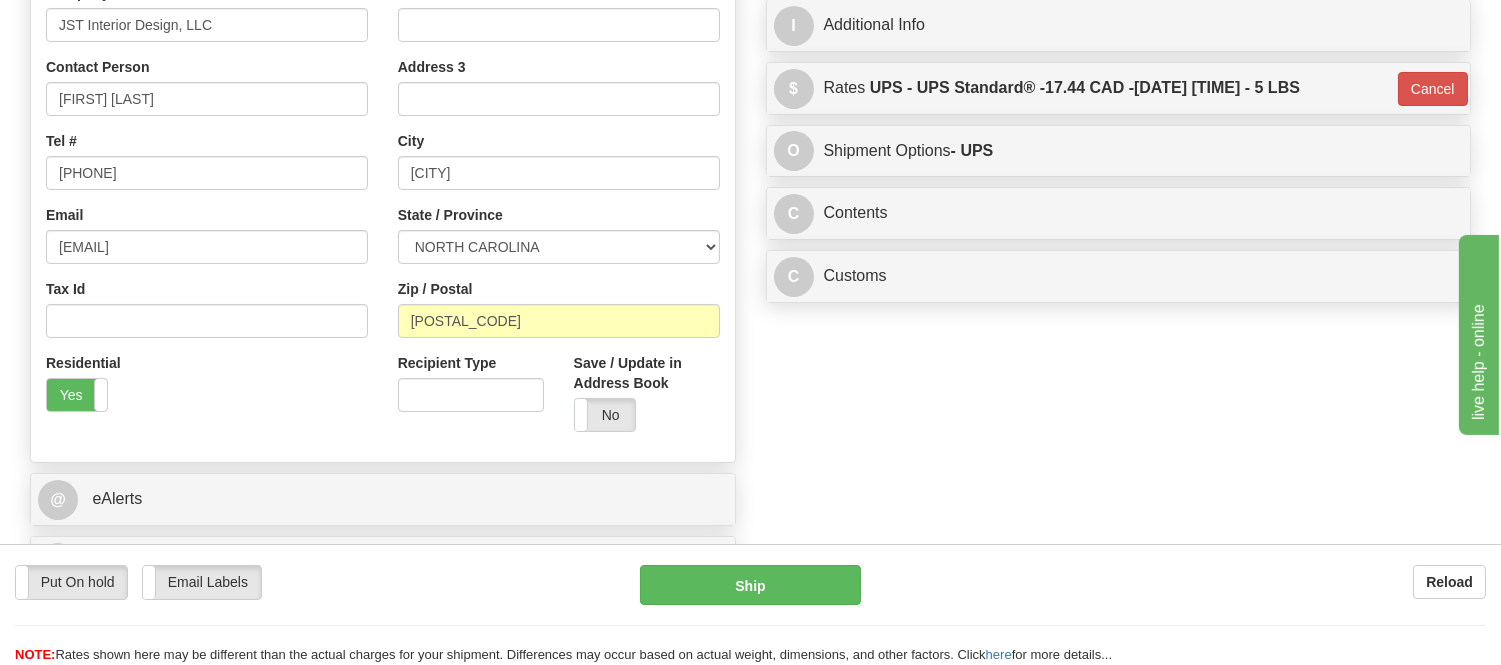 scroll, scrollTop: 291, scrollLeft: 0, axis: vertical 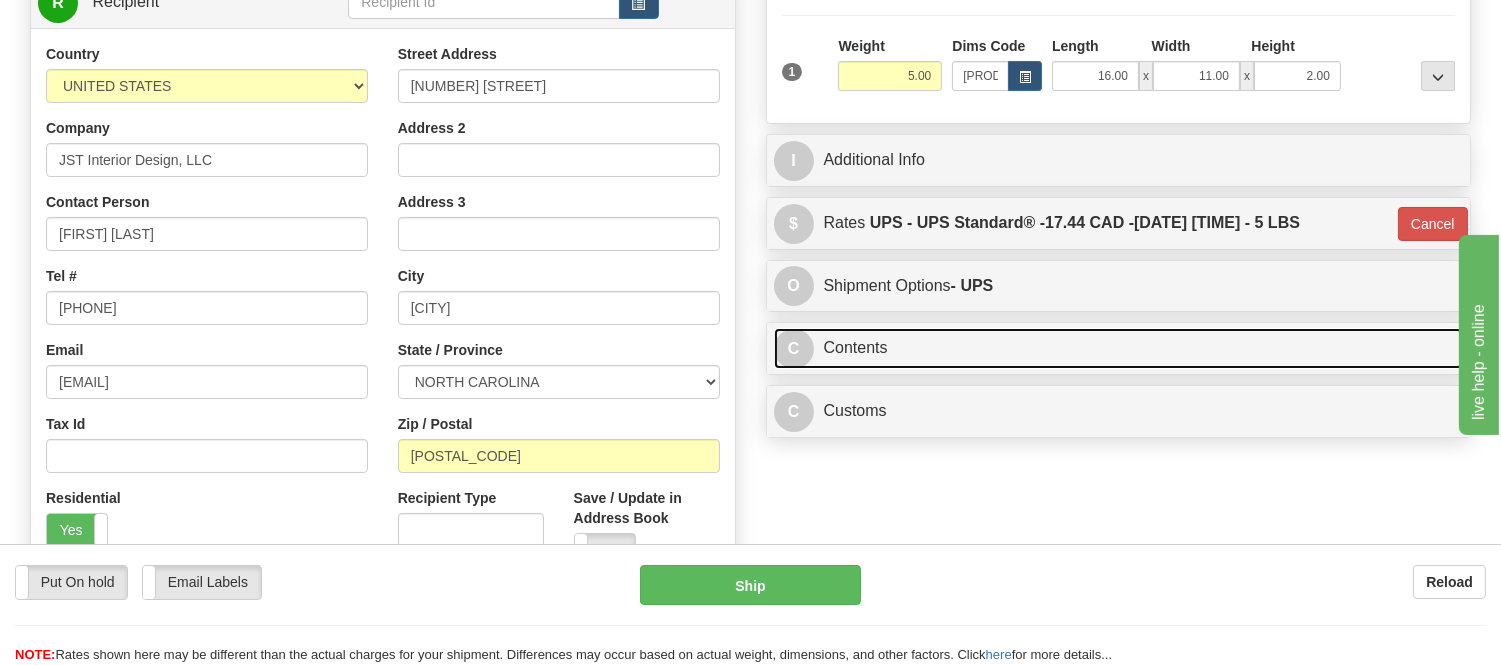 click on "C Contents" at bounding box center [1119, 348] 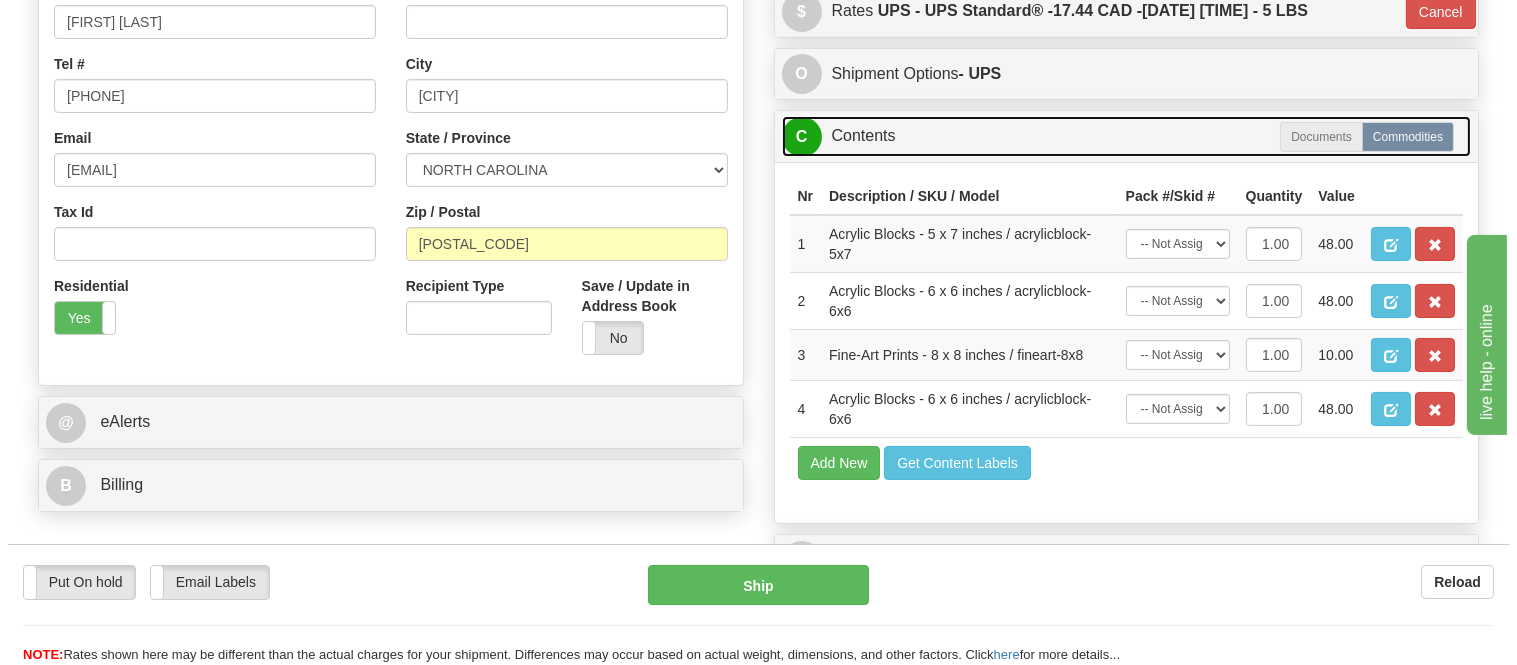 scroll, scrollTop: 513, scrollLeft: 0, axis: vertical 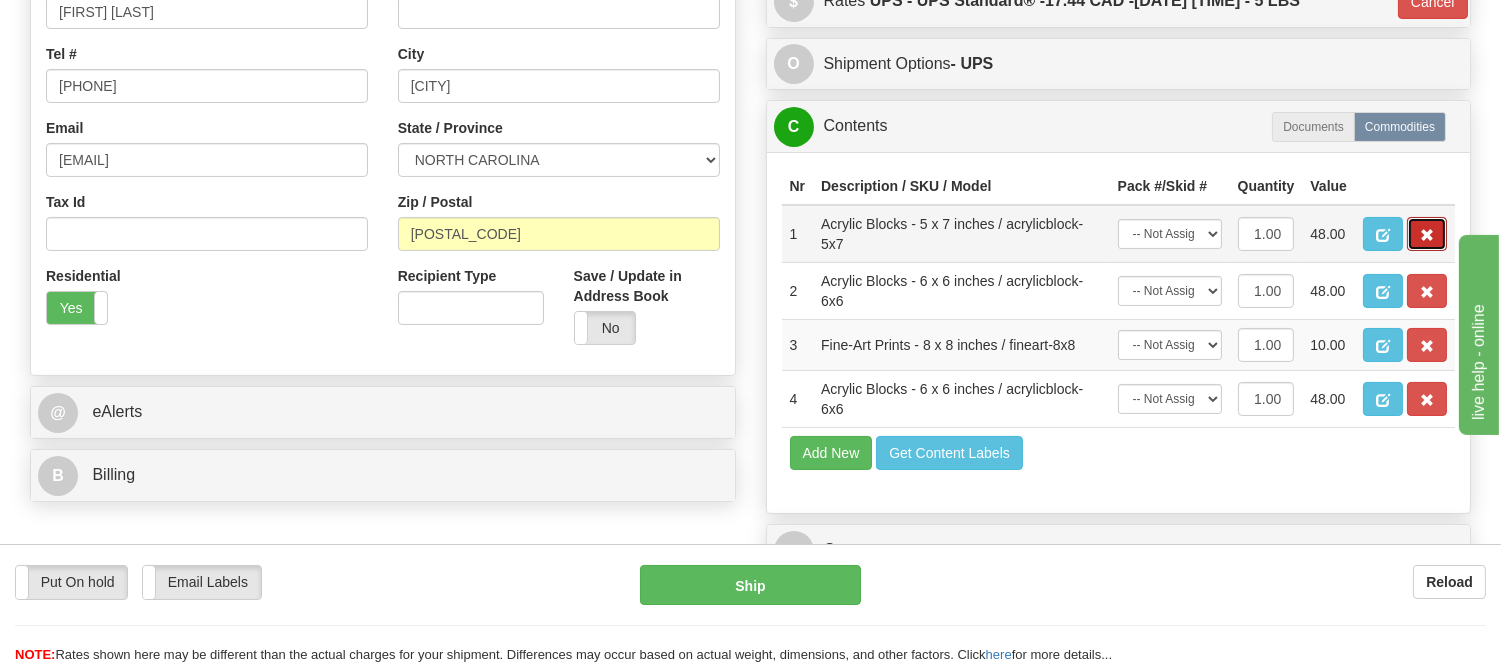 click at bounding box center (1427, 235) 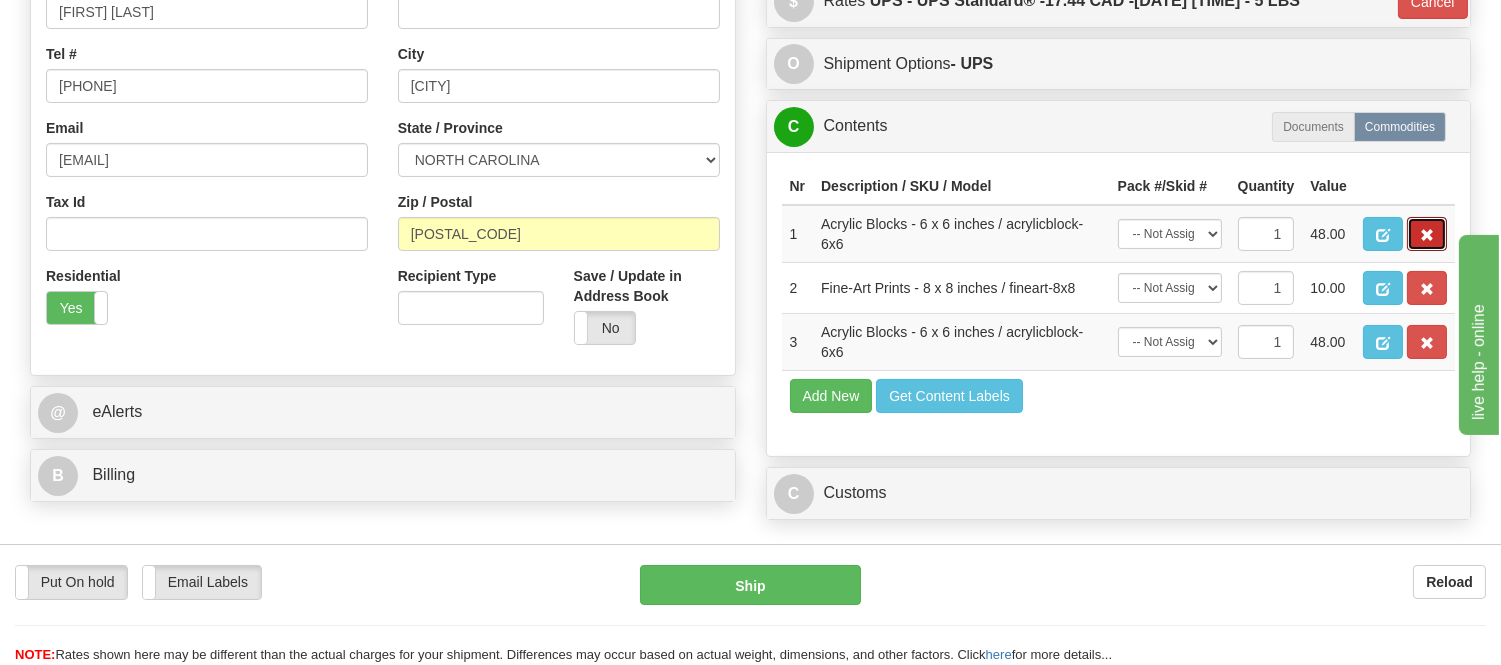 click at bounding box center [1427, 235] 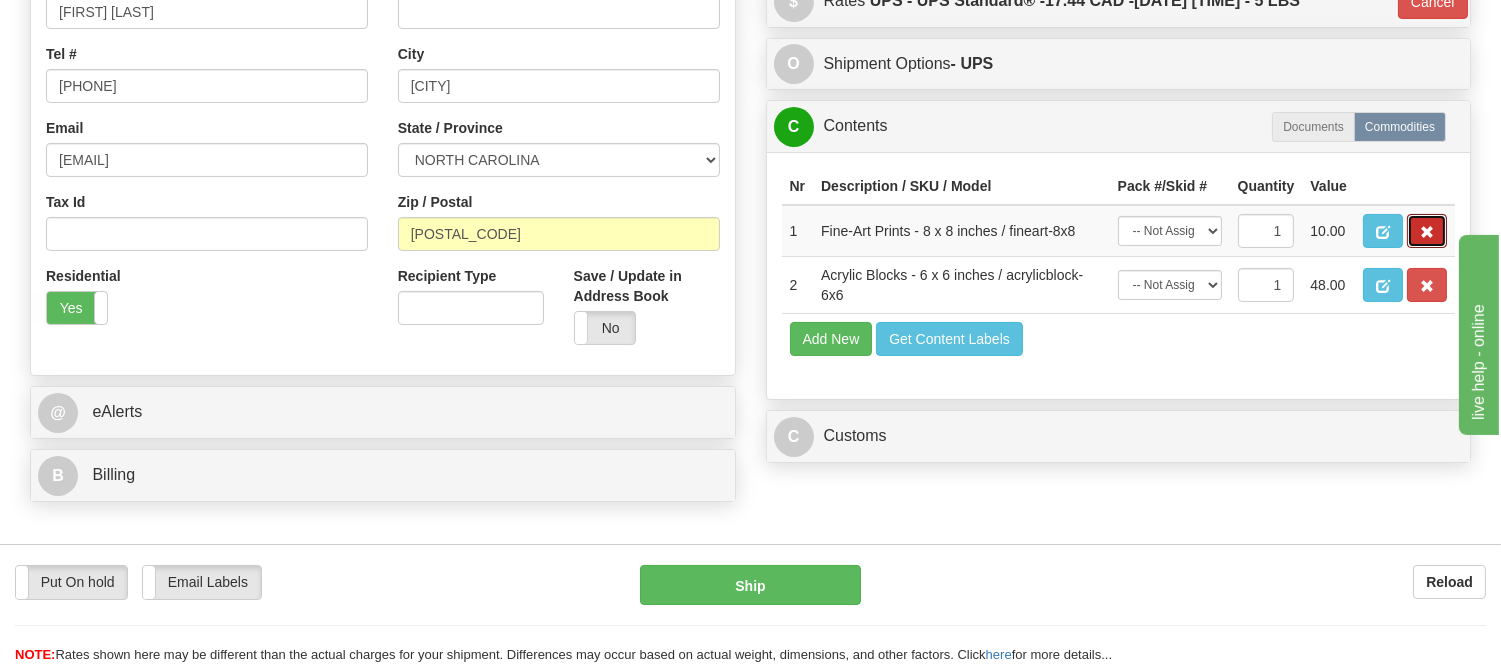 click at bounding box center (1427, 232) 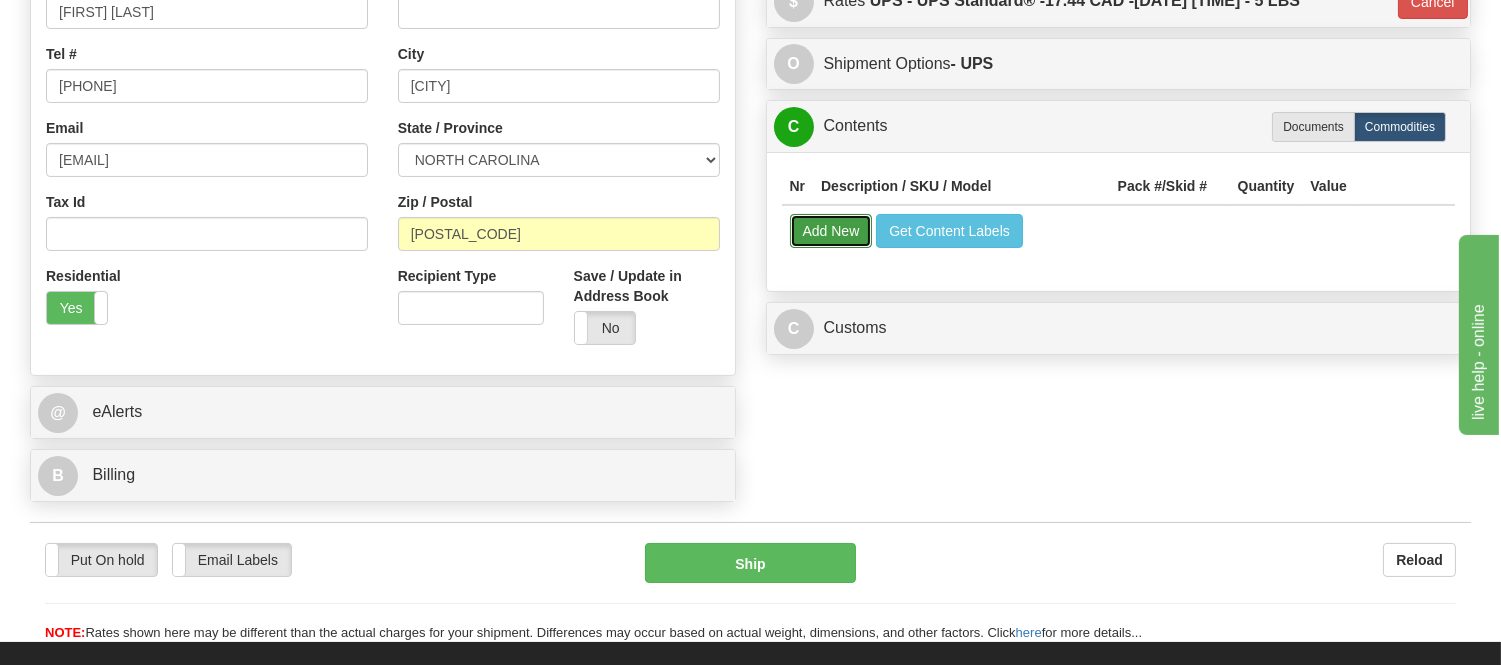 click on "Add New" at bounding box center [831, 231] 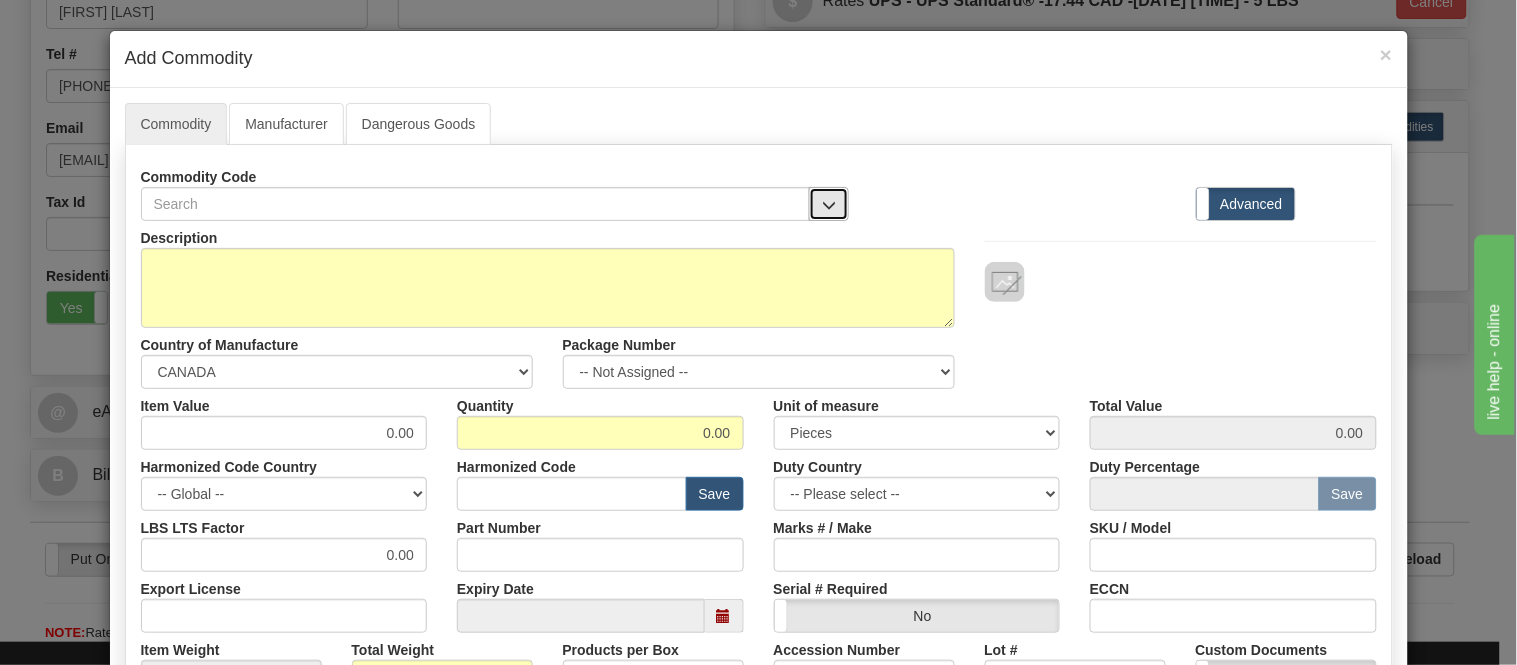 click at bounding box center (829, 205) 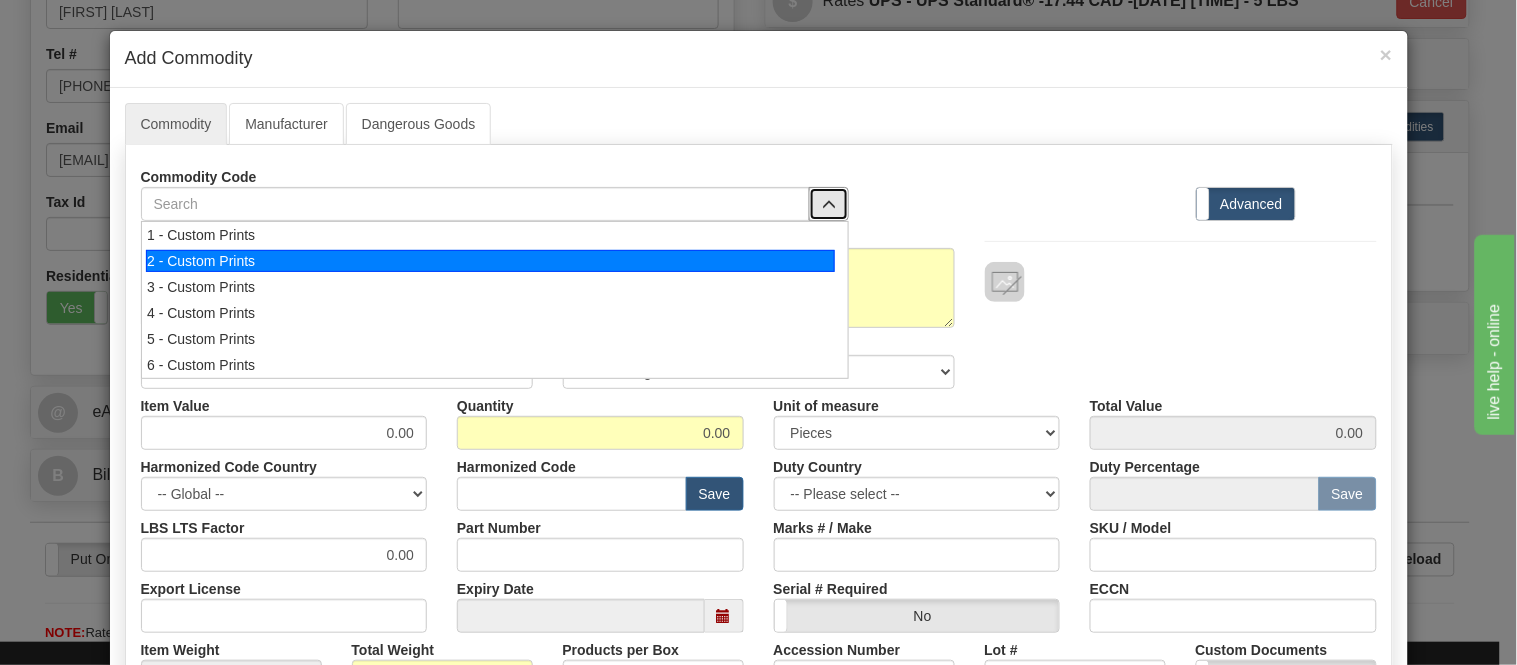 click on "2 - Custom Prints" at bounding box center (490, 261) 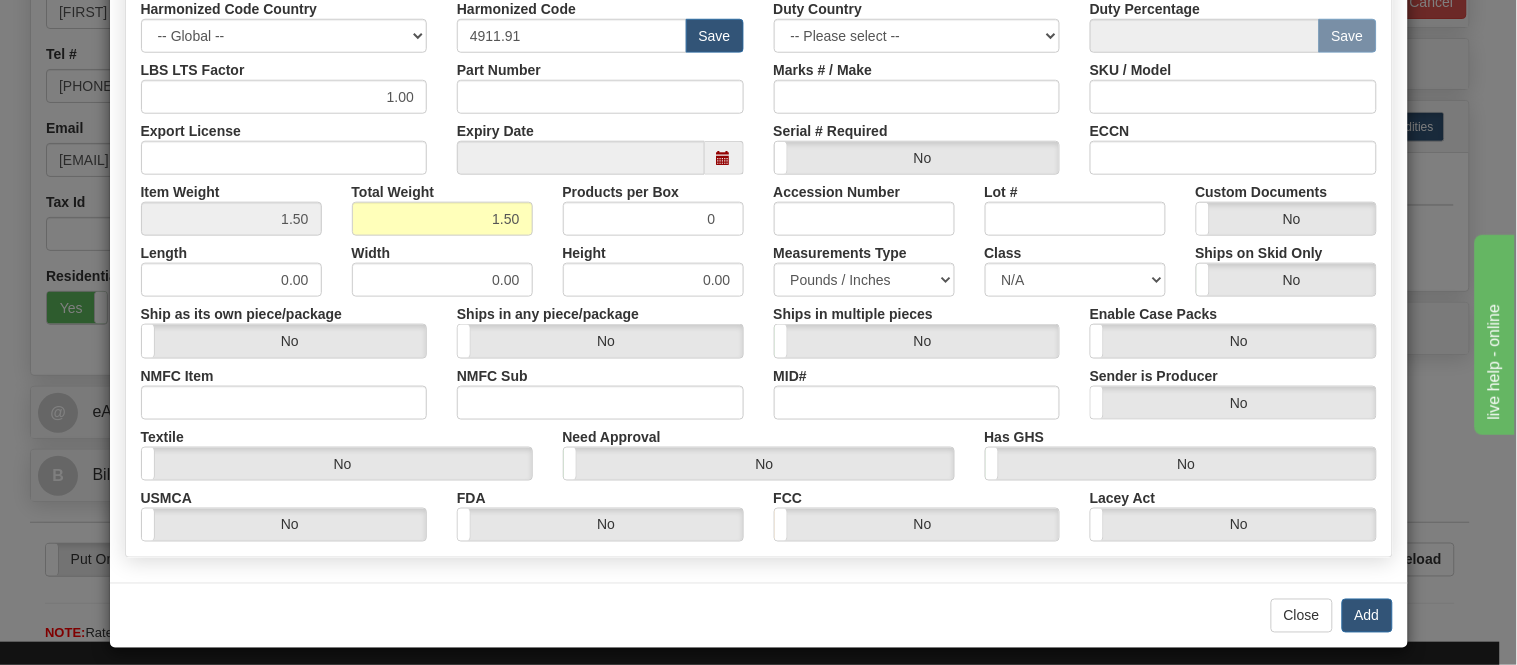 scroll, scrollTop: 472, scrollLeft: 0, axis: vertical 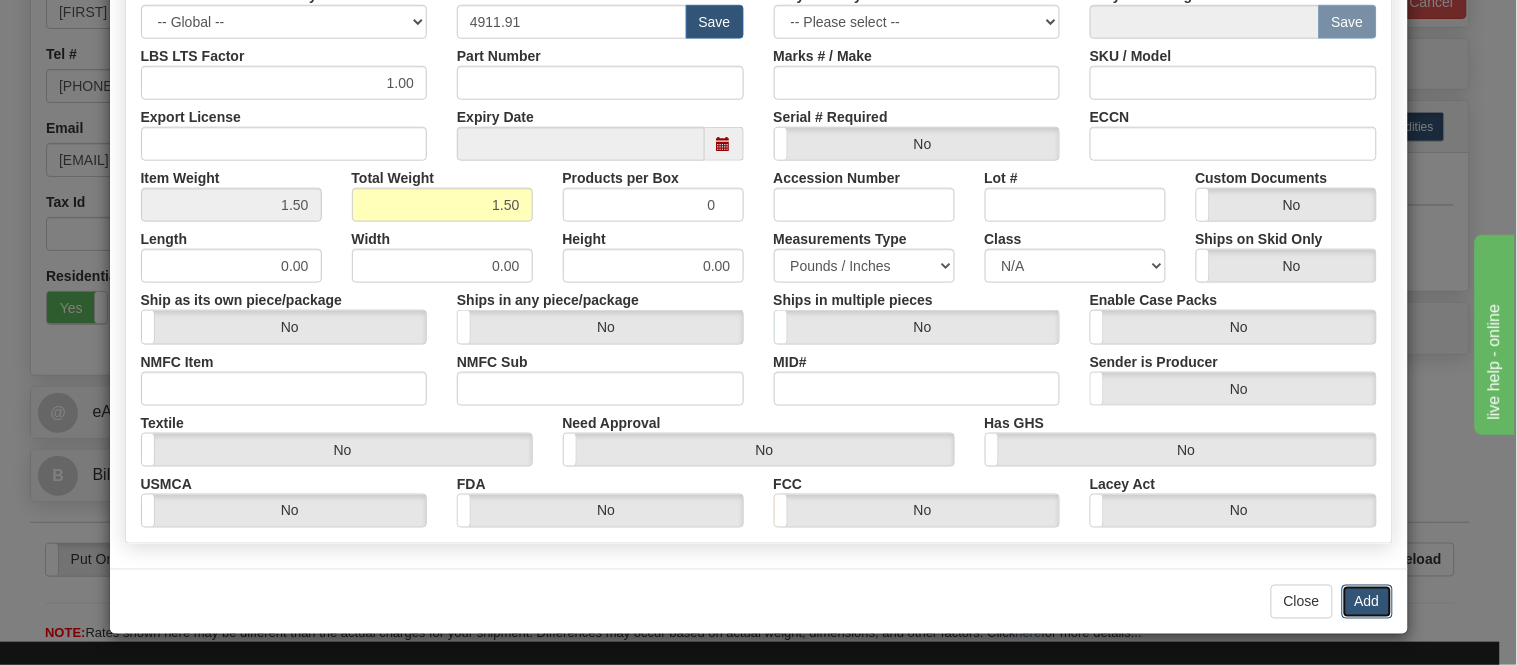 click on "Add" at bounding box center (1367, 602) 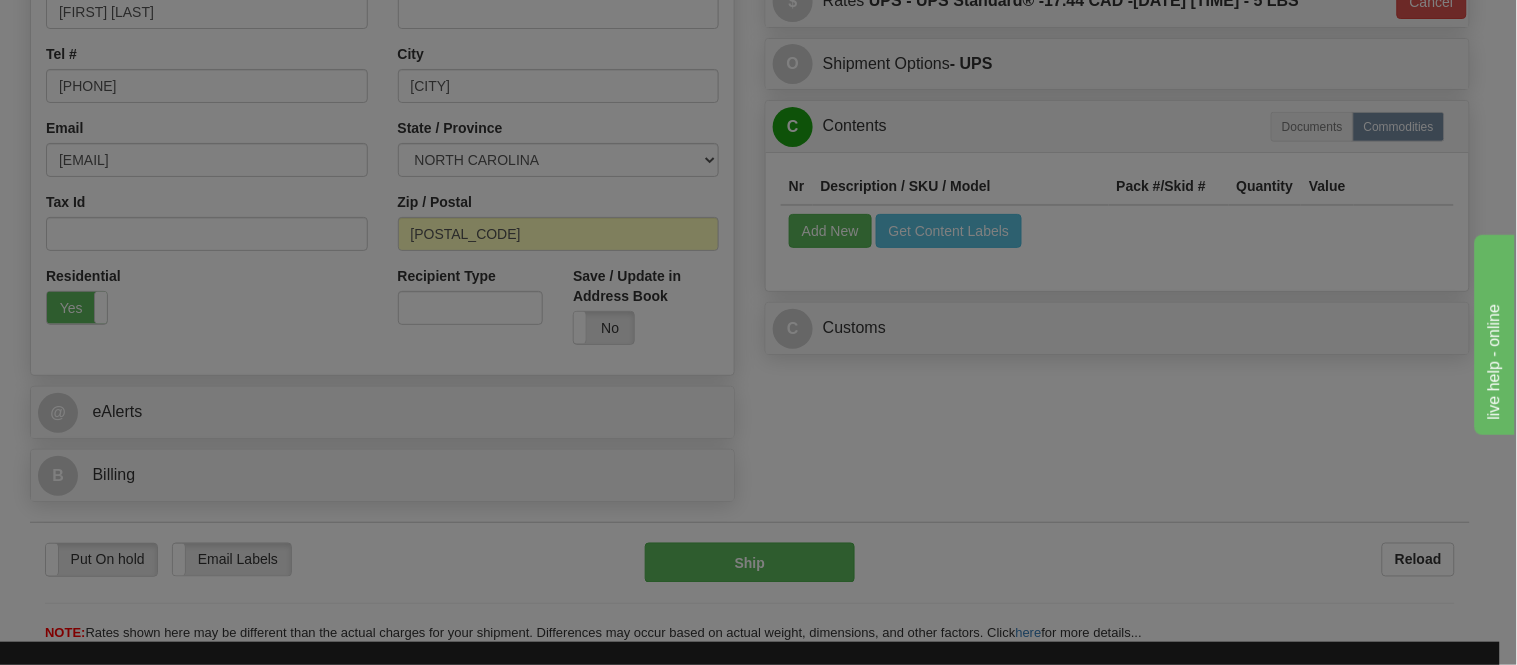 scroll, scrollTop: 0, scrollLeft: 0, axis: both 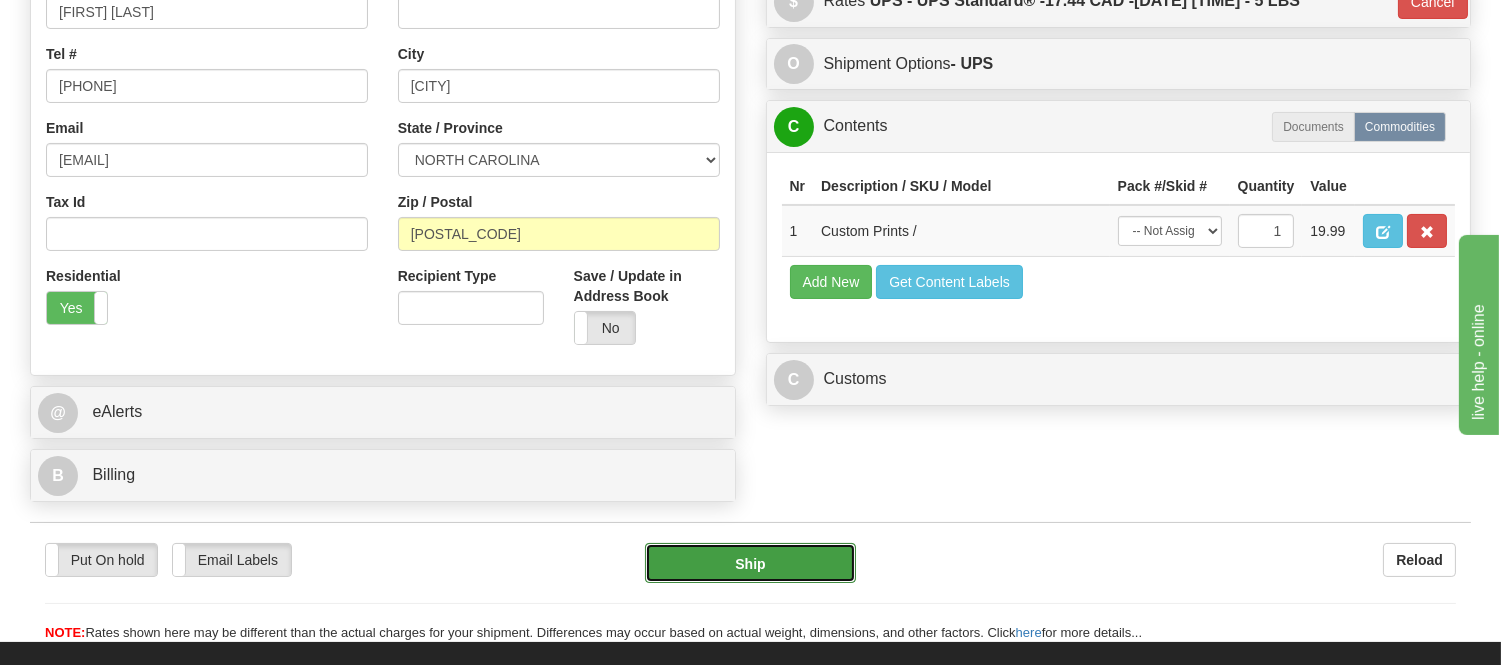 click on "Ship" at bounding box center (750, 563) 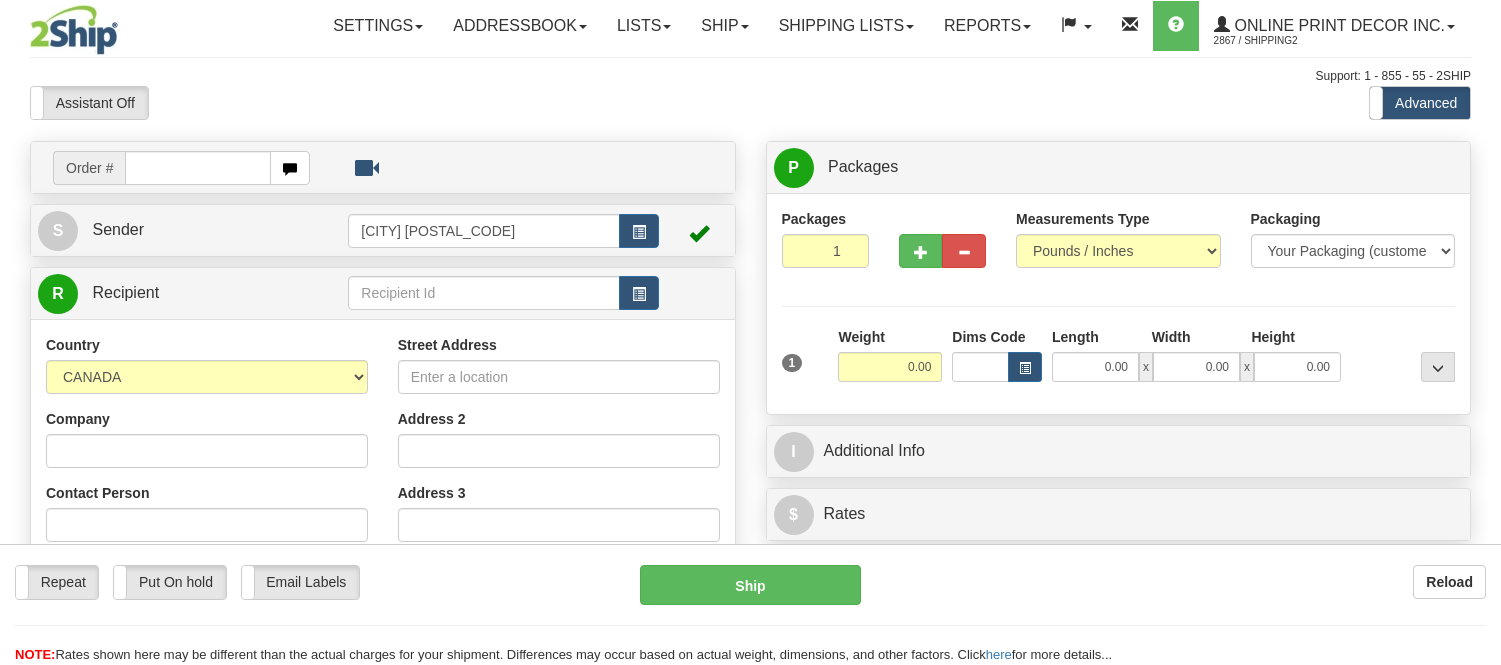 scroll, scrollTop: 0, scrollLeft: 0, axis: both 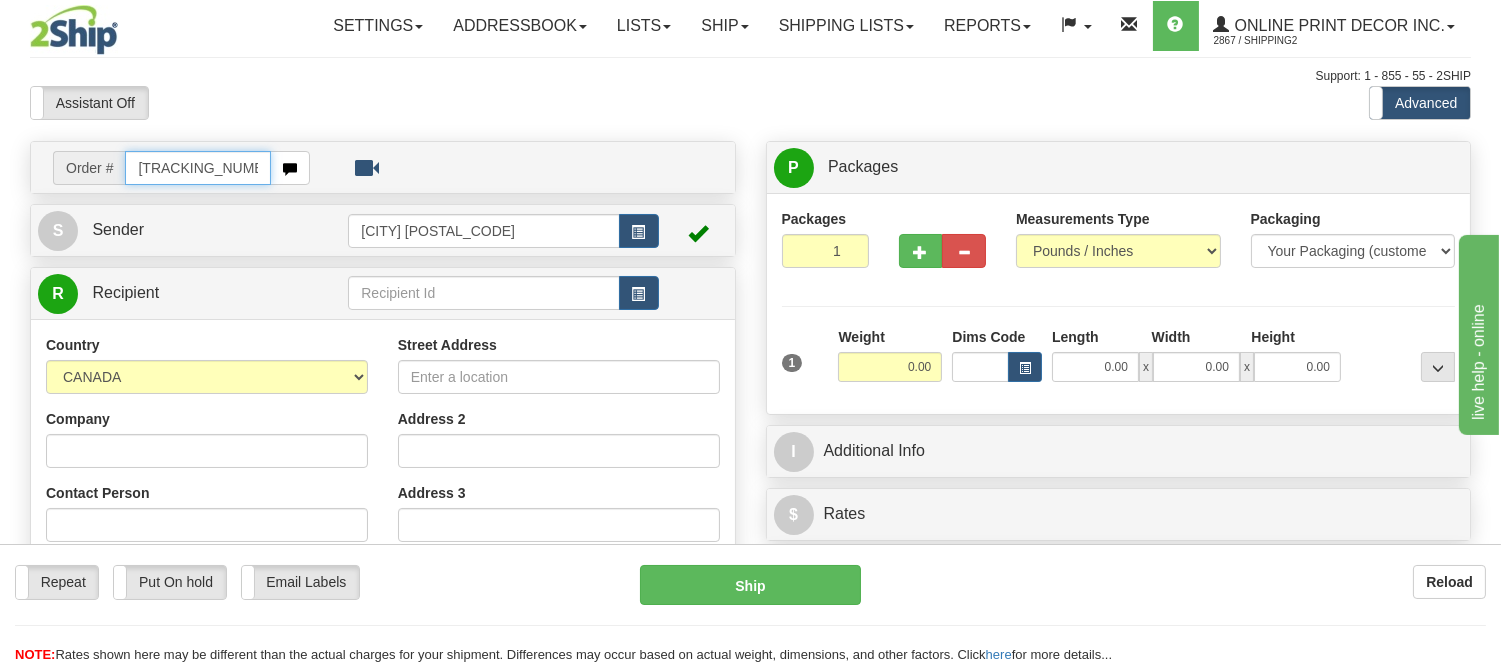 type on "ca-418517" 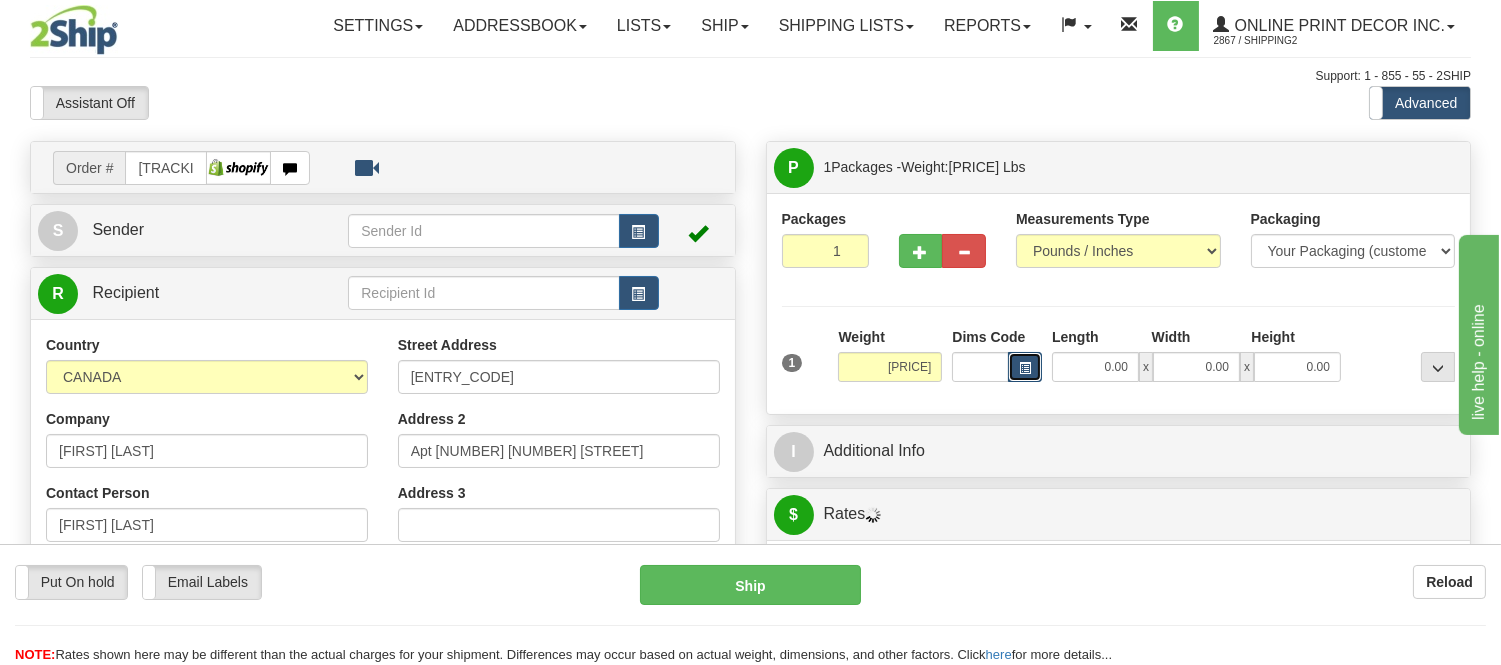 click at bounding box center (1025, 367) 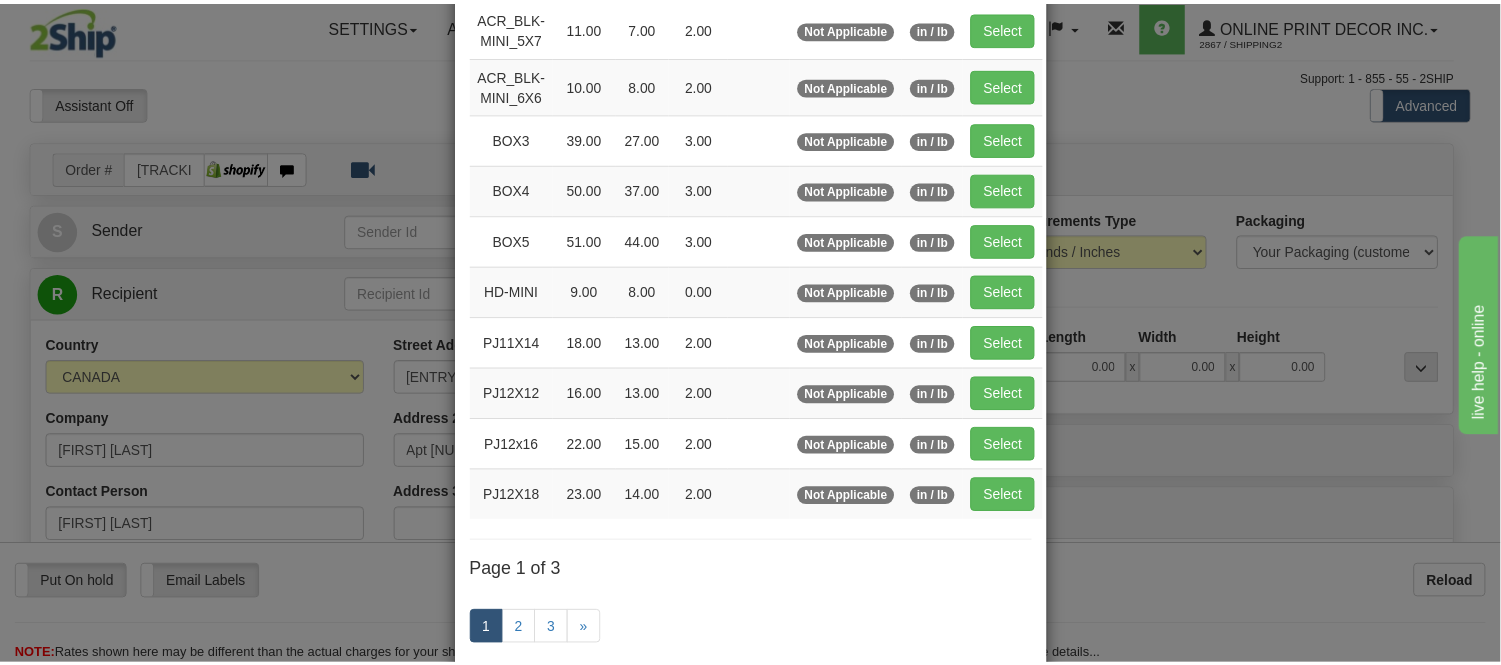 scroll, scrollTop: 222, scrollLeft: 0, axis: vertical 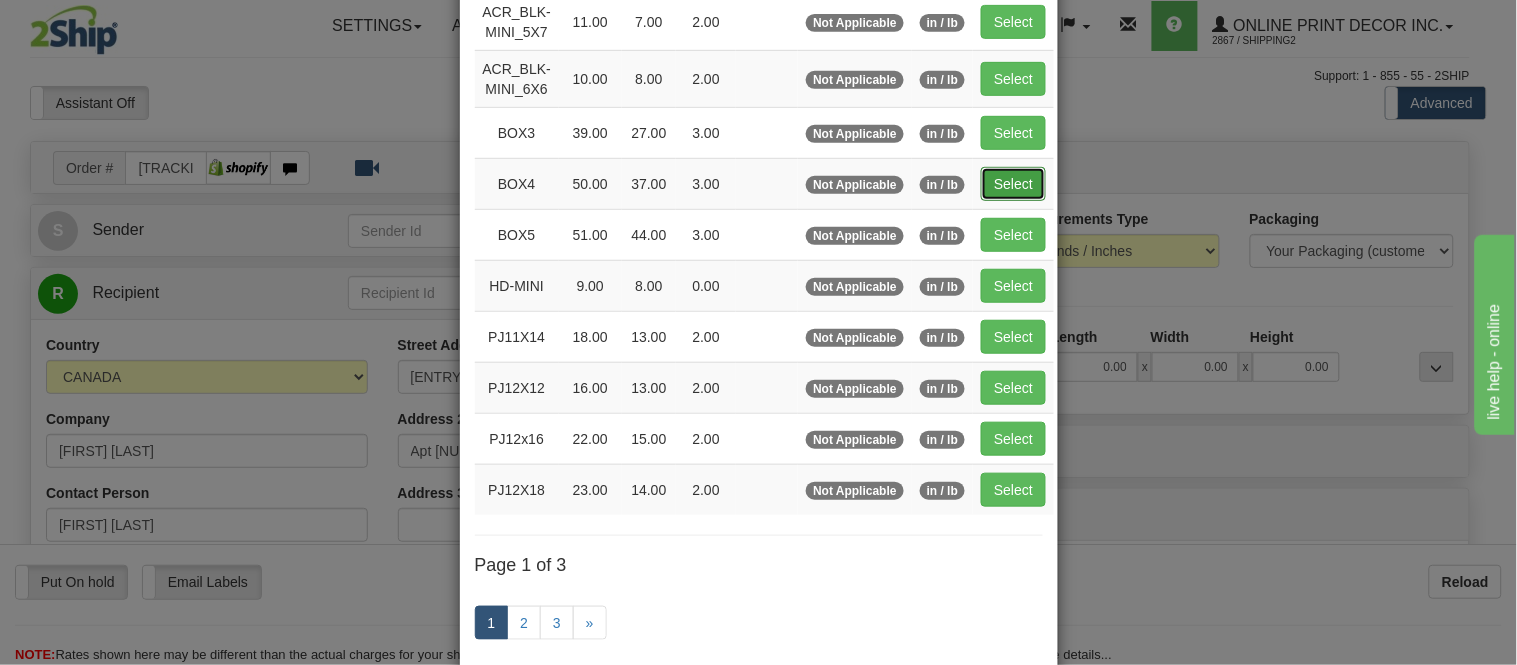click on "Select" at bounding box center (1013, 184) 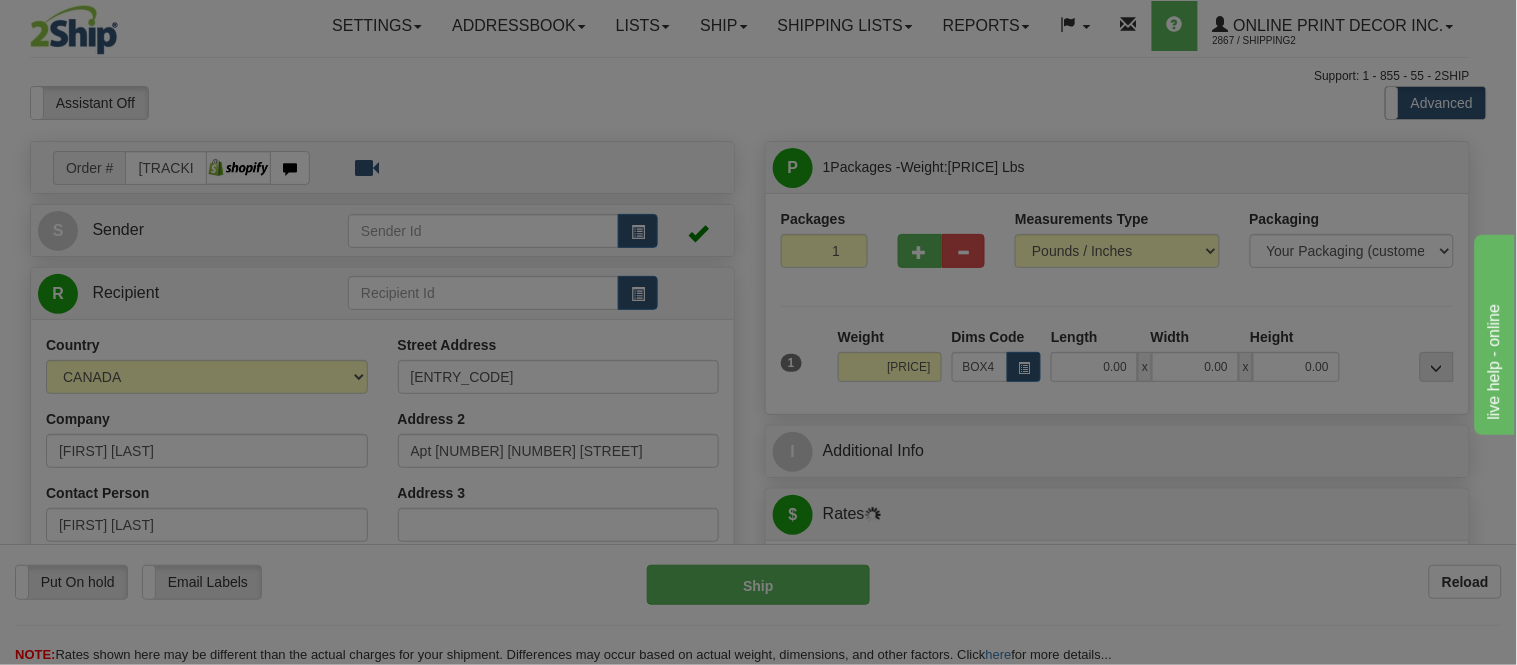 type on "50.00" 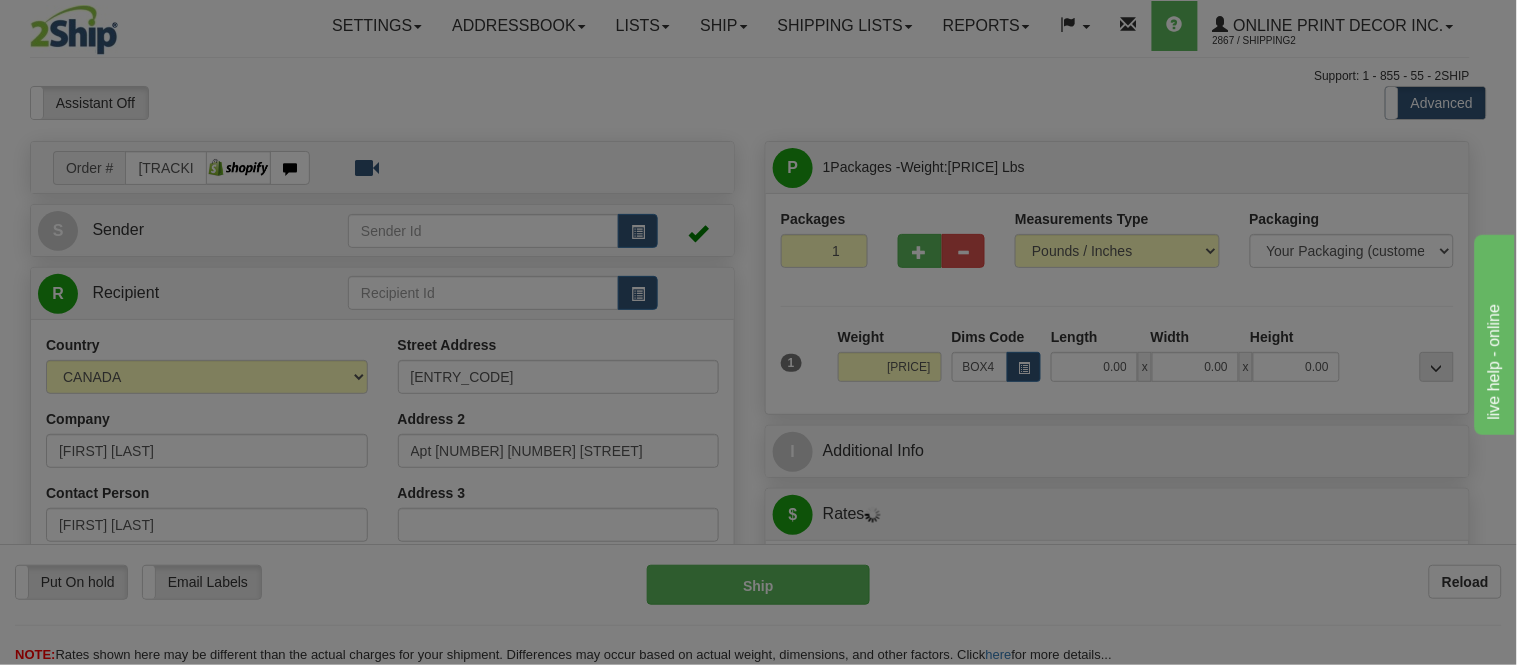 type on "37.00" 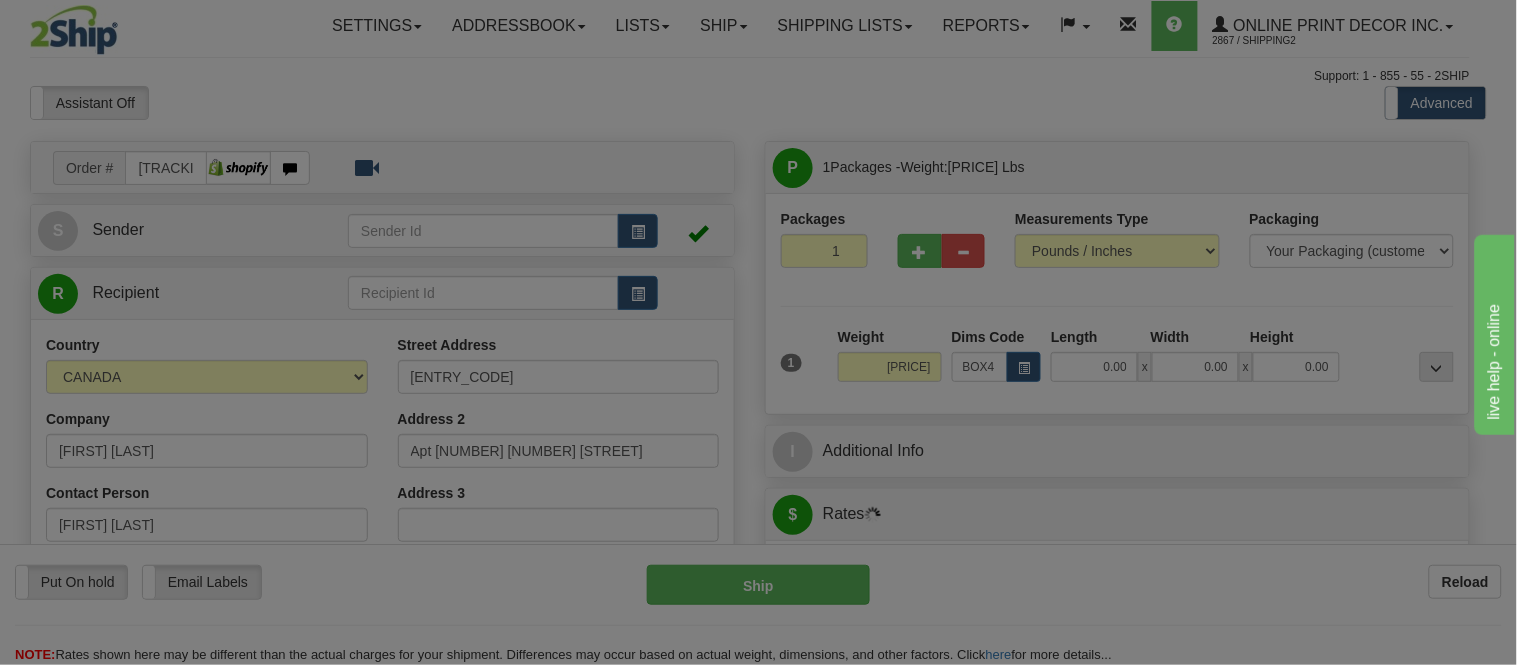 type on "3.00" 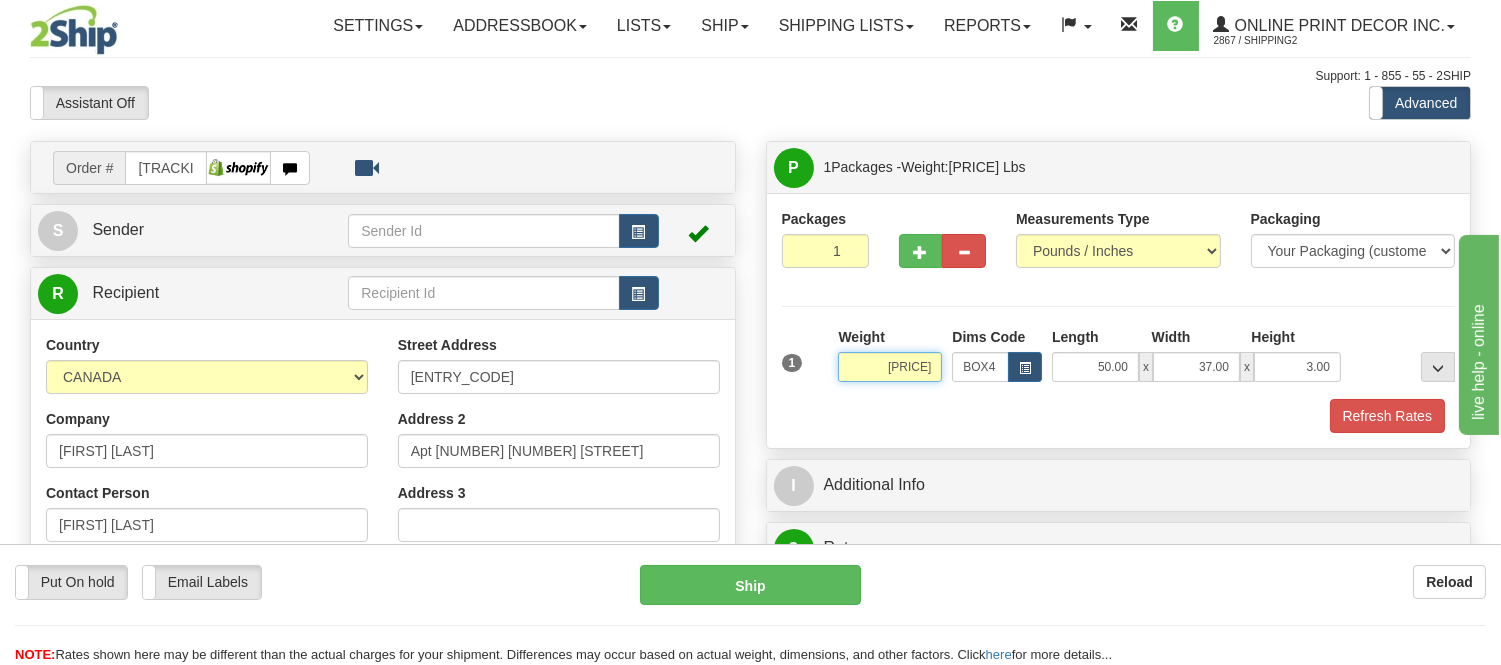 drag, startPoint x: 931, startPoint y: 363, endPoint x: 837, endPoint y: 365, distance: 94.02127 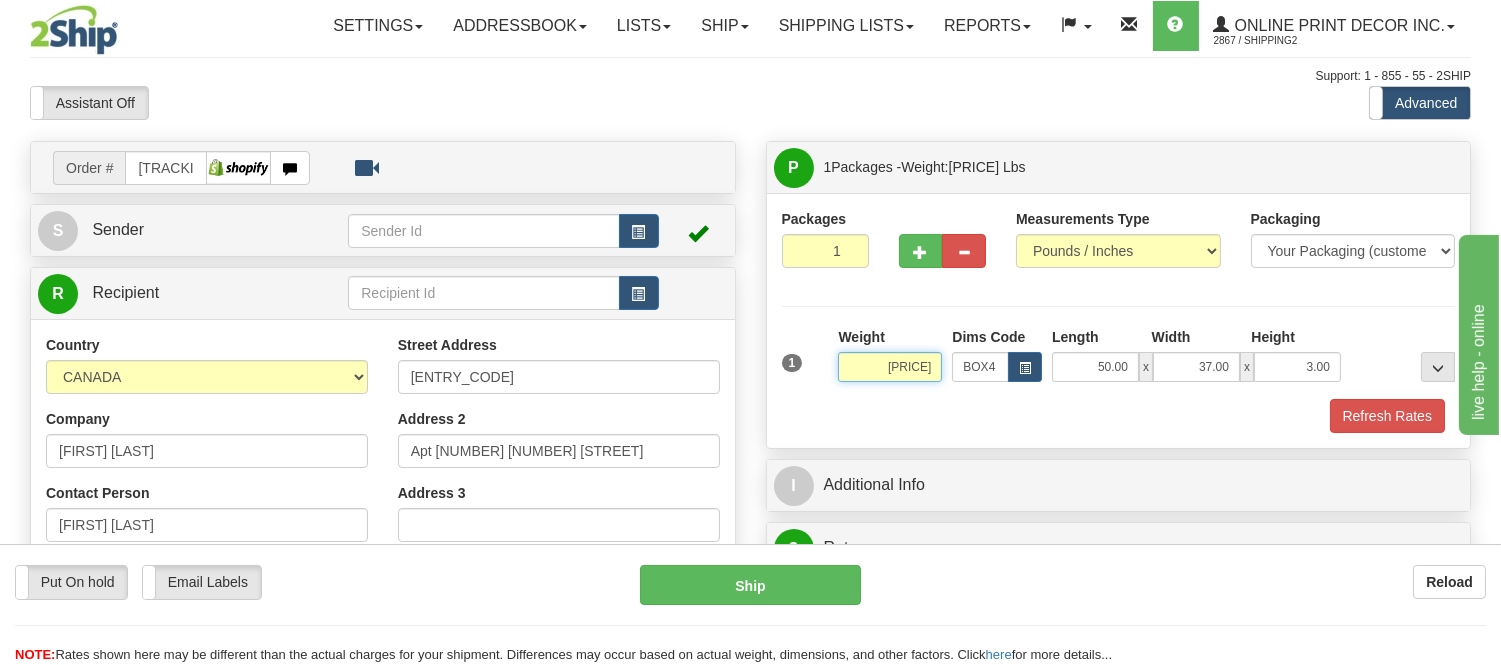 click on "1.47" at bounding box center [890, 367] 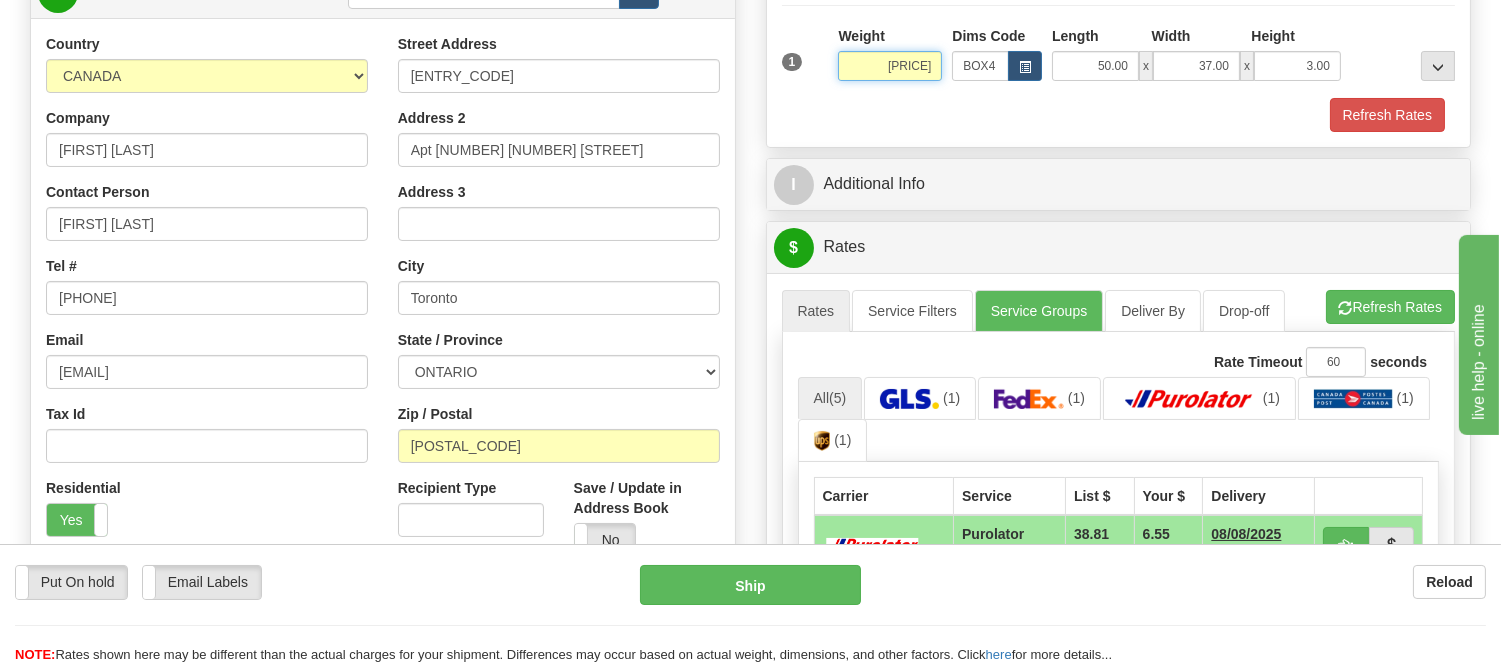 scroll, scrollTop: 307, scrollLeft: 0, axis: vertical 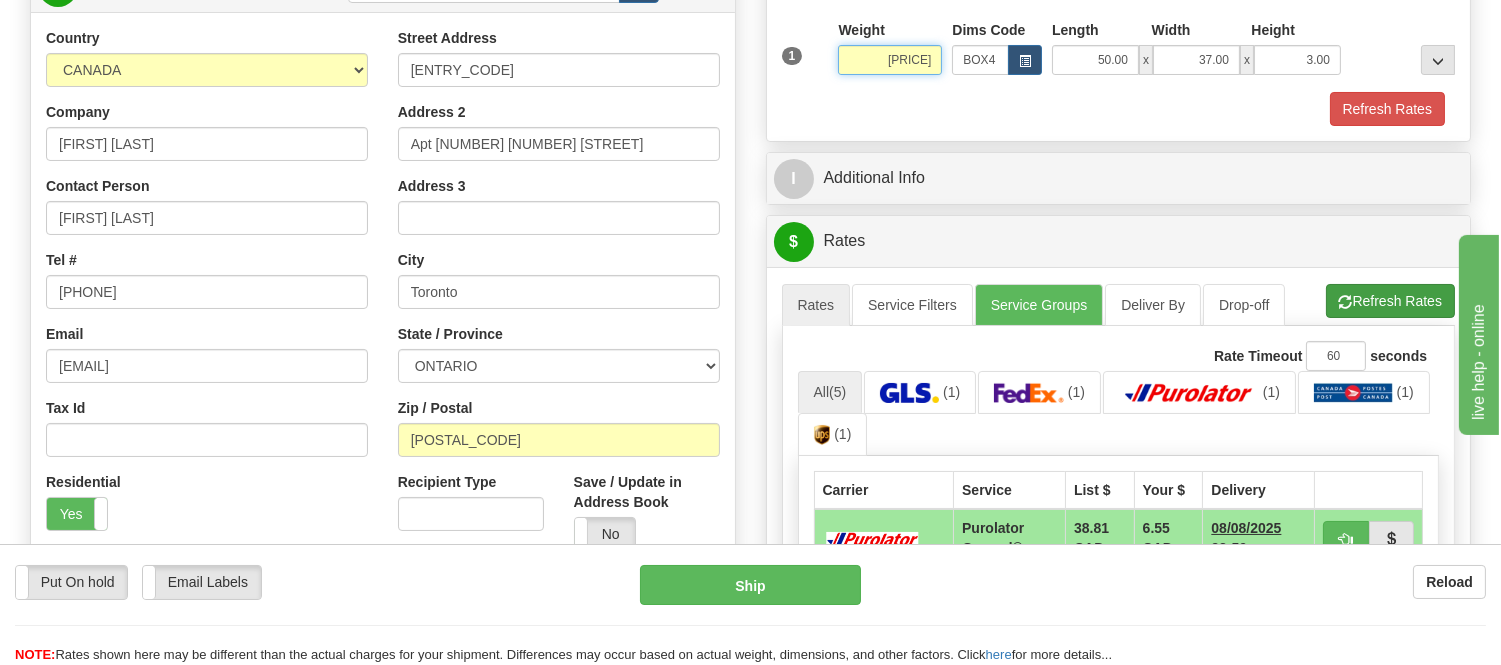 type on "18.98" 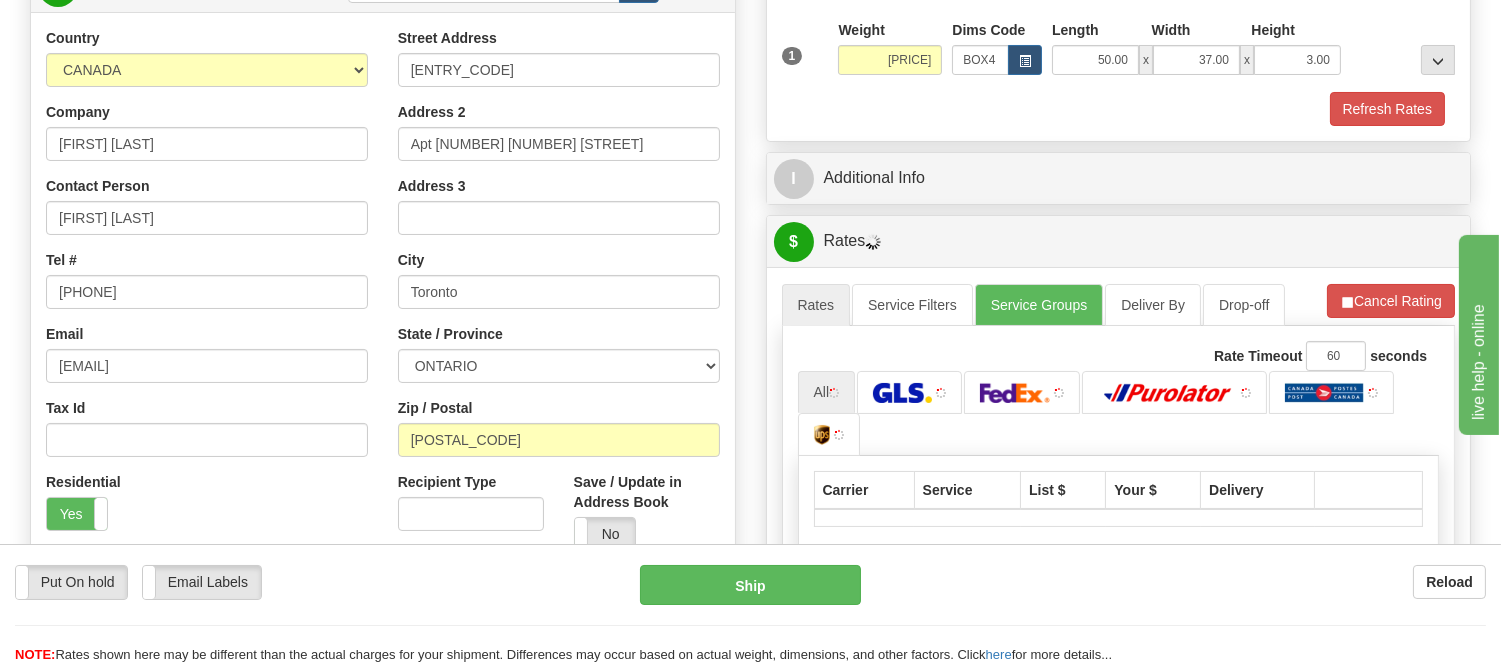 click on "Refresh Rates
Cancel Rating" at bounding box center (1391, 301) 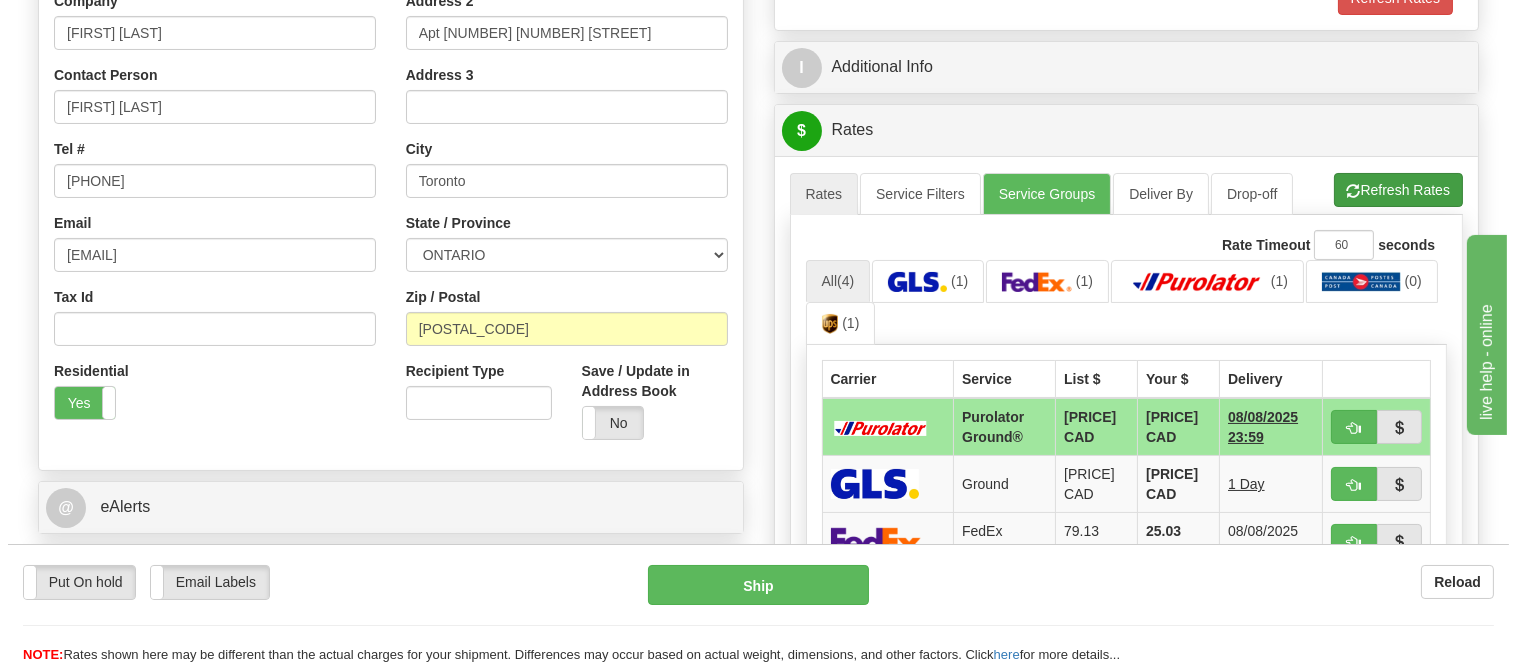 scroll, scrollTop: 530, scrollLeft: 0, axis: vertical 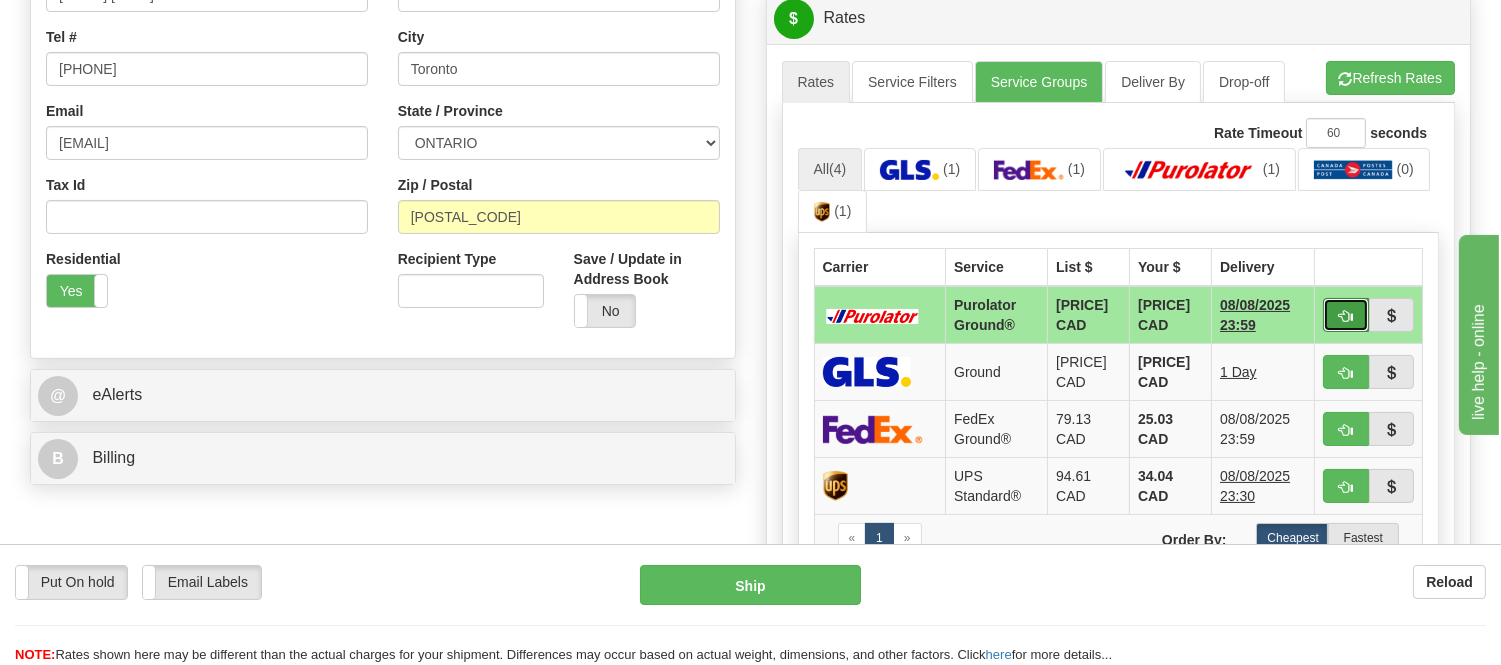 click at bounding box center [1346, 316] 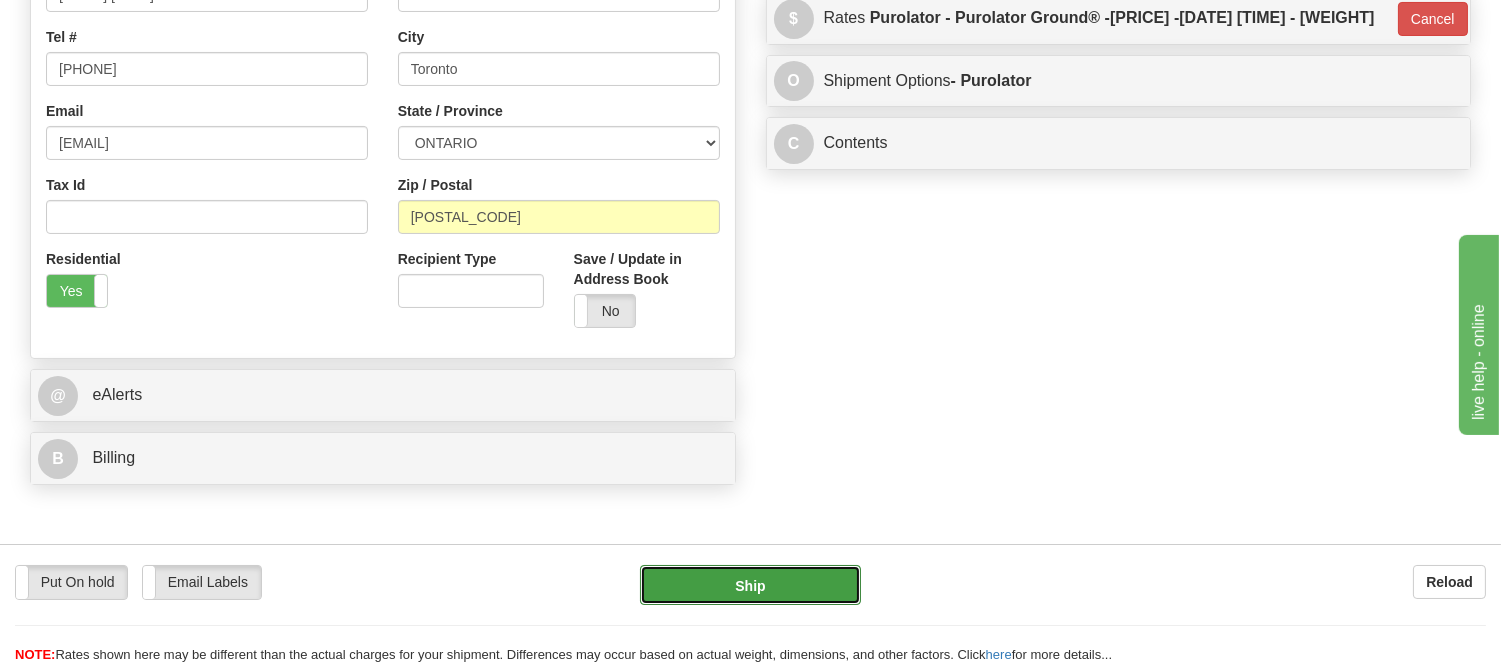 click on "Ship" at bounding box center (750, 585) 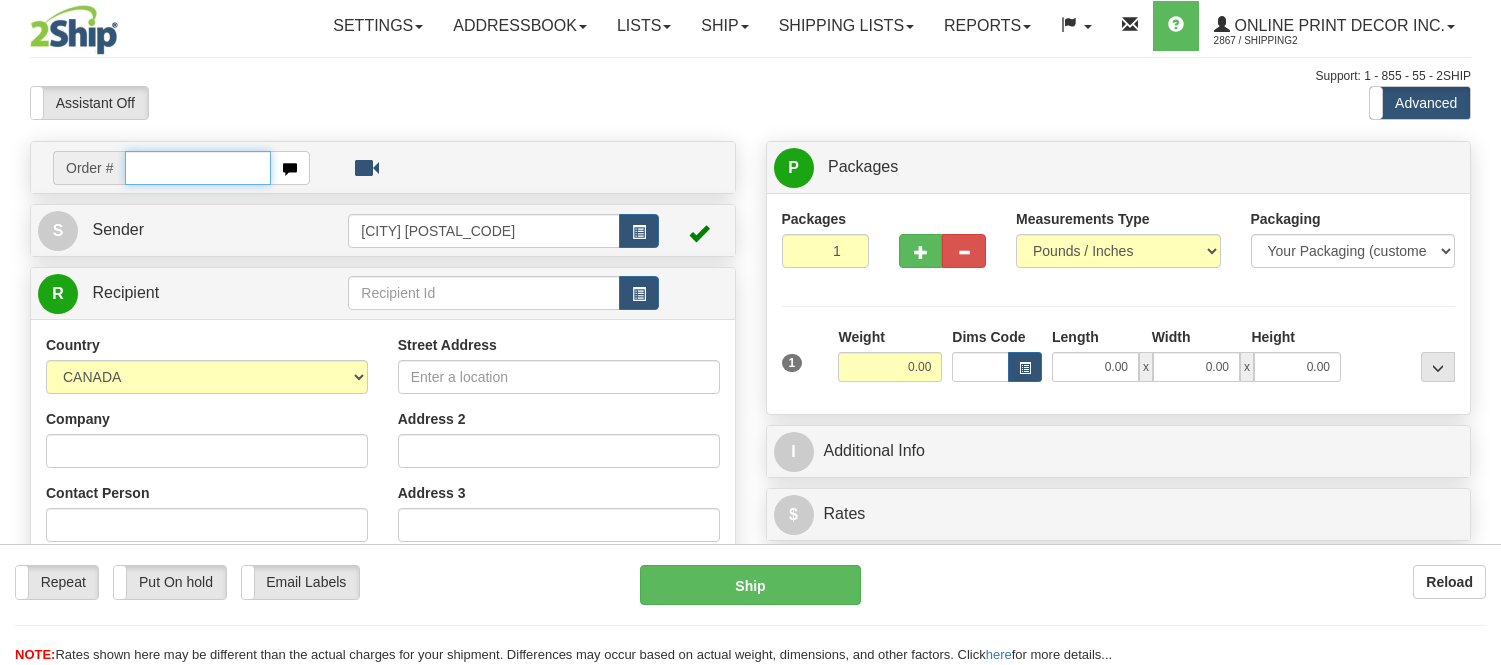 scroll, scrollTop: 0, scrollLeft: 0, axis: both 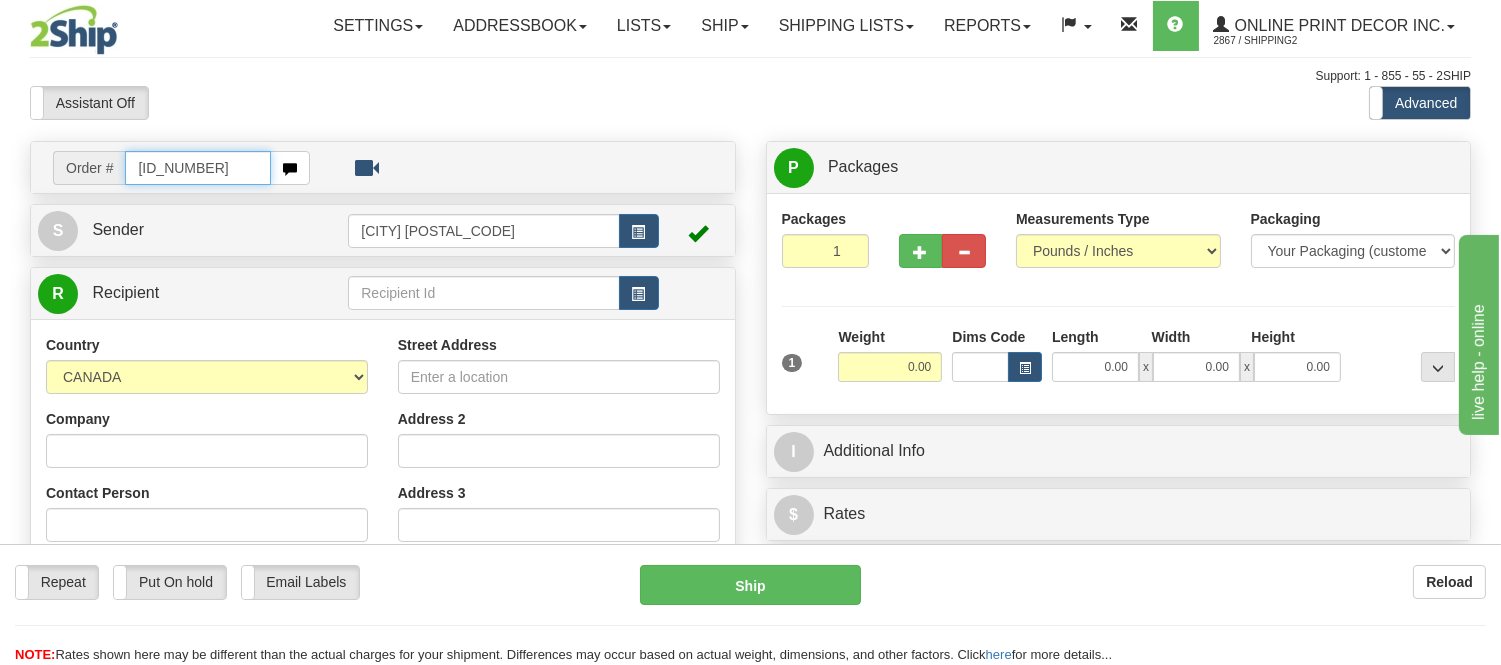 type on "[ID_NUMBER]" 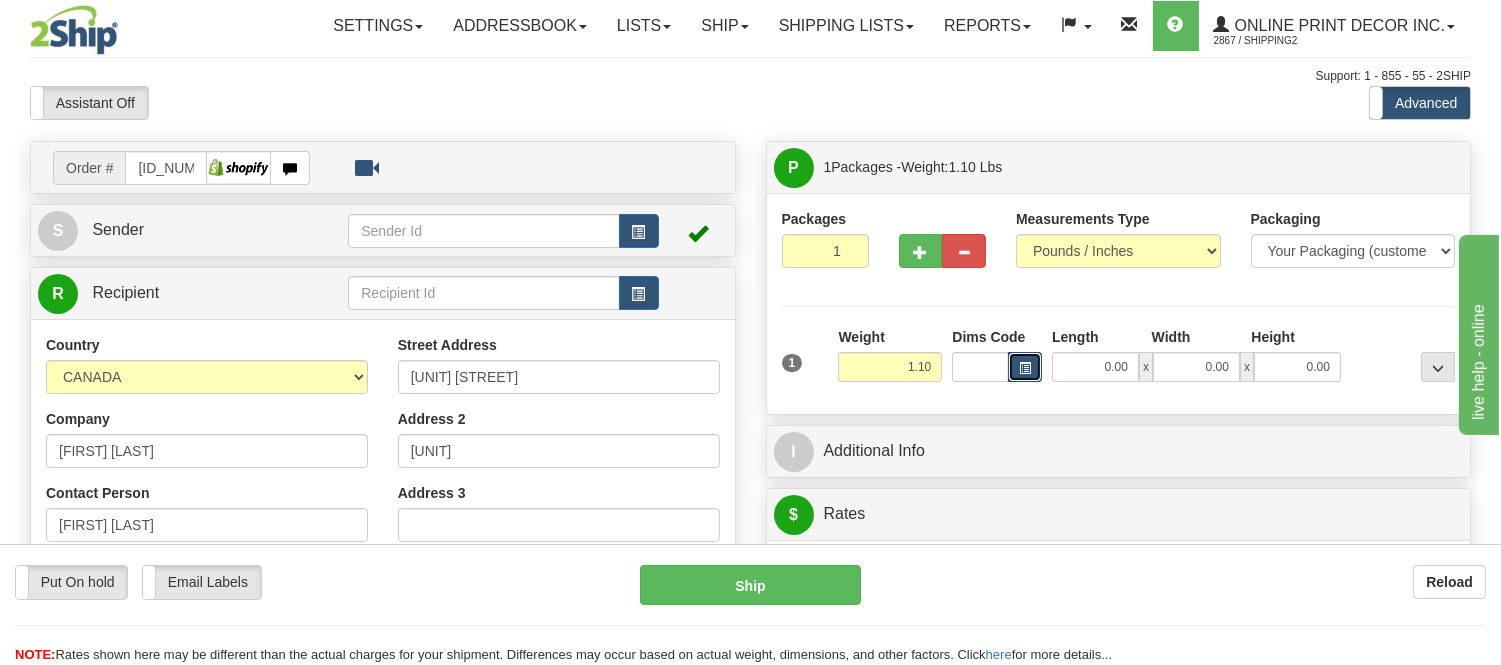 click at bounding box center (1025, 367) 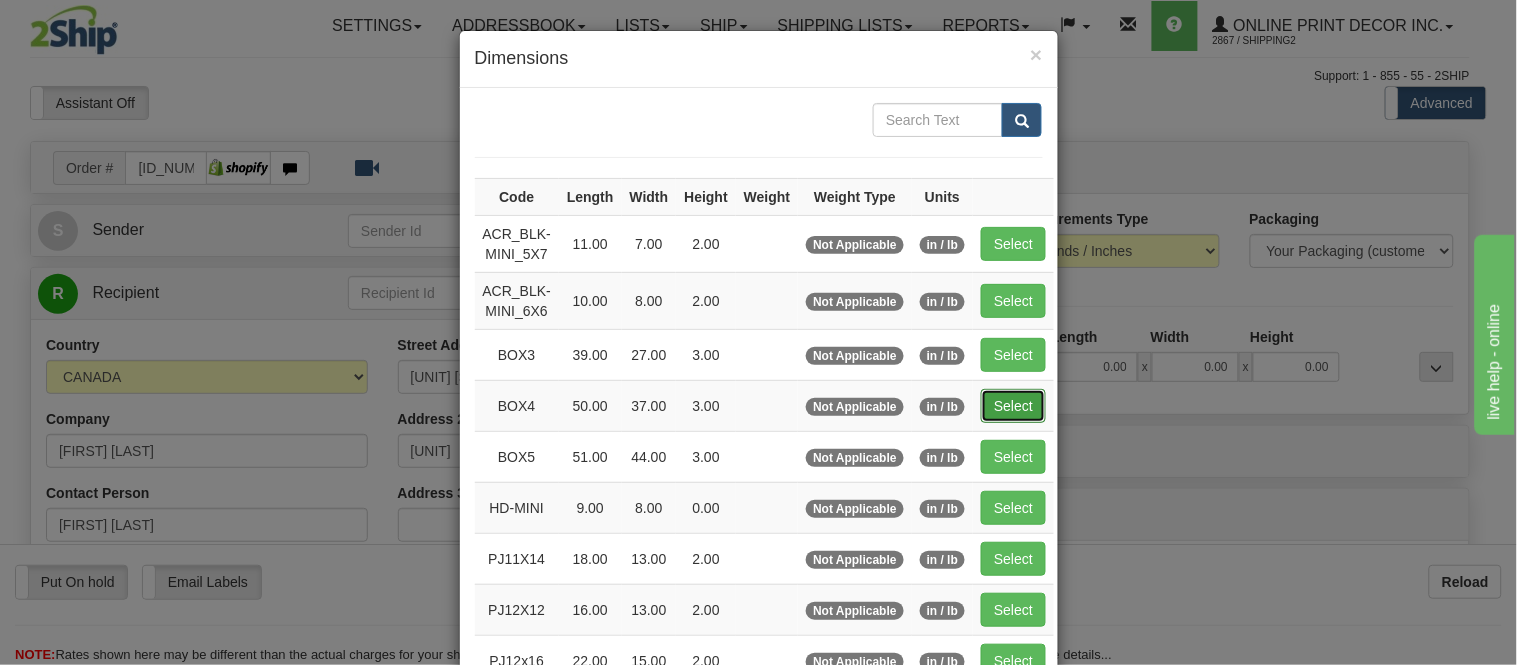 click on "Select" at bounding box center (1013, 406) 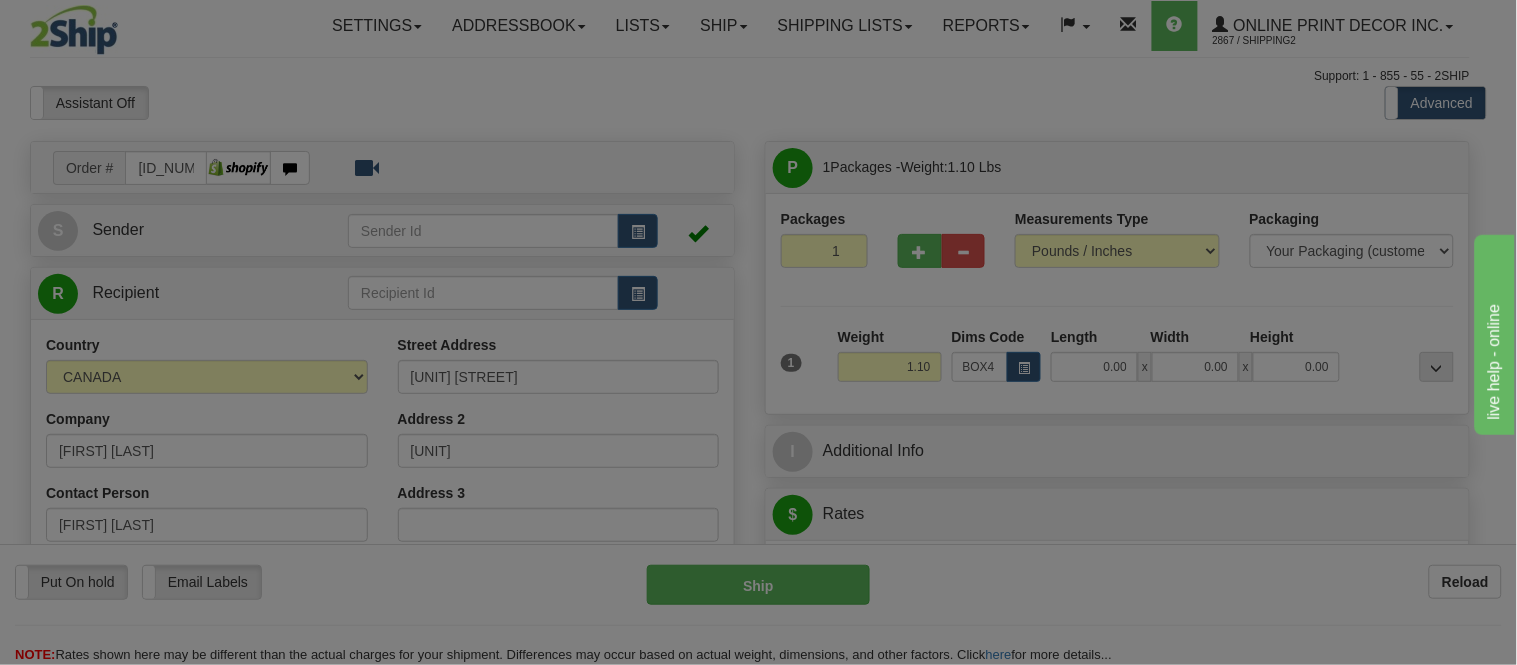 type on "50.00" 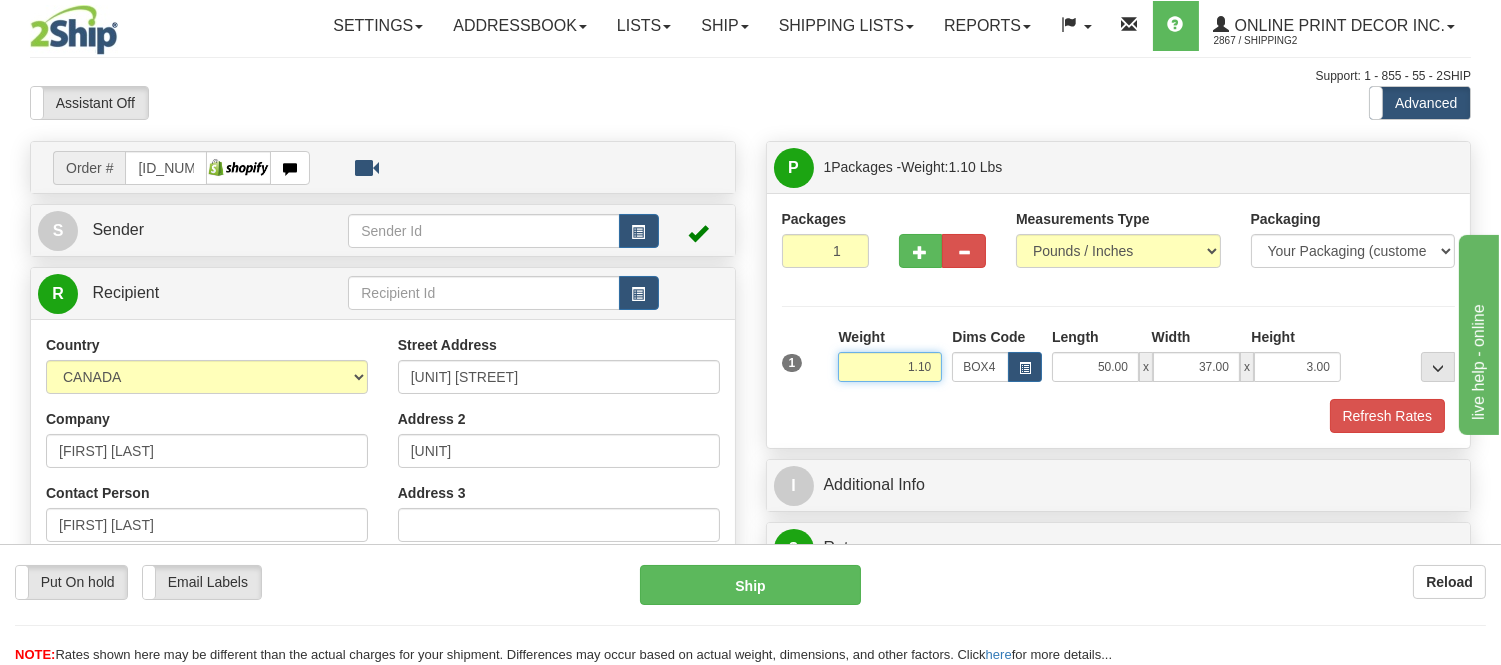 drag, startPoint x: 934, startPoint y: 368, endPoint x: 810, endPoint y: 414, distance: 132.25732 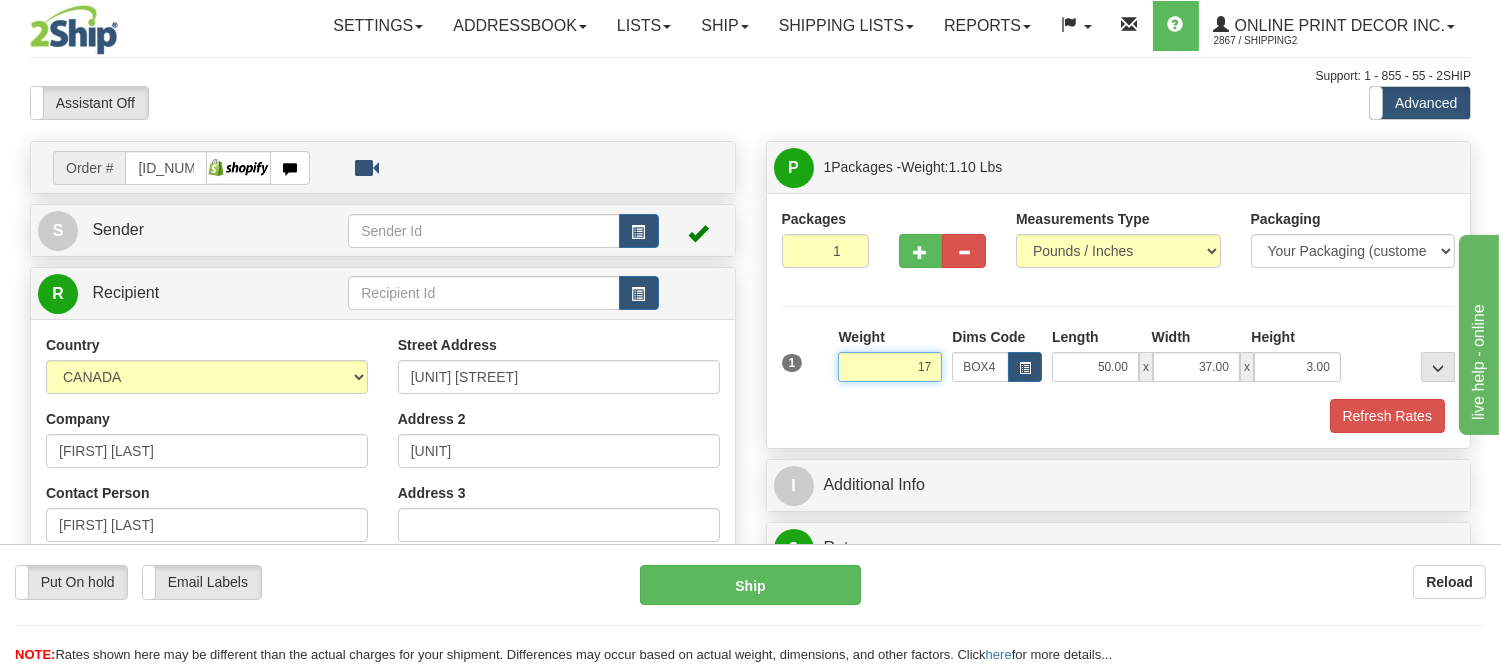 type on "1" 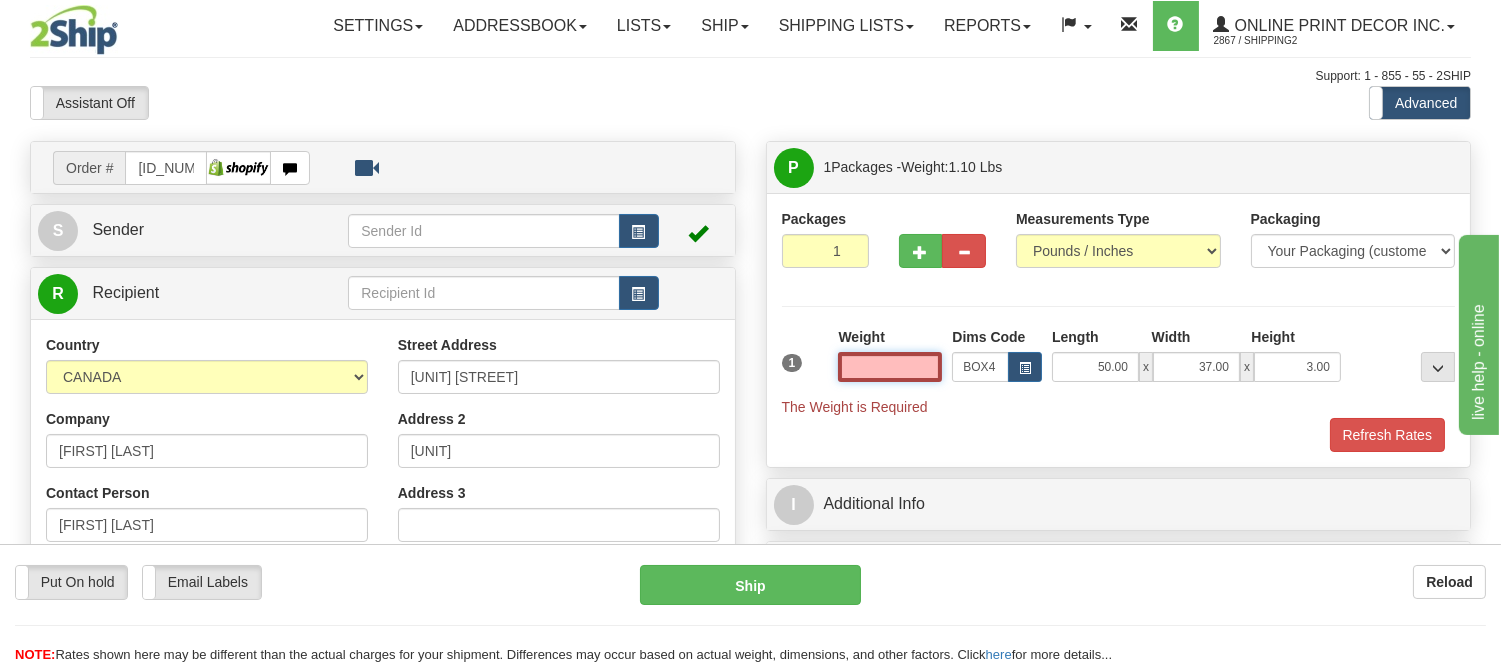 click at bounding box center [890, 367] 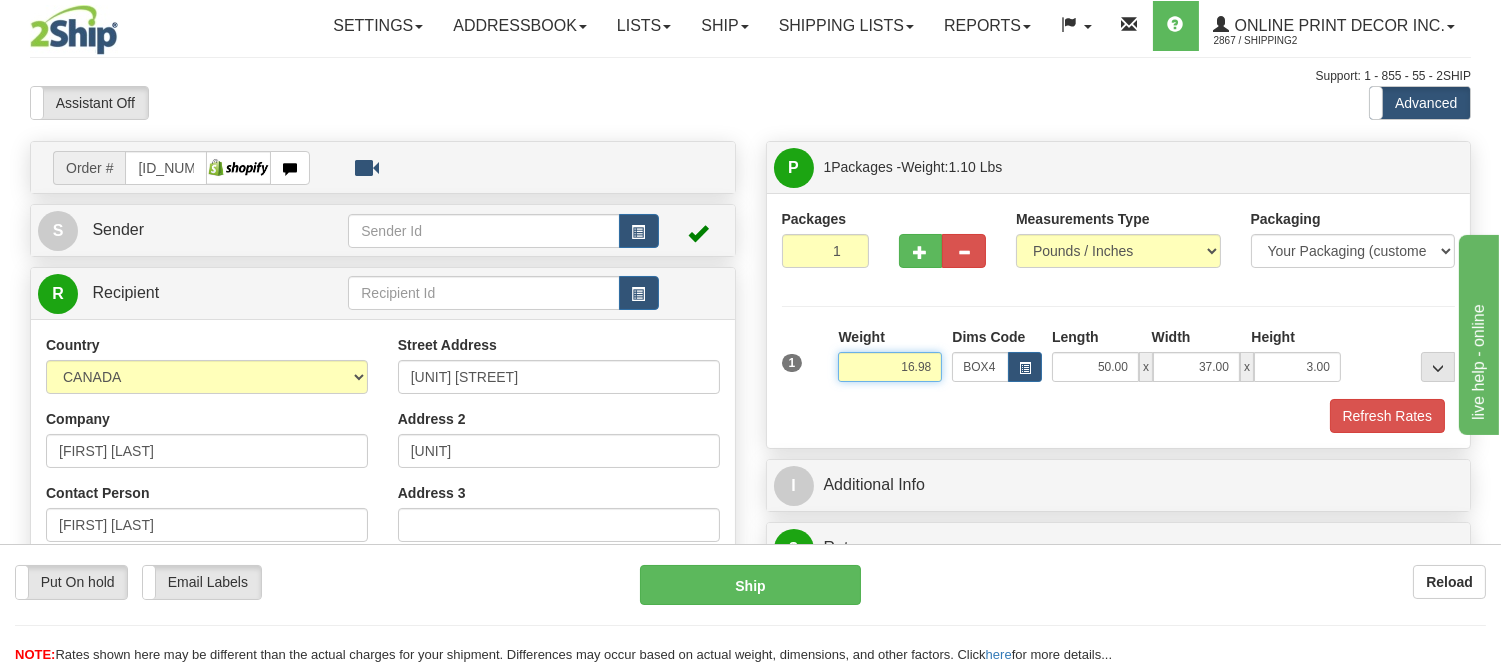 drag, startPoint x: 932, startPoint y: 366, endPoint x: 854, endPoint y: 402, distance: 85.90693 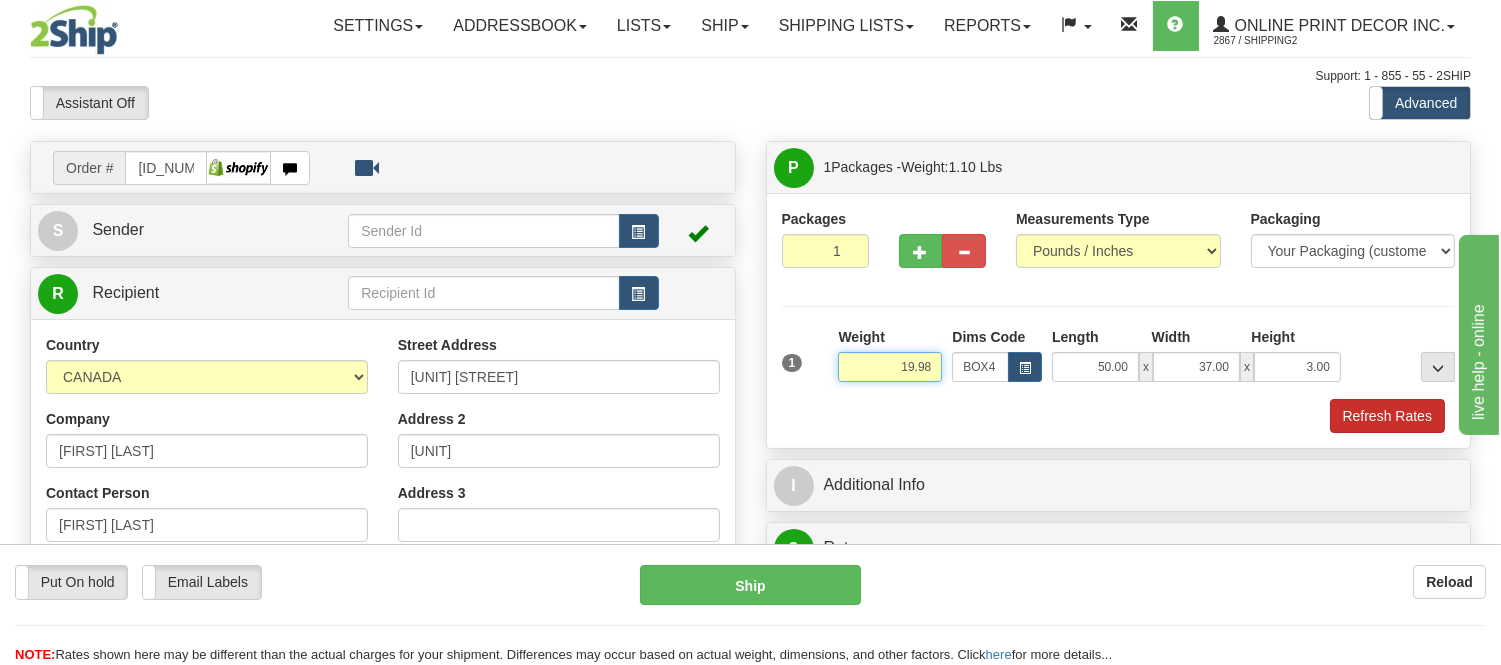 type on "19.98" 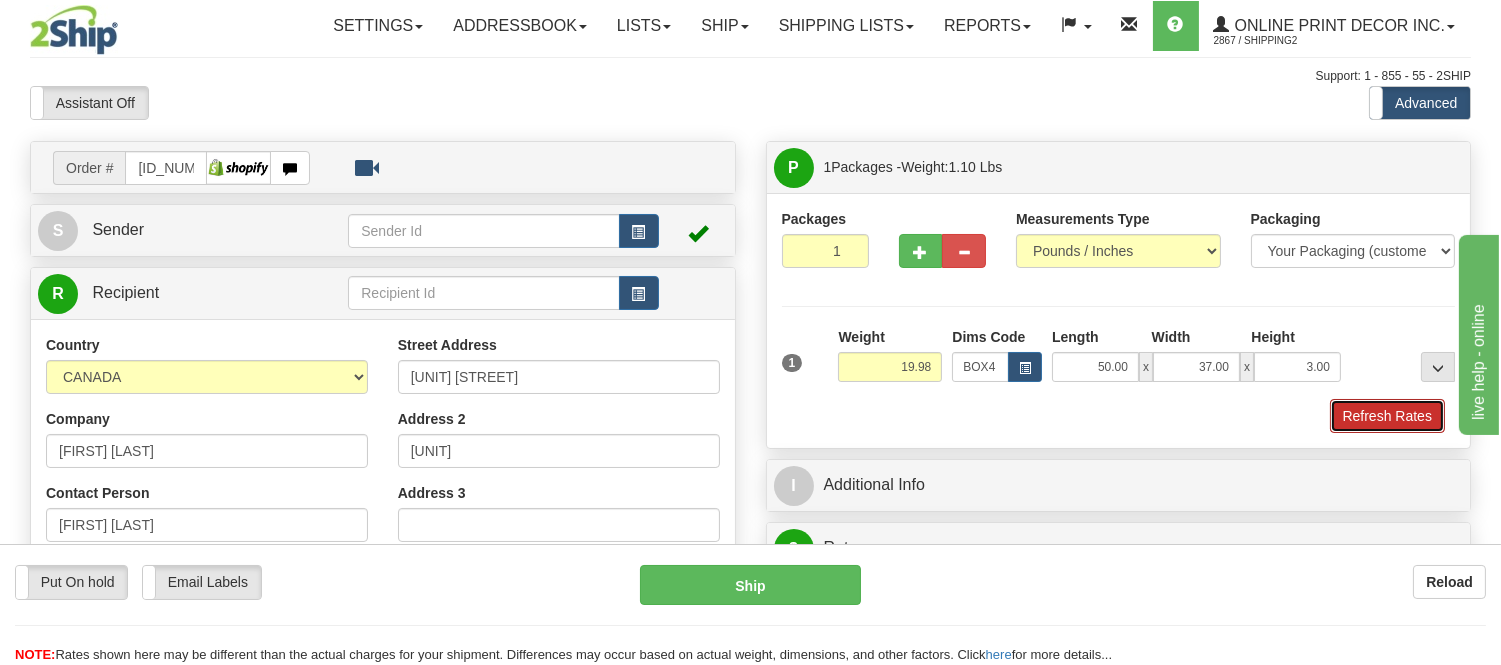 click on "Refresh Rates" at bounding box center (1387, 416) 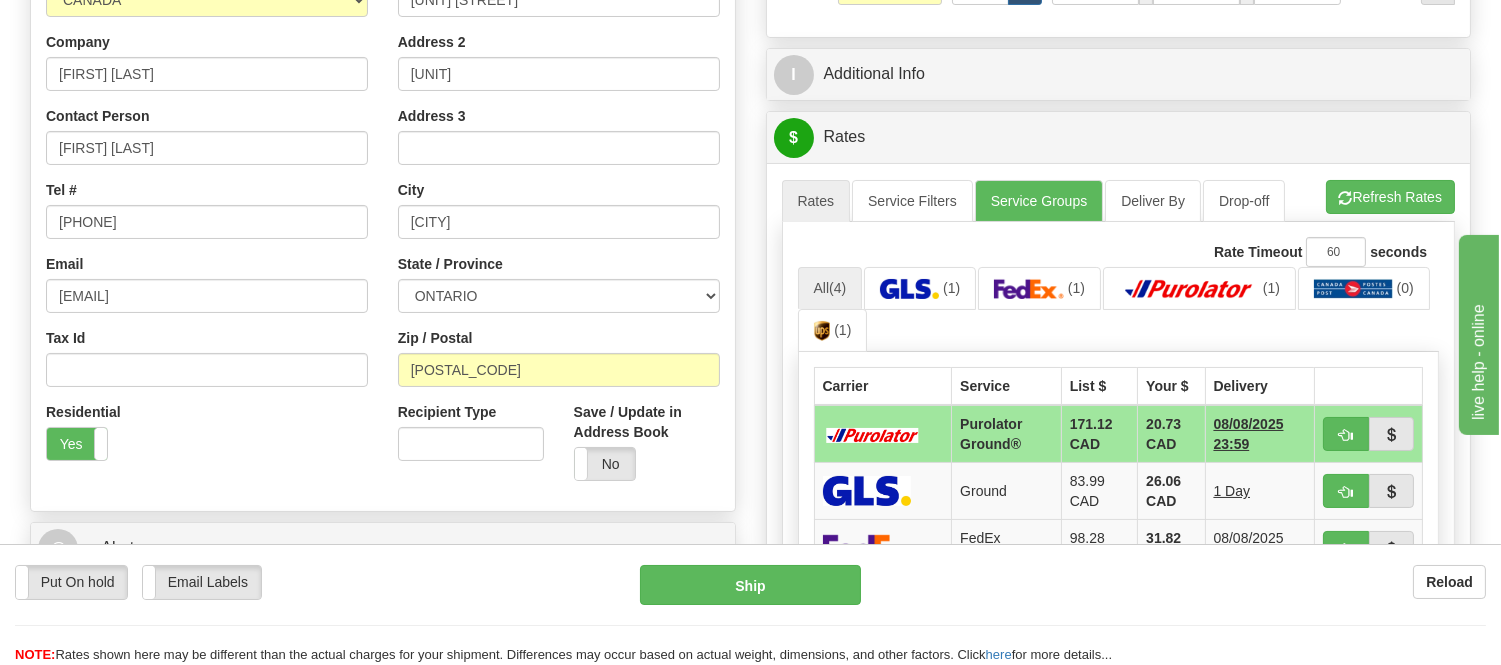 scroll, scrollTop: 533, scrollLeft: 0, axis: vertical 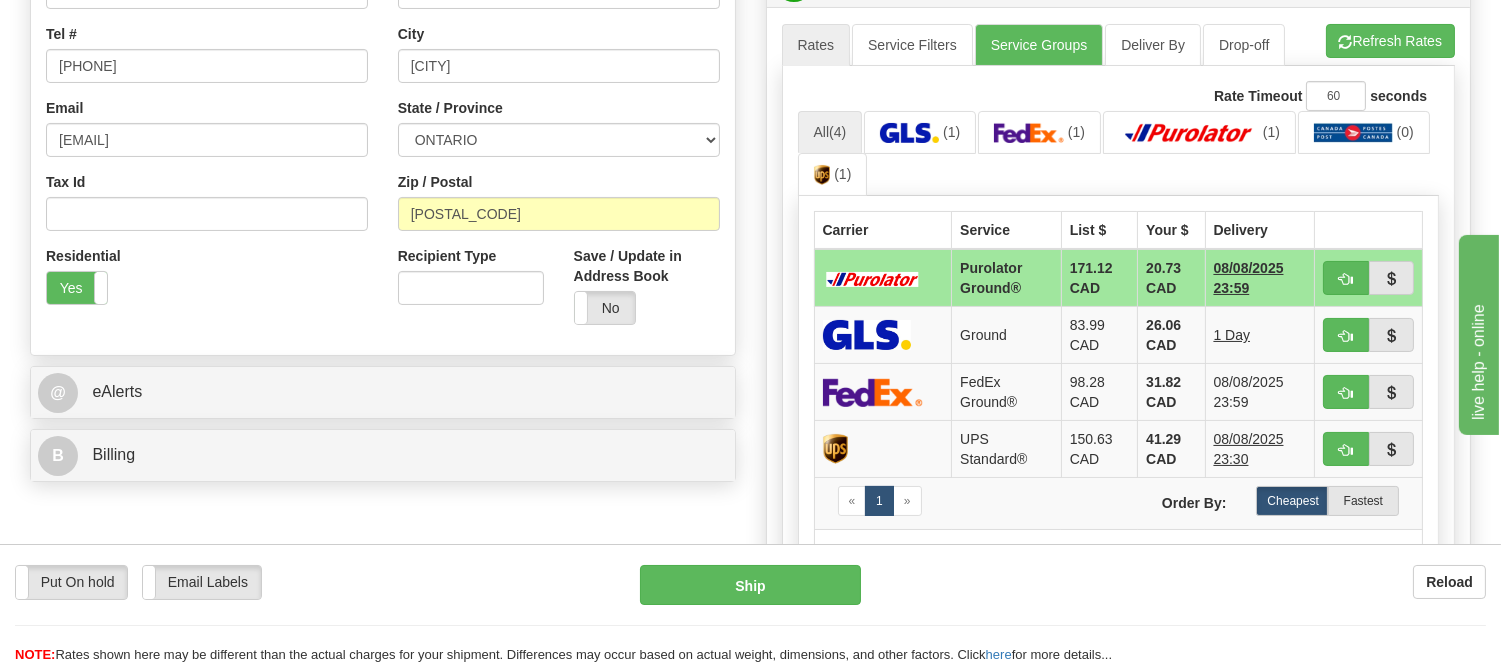 drag, startPoint x: 1507, startPoint y: 131, endPoint x: 125, endPoint y: 40, distance: 1384.9928 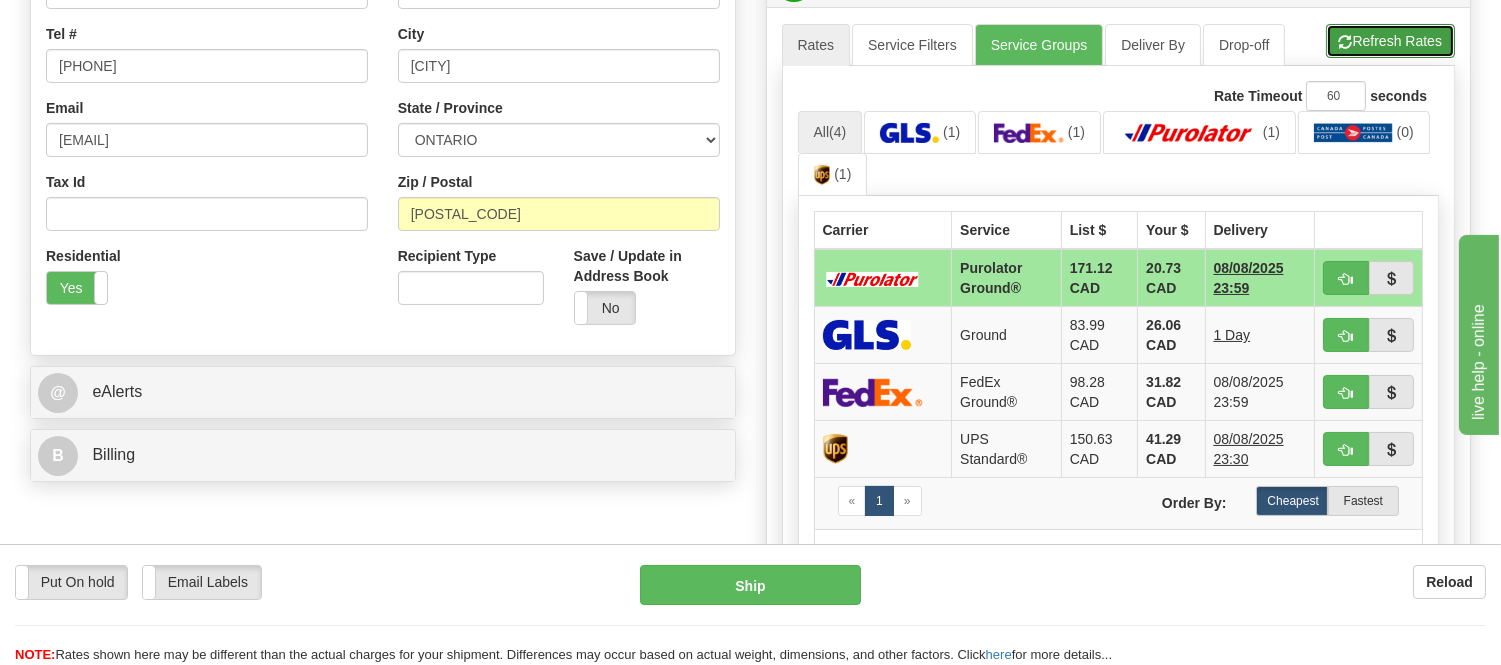 click on "Refresh Rates" at bounding box center (1390, 41) 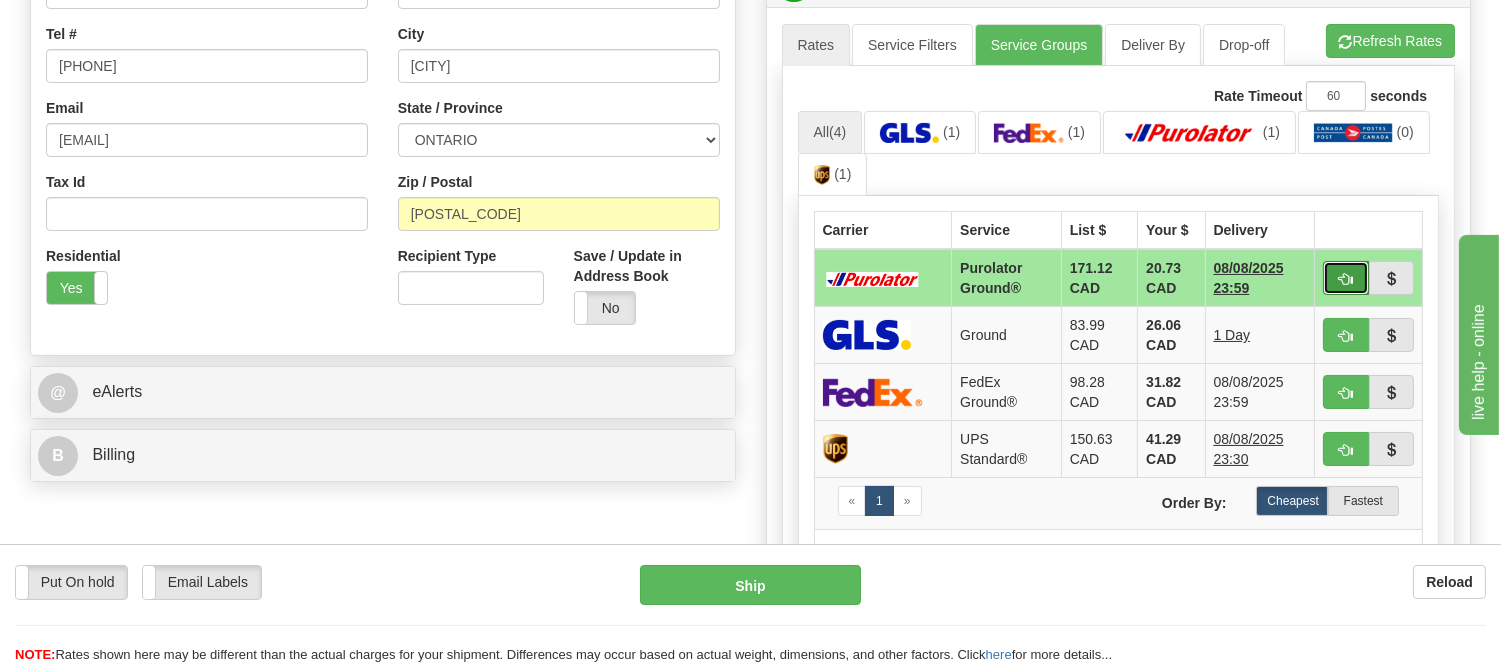 click at bounding box center [1346, 279] 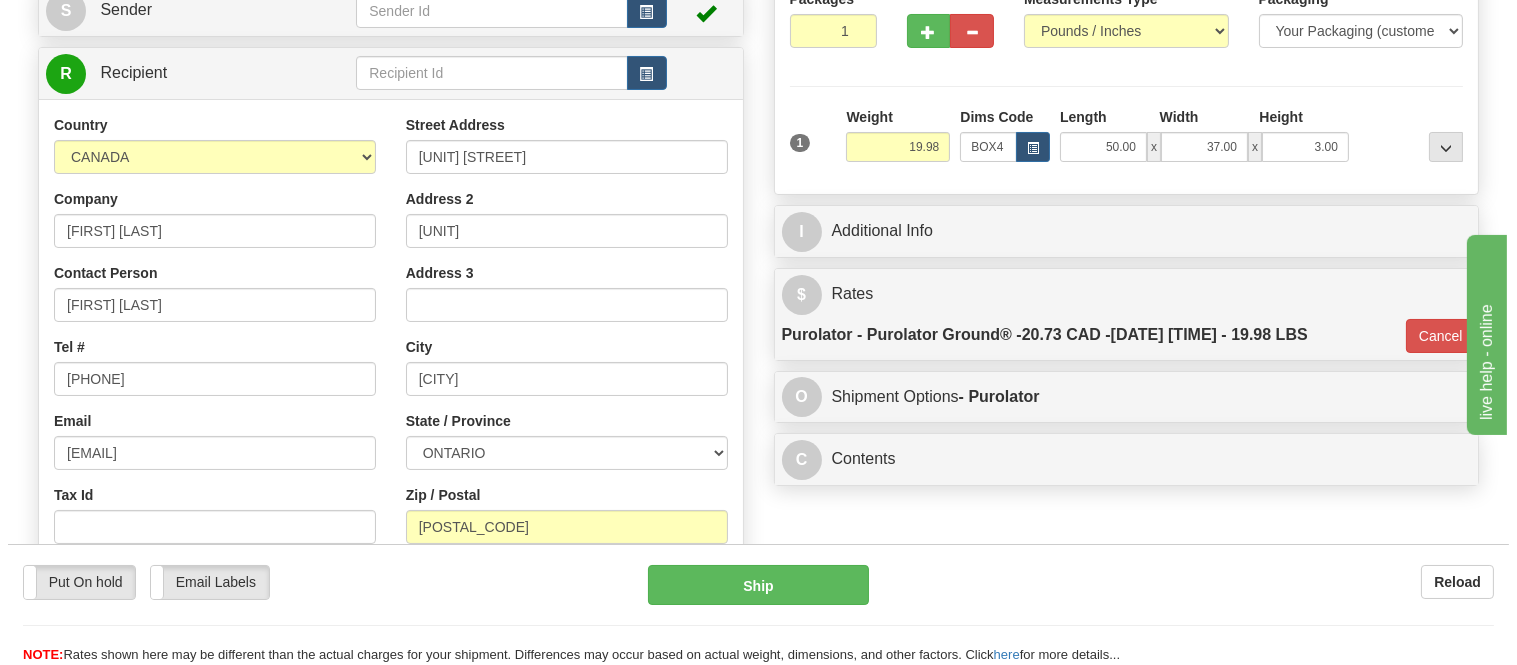 scroll, scrollTop: 200, scrollLeft: 0, axis: vertical 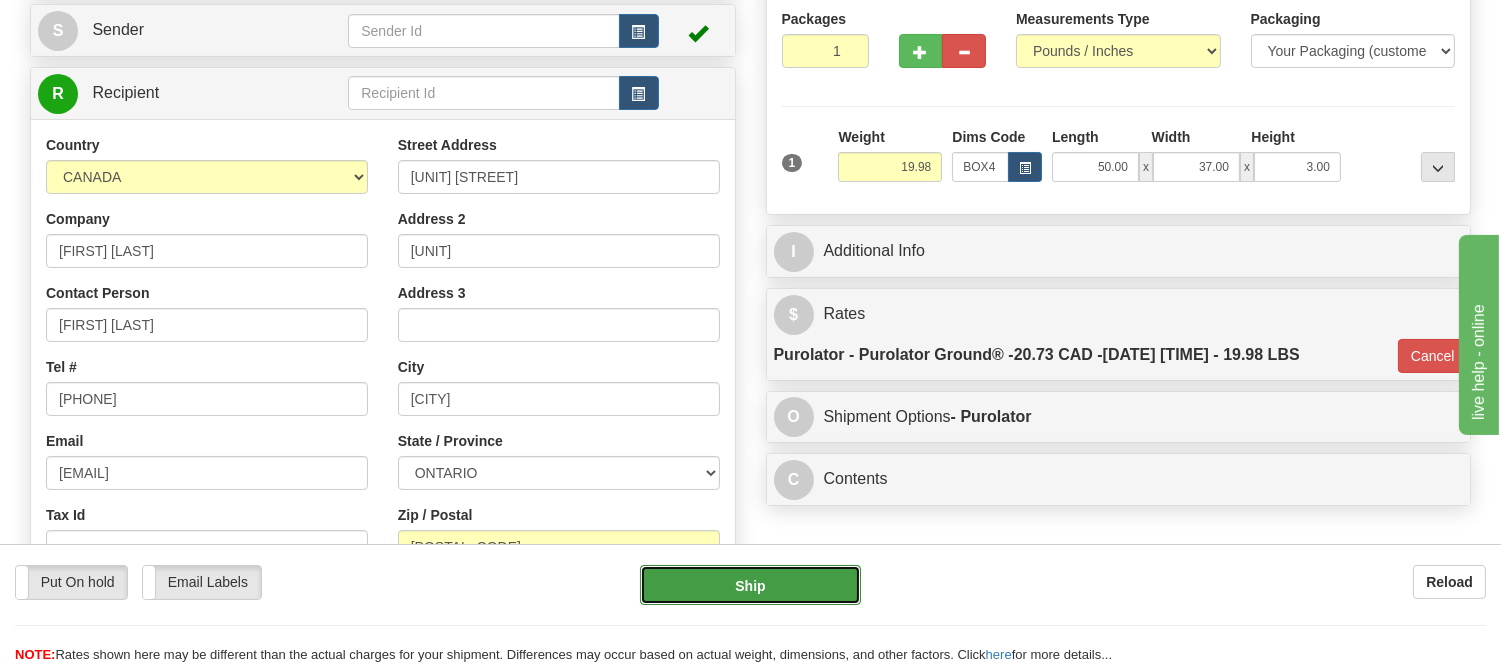 click on "Ship" at bounding box center [750, 585] 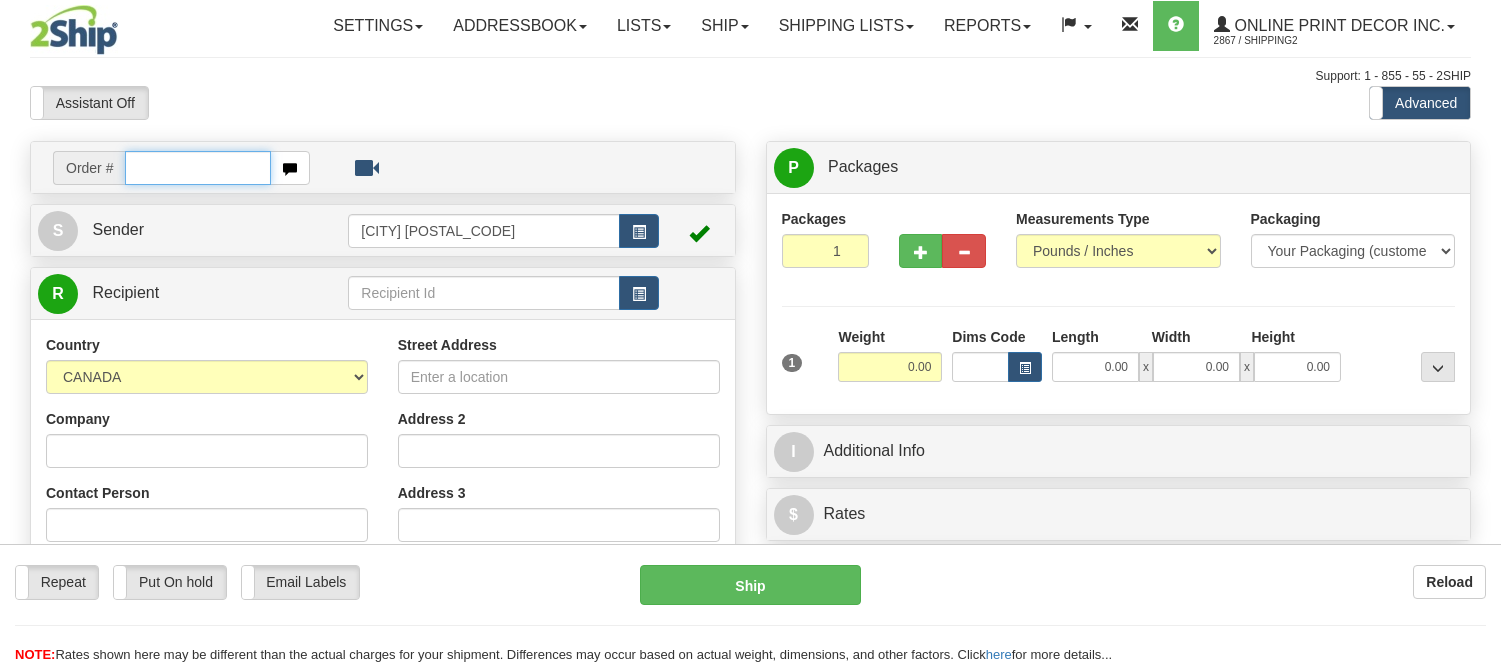 scroll, scrollTop: 0, scrollLeft: 0, axis: both 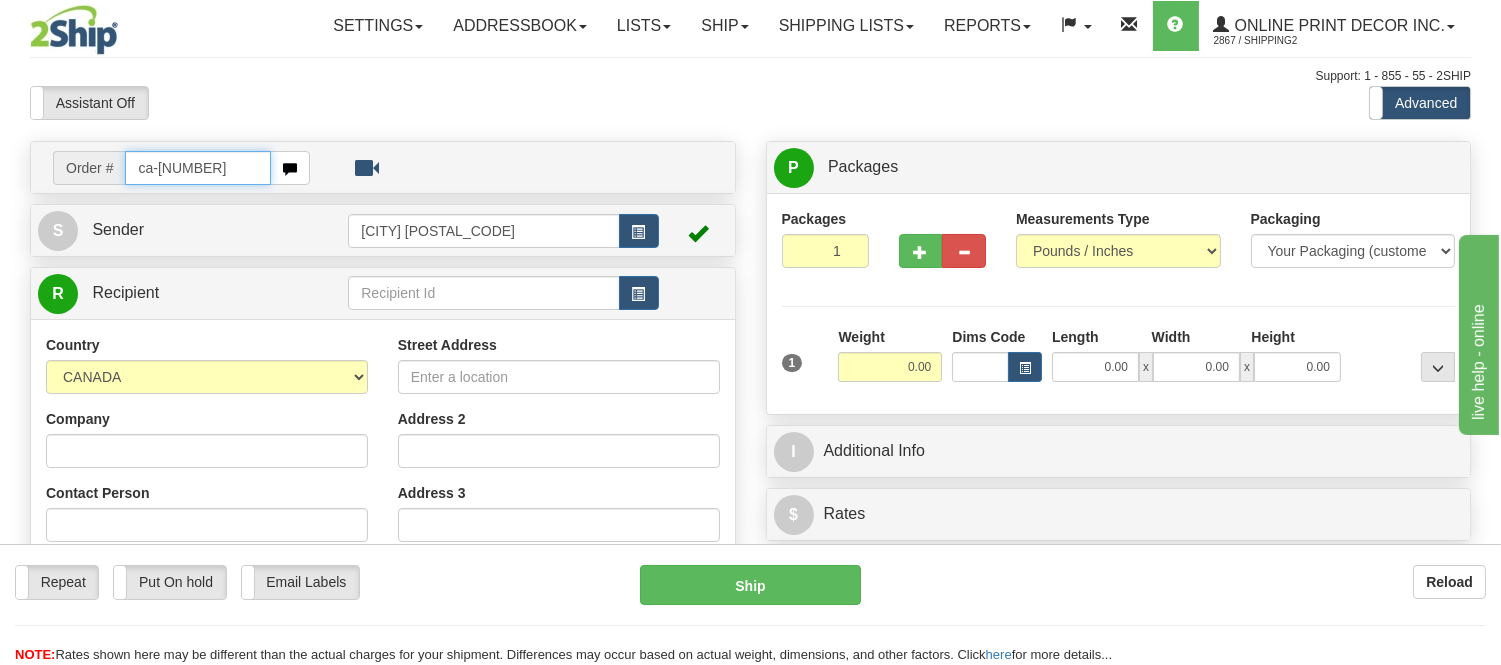 type on "ca-[NUMBER]" 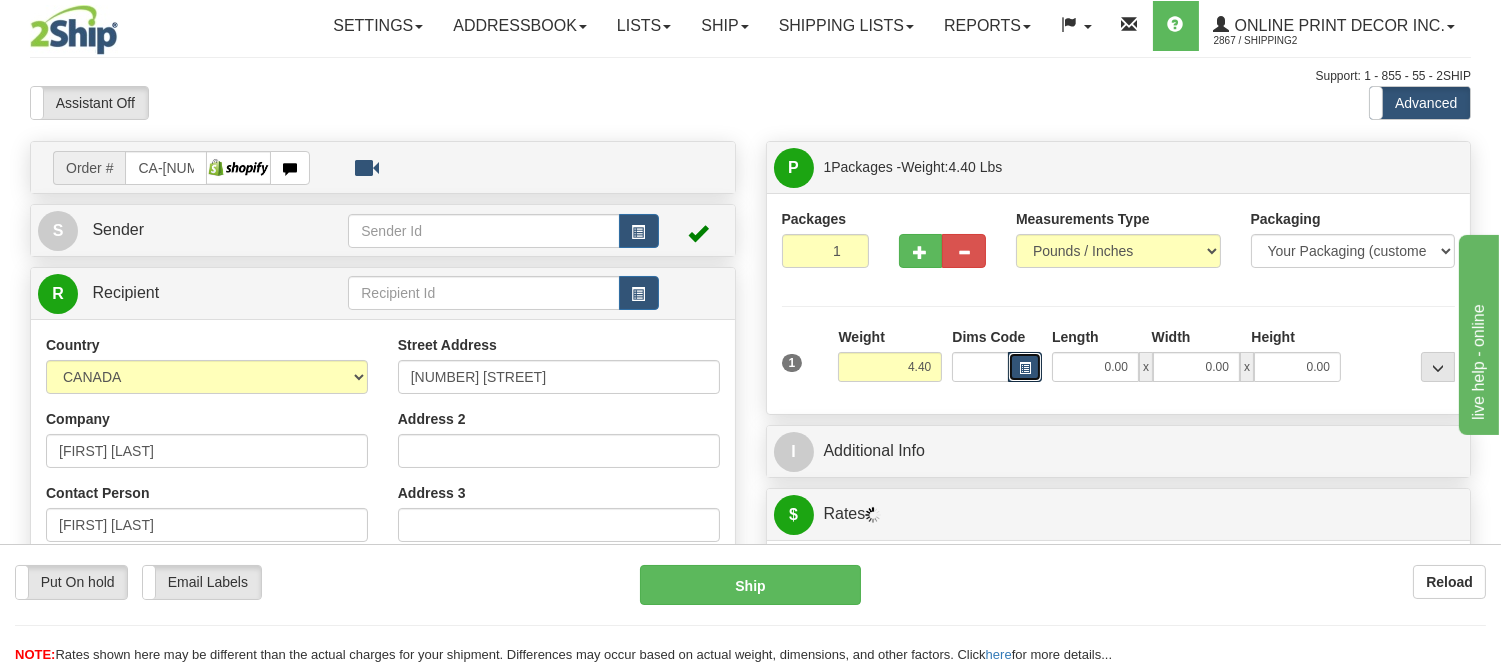 click at bounding box center (1025, 368) 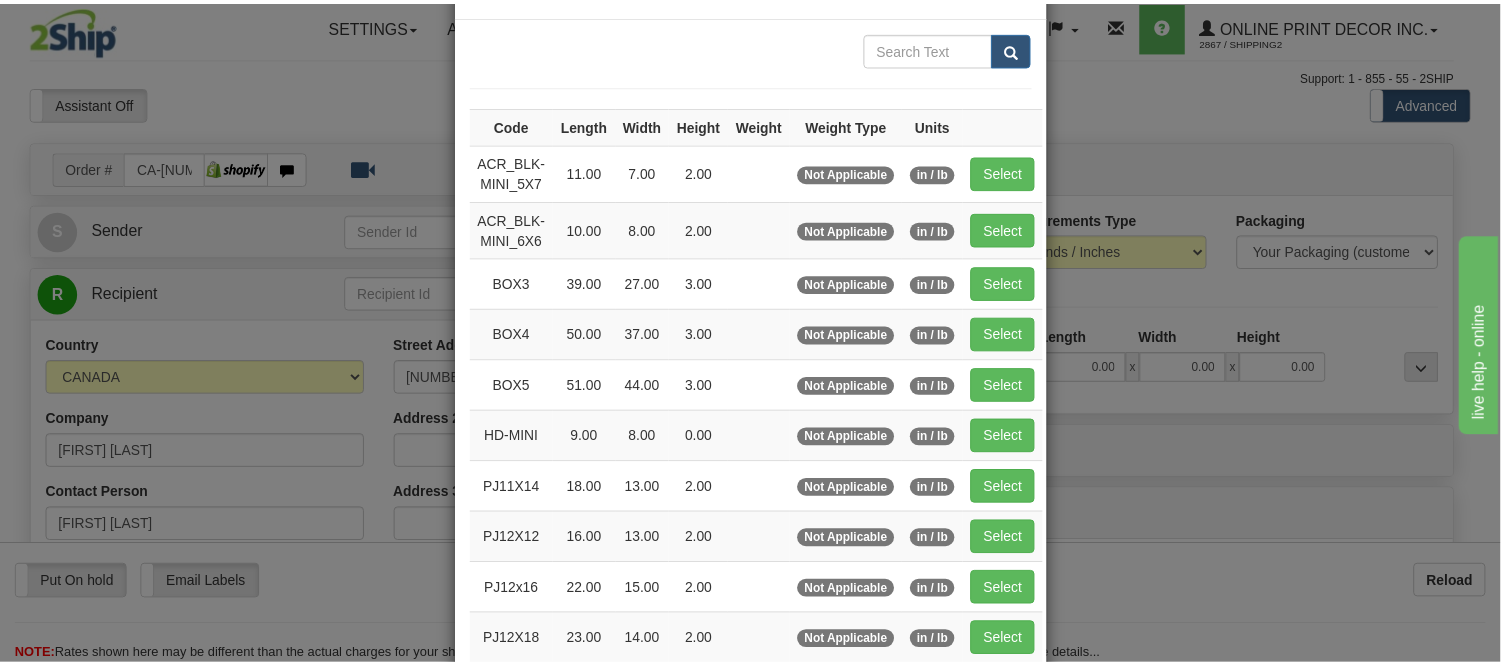 scroll, scrollTop: 111, scrollLeft: 0, axis: vertical 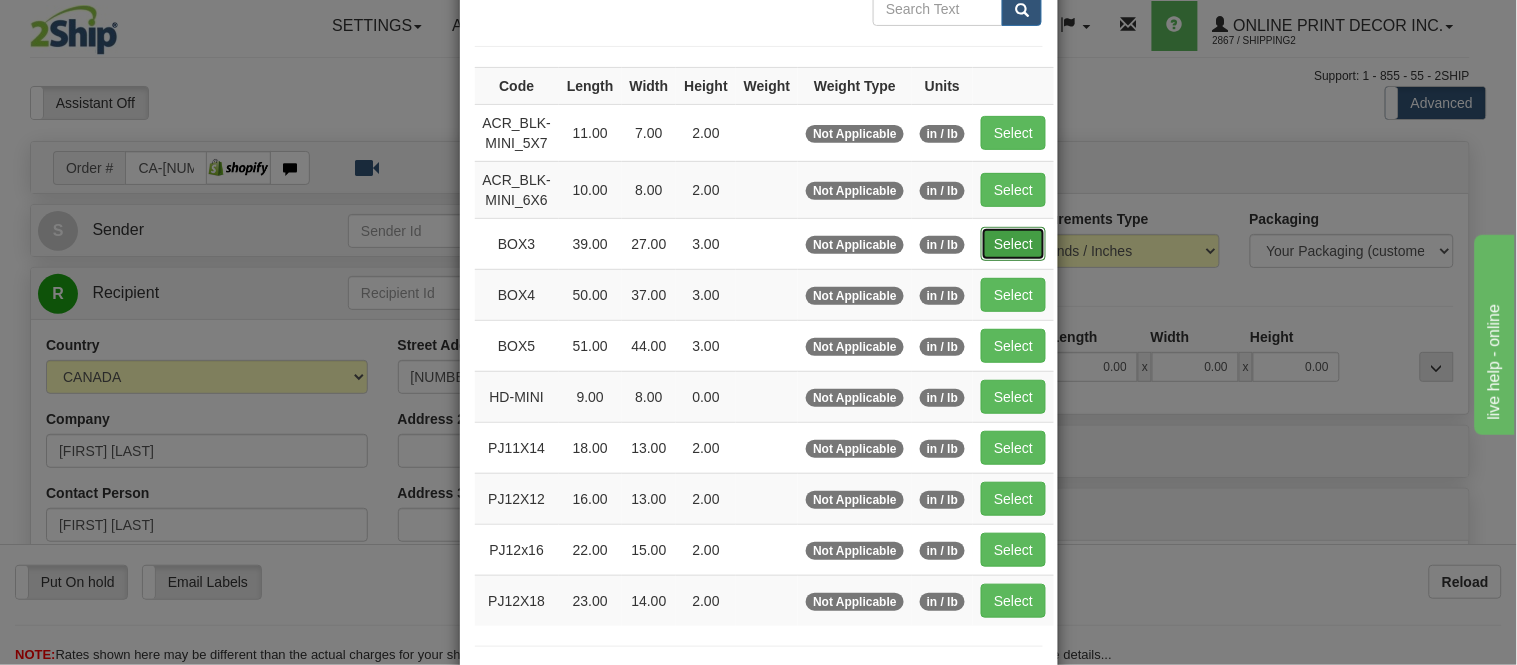 click on "Select" at bounding box center [1013, 244] 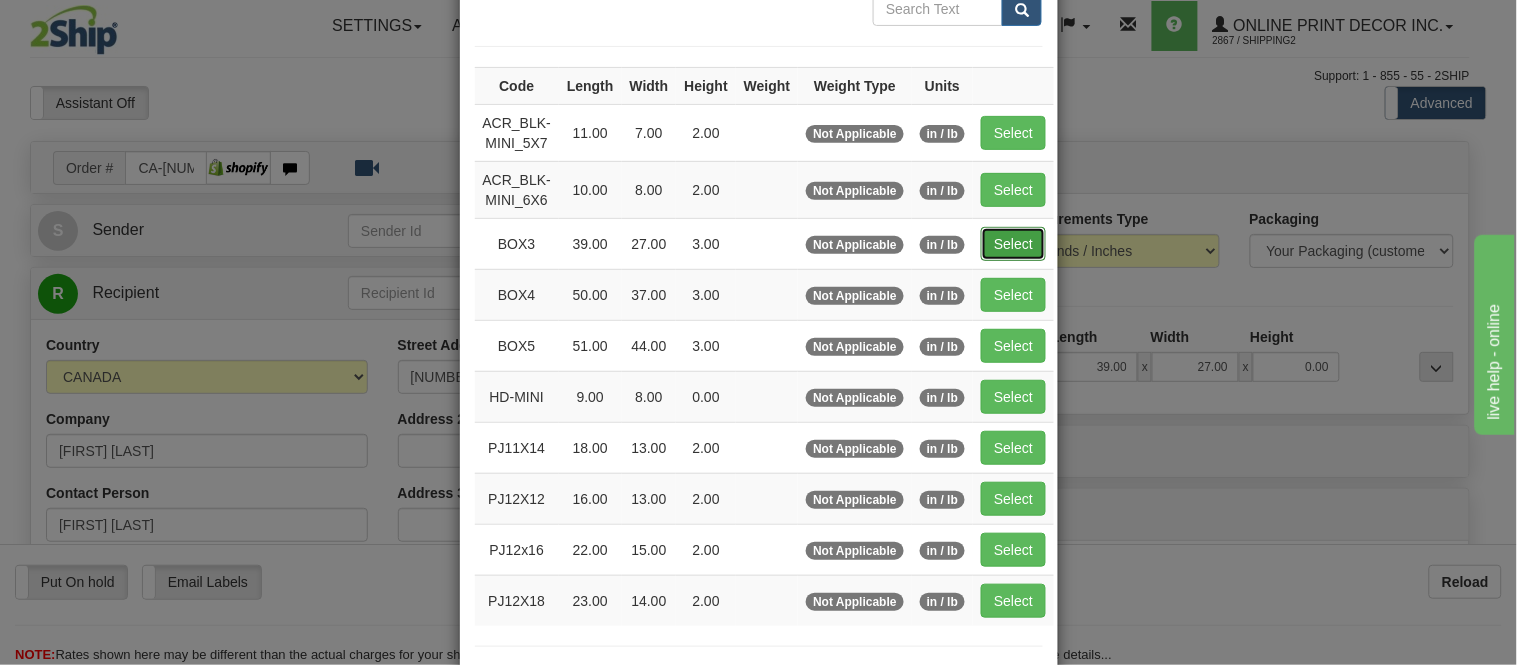 type on "3.00" 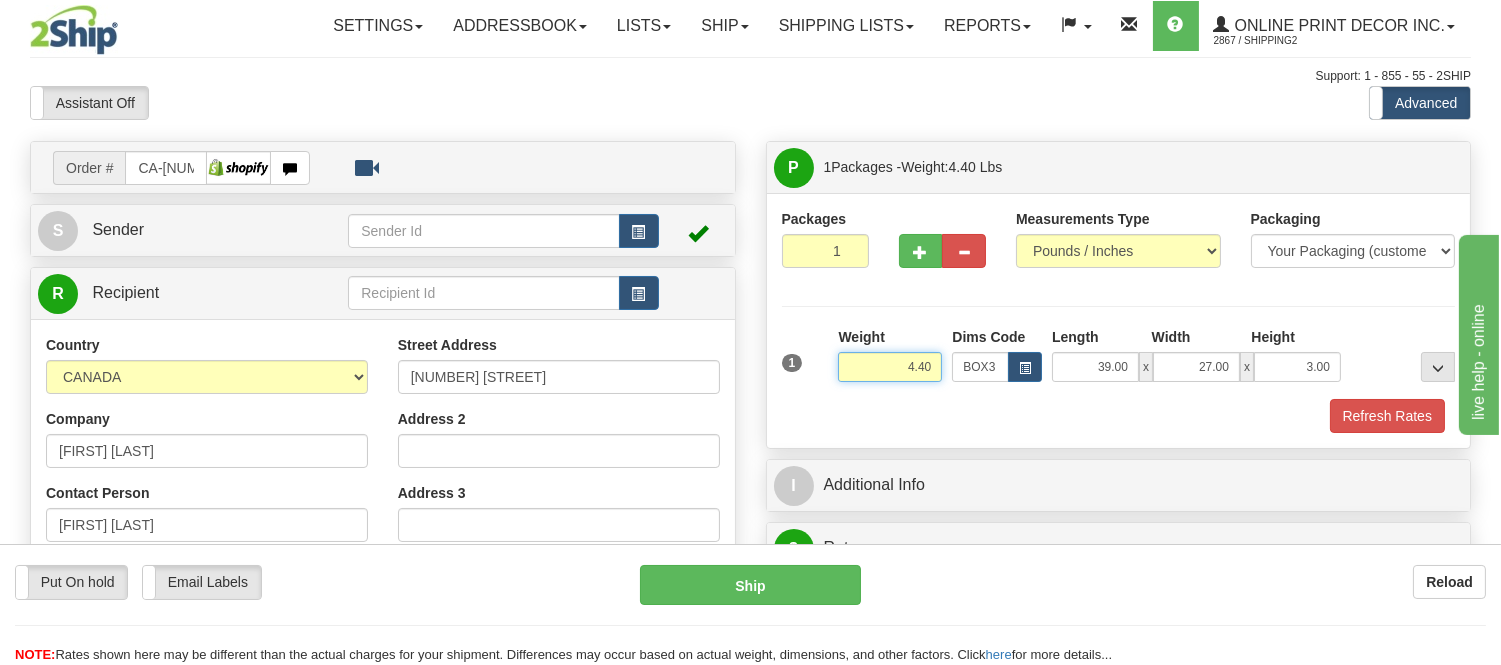 drag, startPoint x: 931, startPoint y: 361, endPoint x: 861, endPoint y: 400, distance: 80.13114 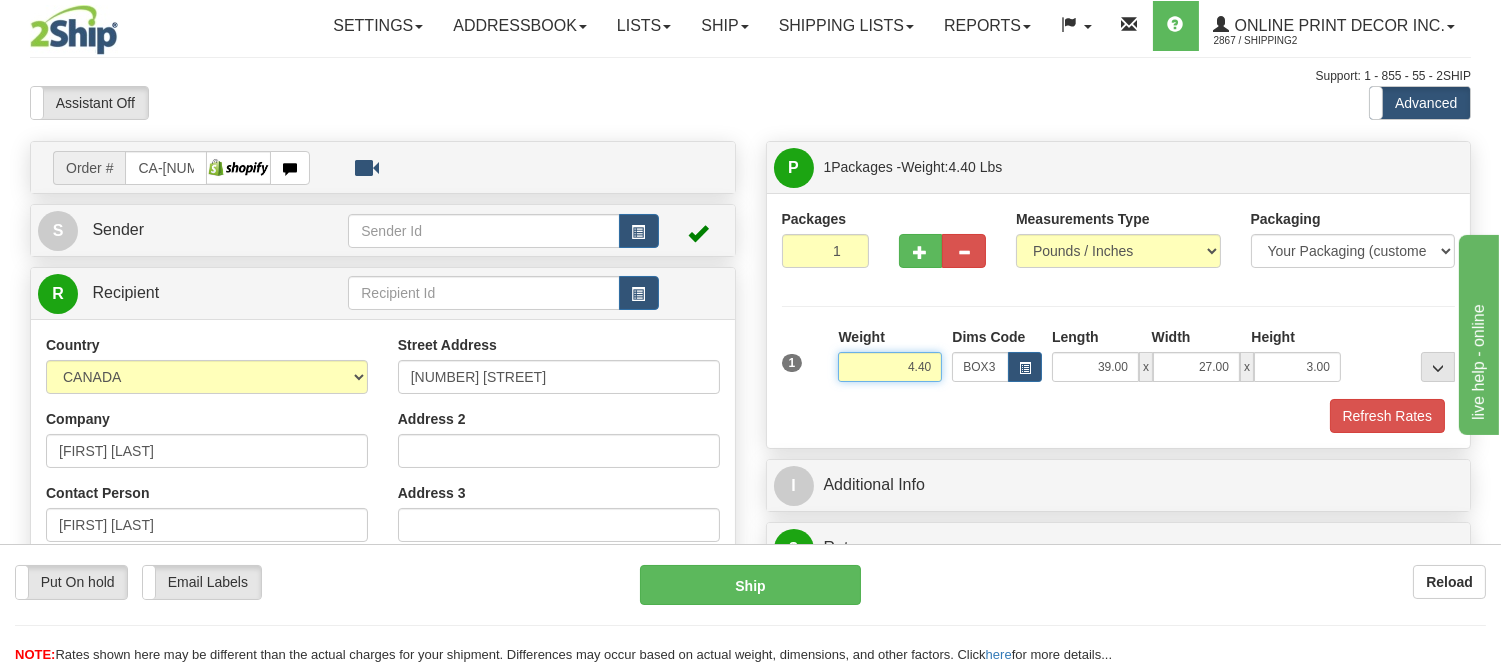 click on "1
Weight
4.40
Dims Code
BOX3" at bounding box center (1119, 380) 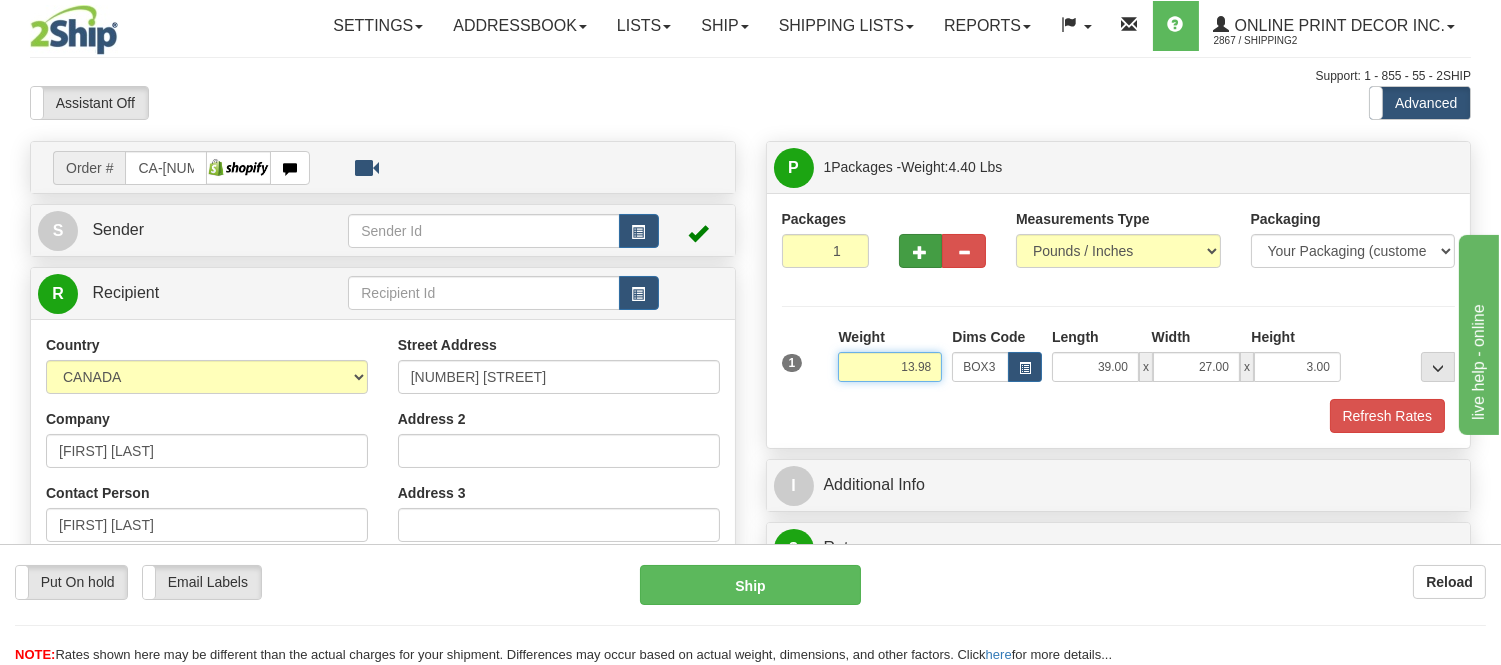 type on "13.98" 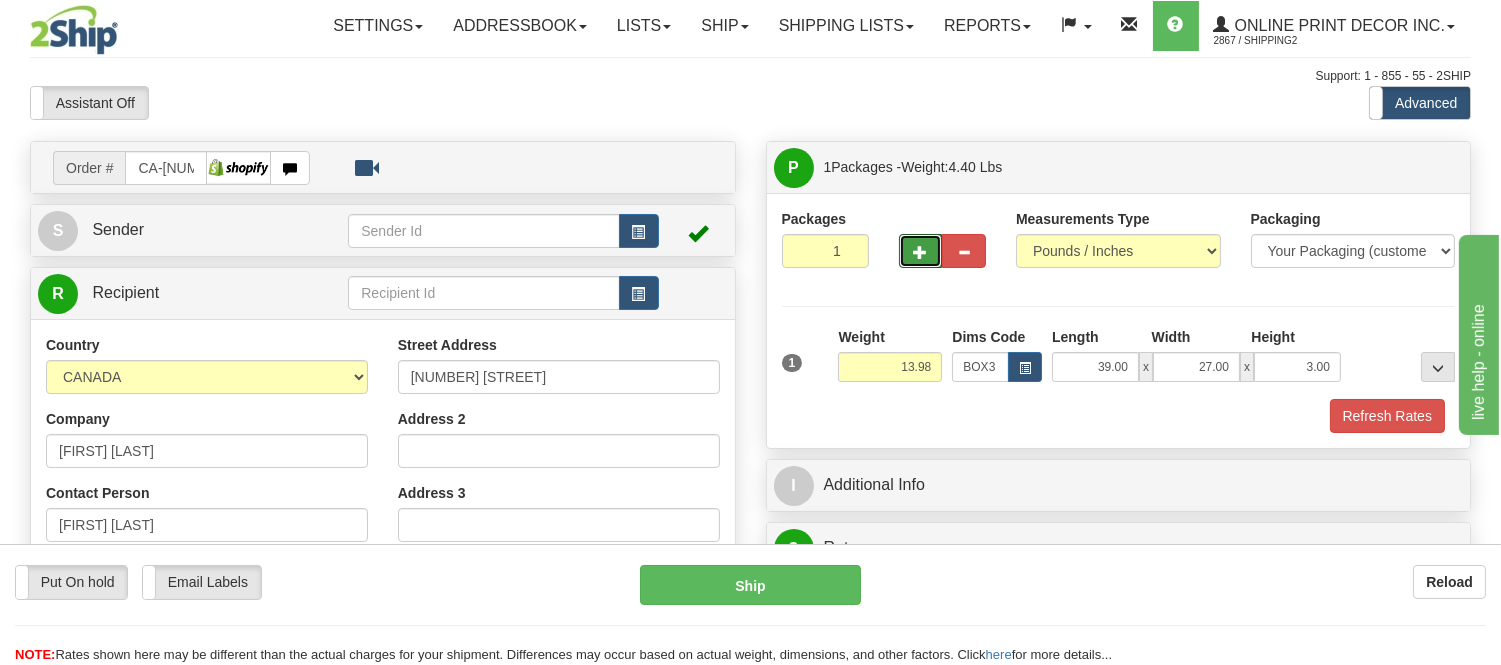 click at bounding box center (921, 251) 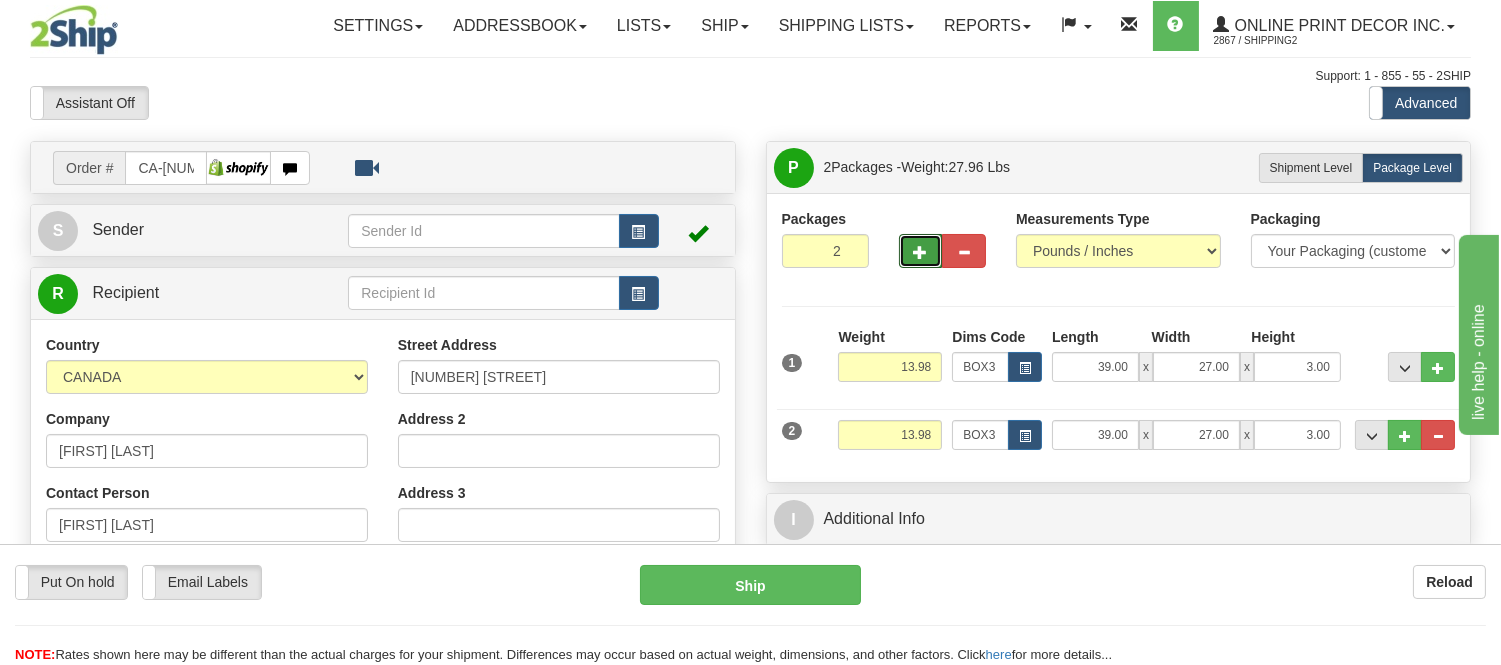 click at bounding box center [921, 252] 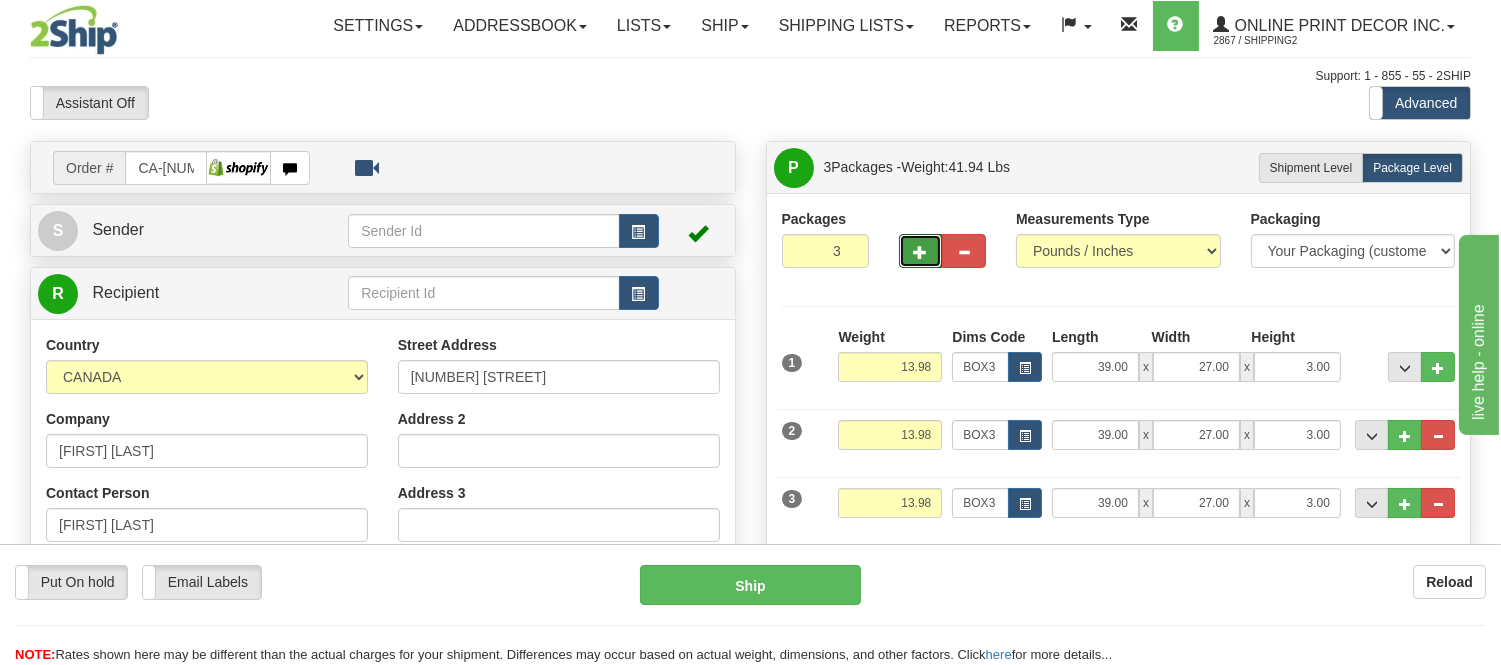 click at bounding box center (921, 252) 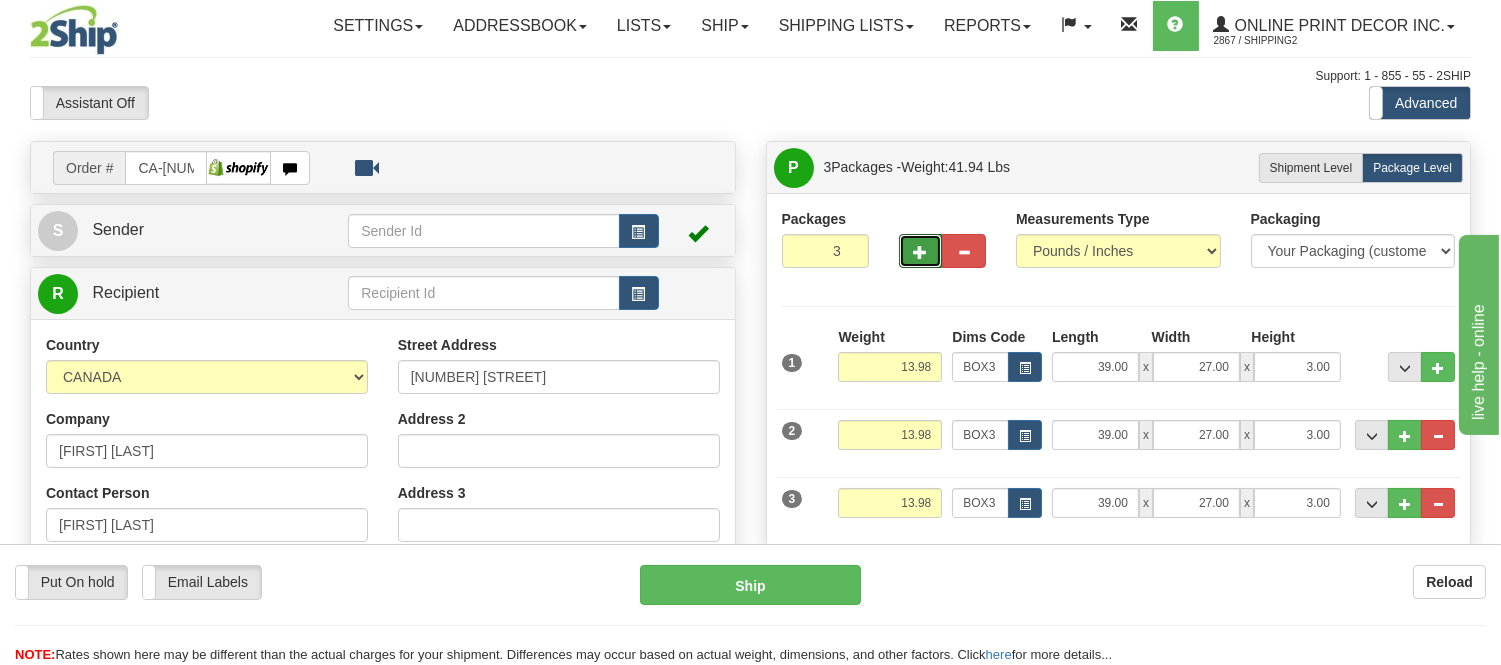 type on "4" 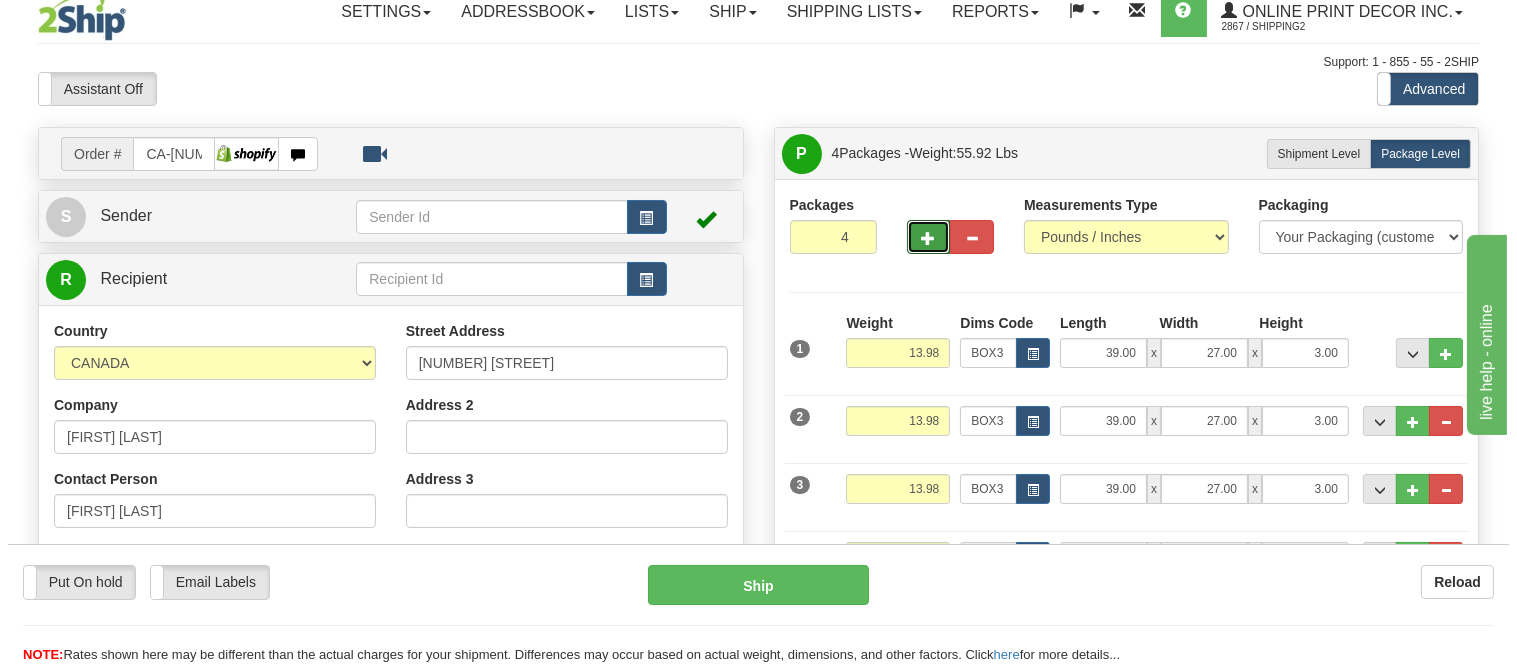 scroll, scrollTop: 111, scrollLeft: 0, axis: vertical 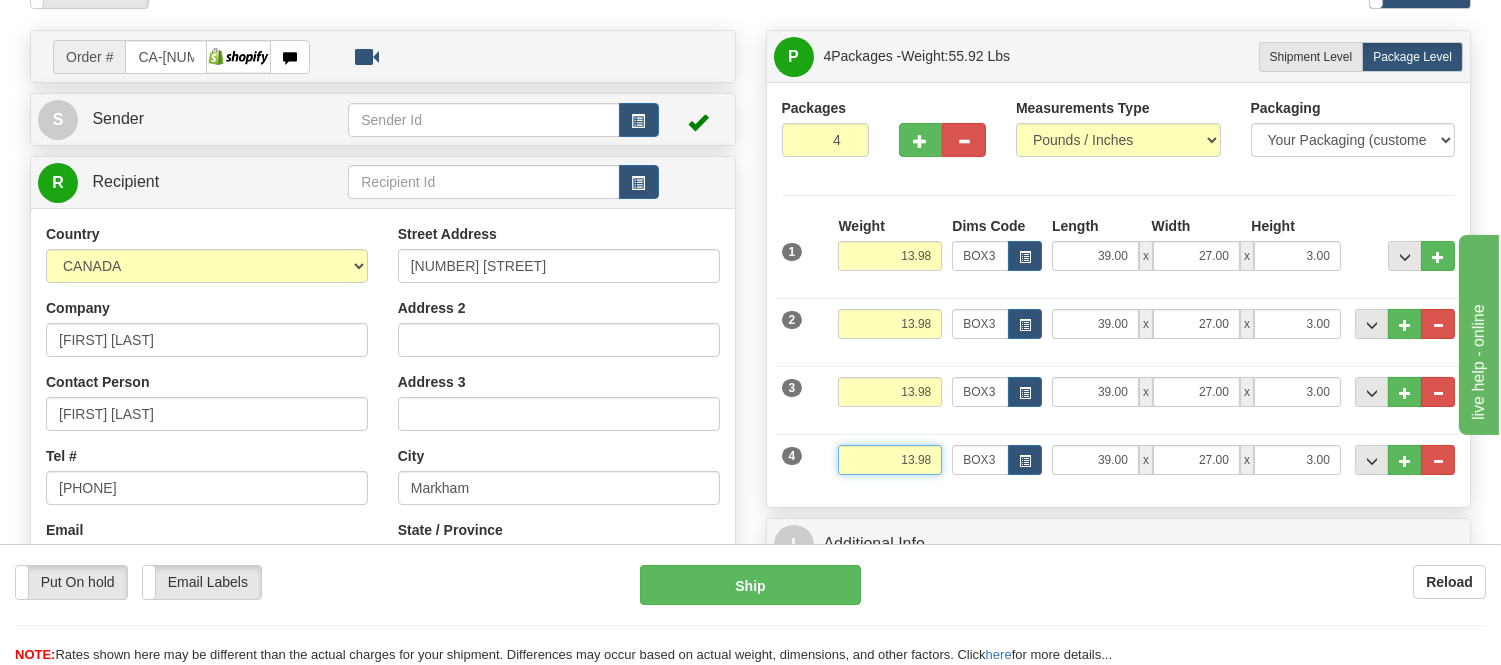 drag, startPoint x: 937, startPoint y: 461, endPoint x: 834, endPoint y: 484, distance: 105.53672 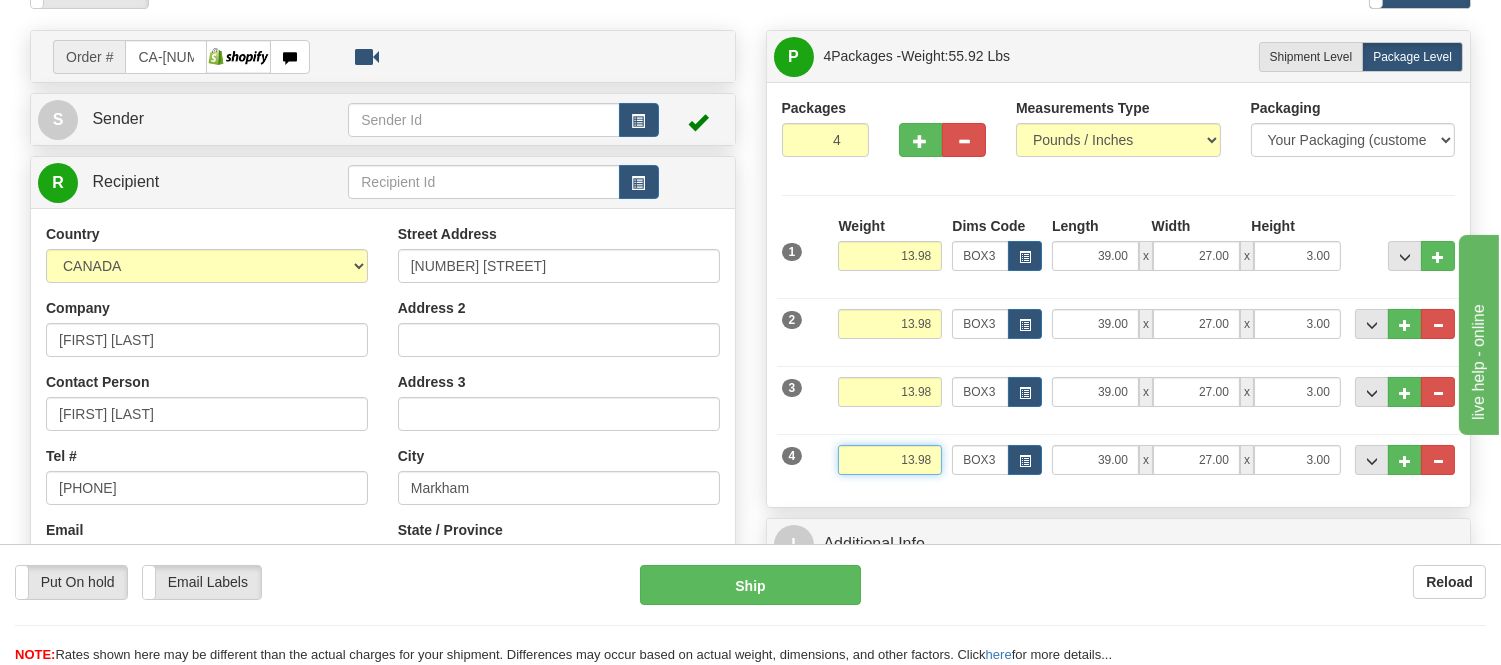 click on "Weight
13.98" at bounding box center [890, 467] 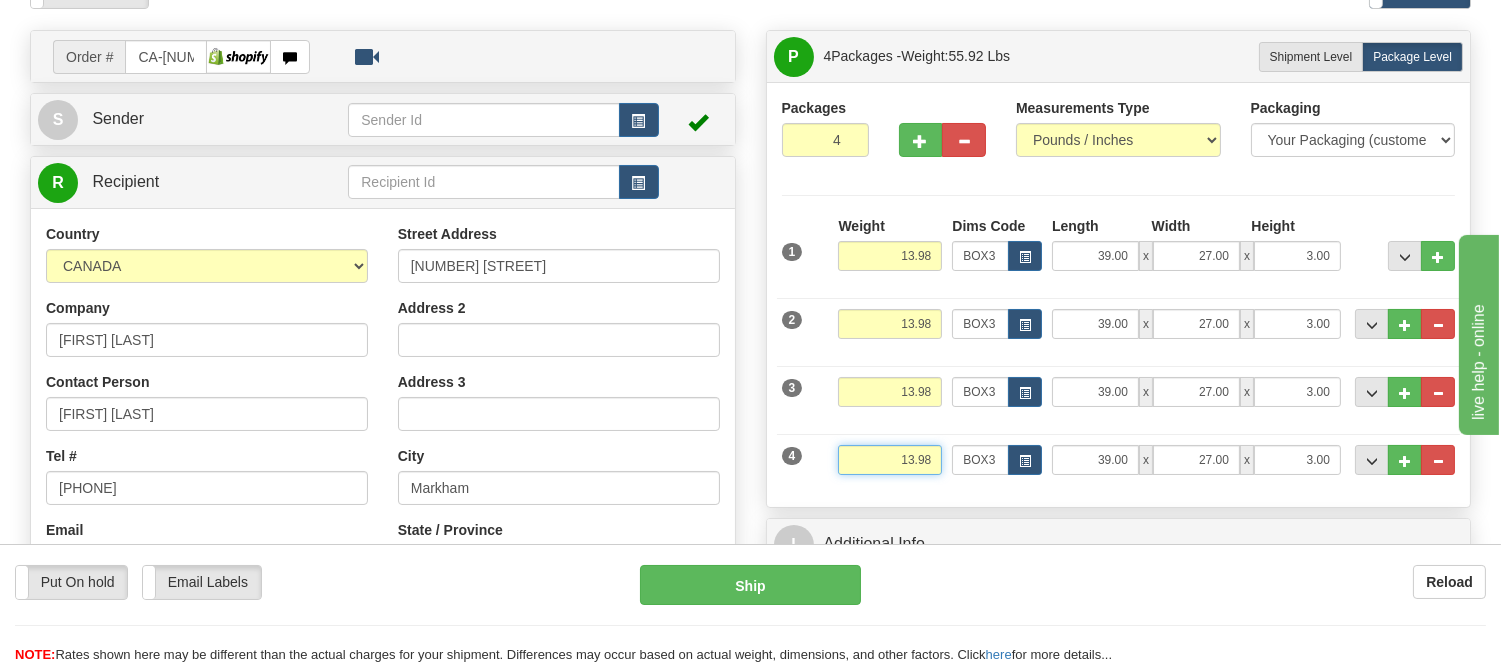 type on "4" 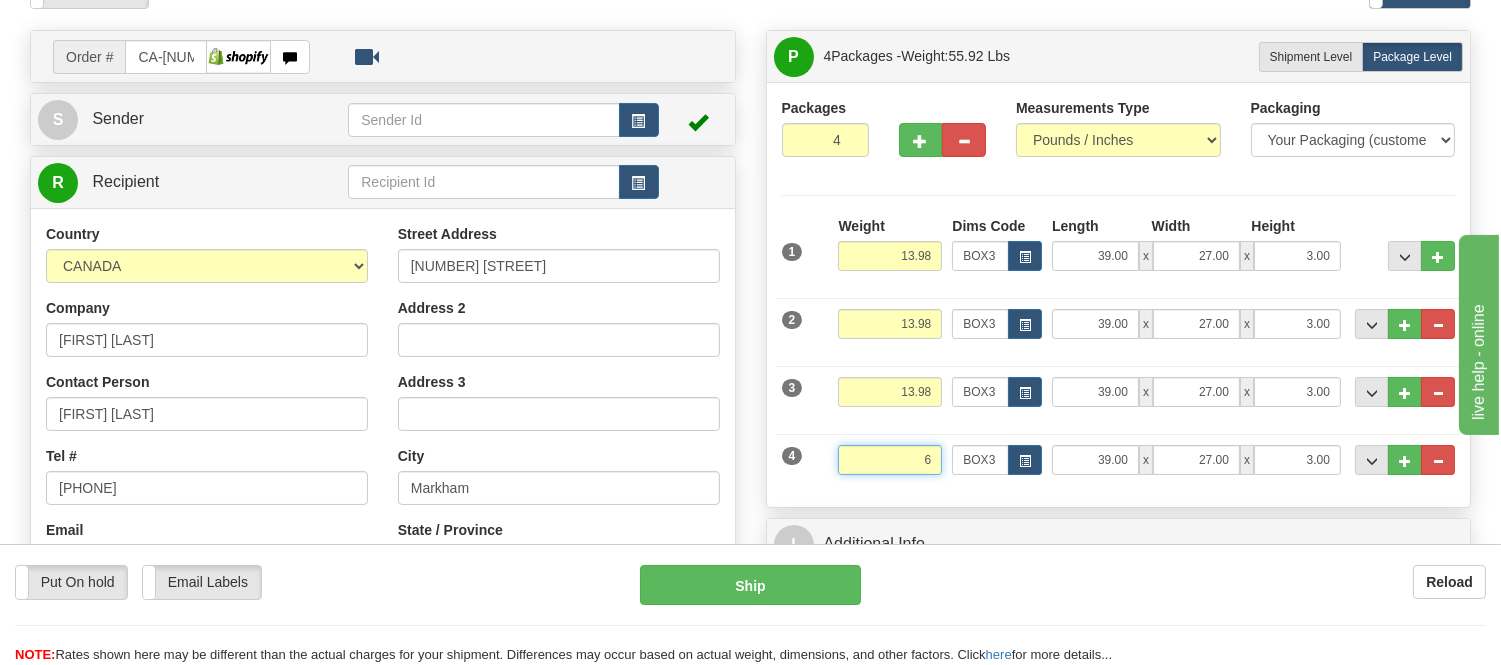 click on "Delete" at bounding box center (0, 0) 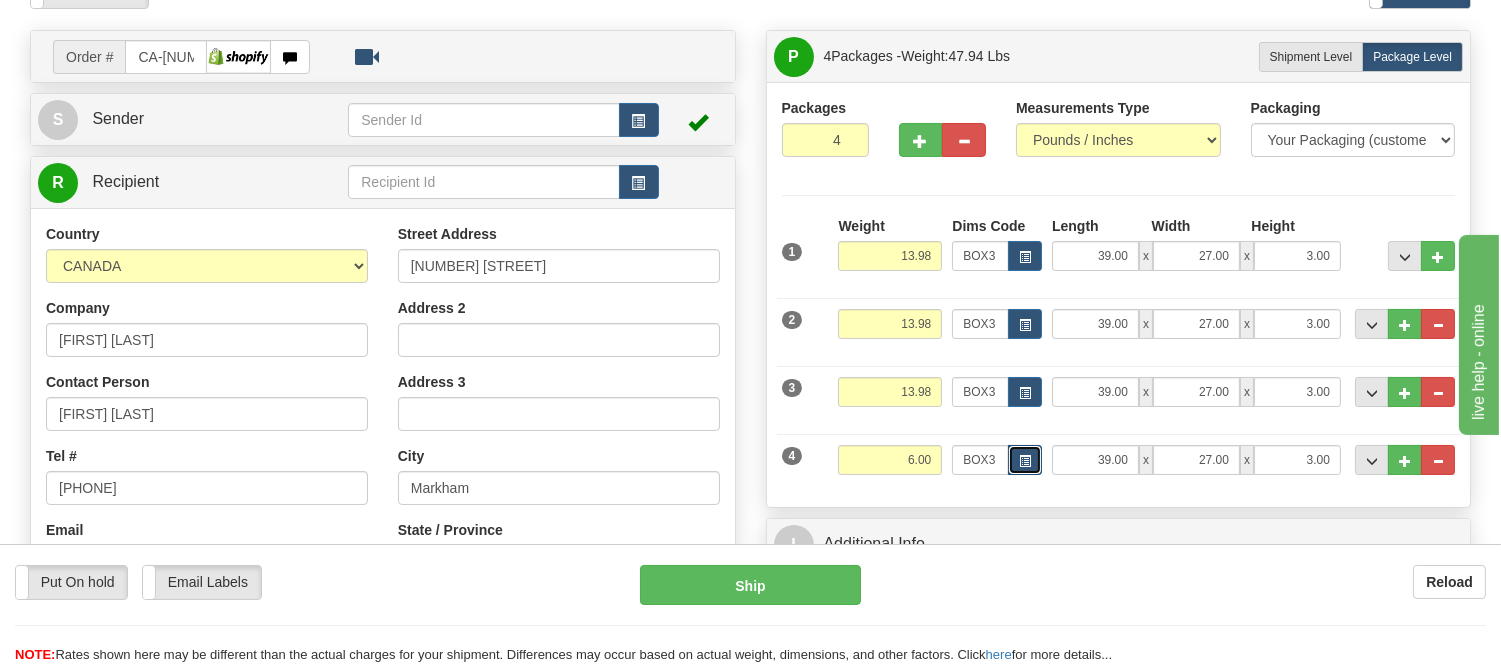 click at bounding box center [1025, 461] 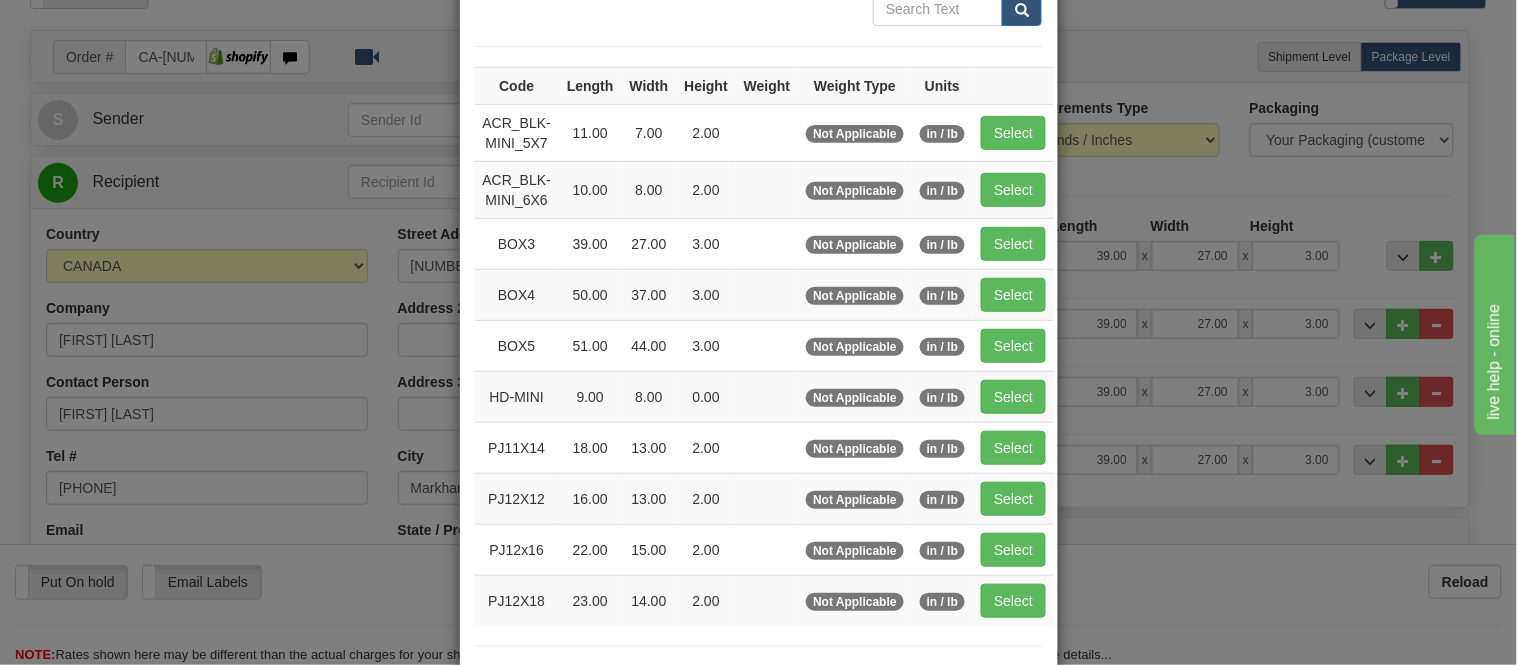 scroll, scrollTop: 0, scrollLeft: 0, axis: both 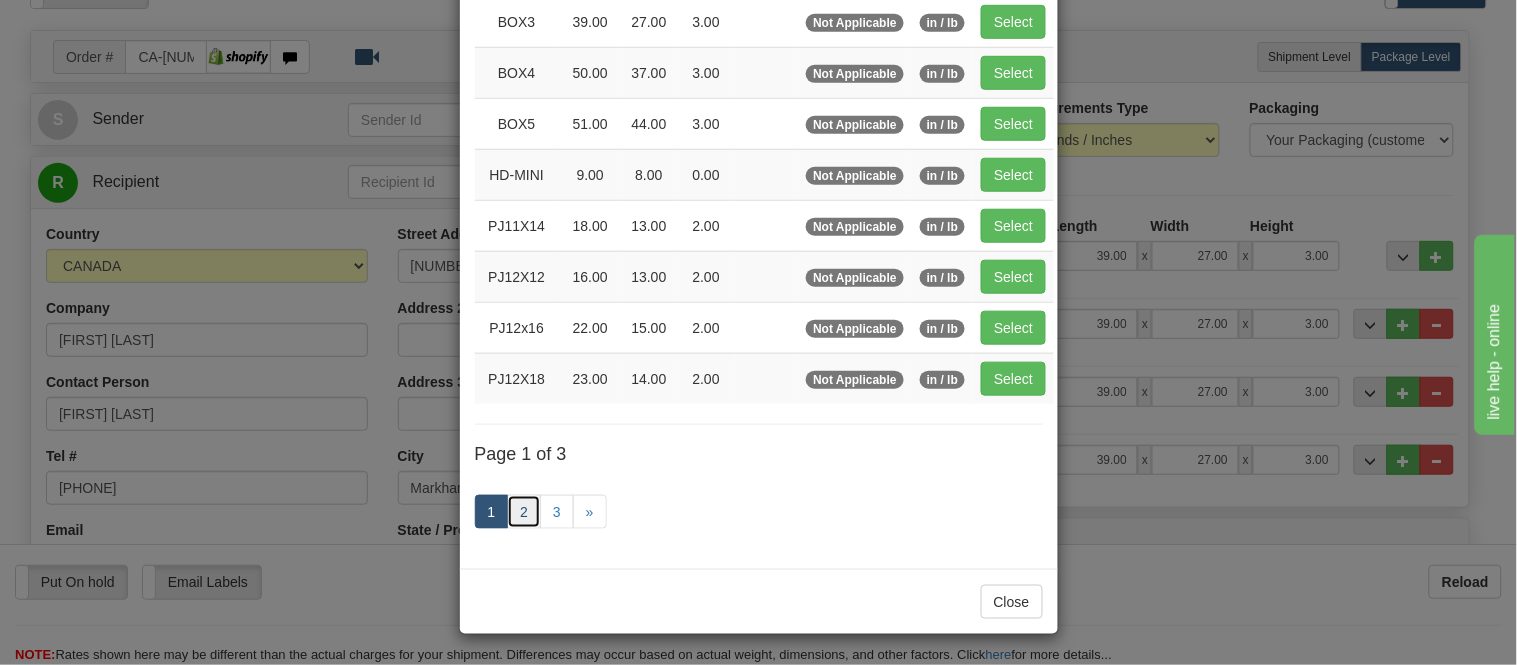 click on "2" at bounding box center (524, 512) 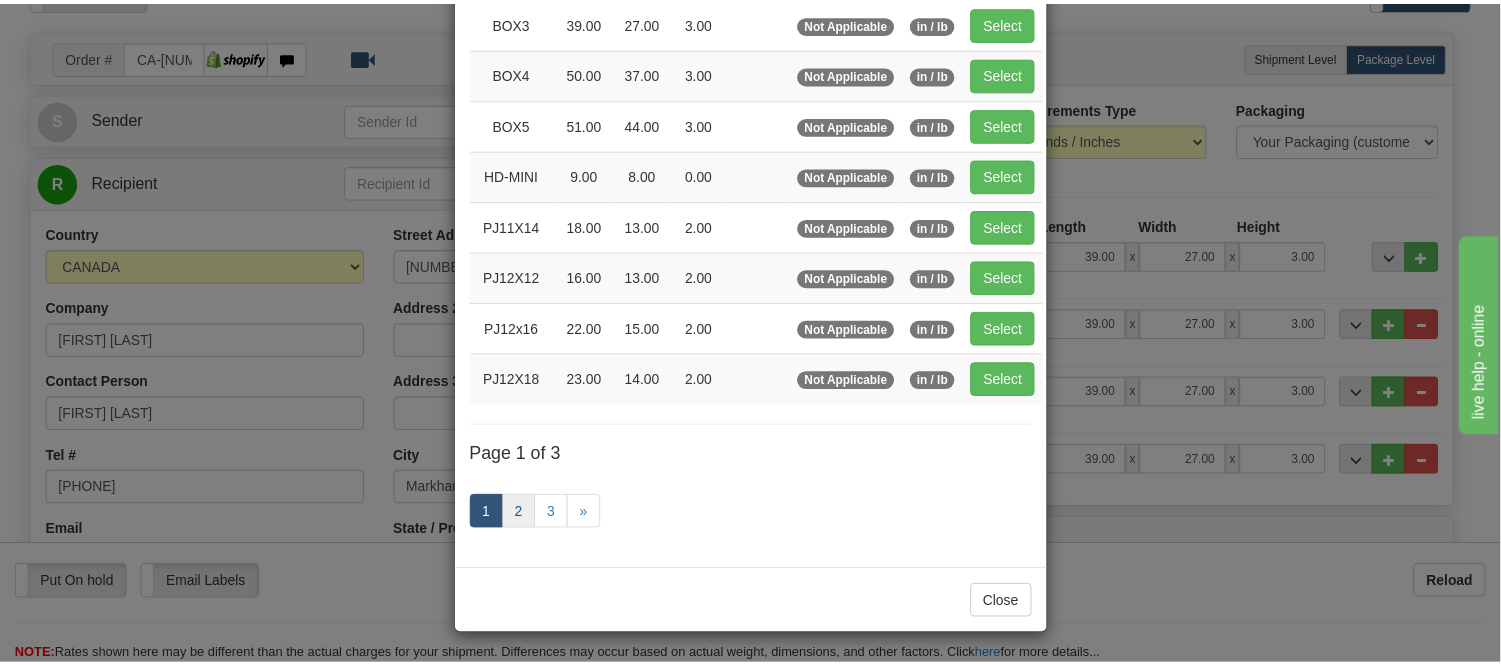 scroll, scrollTop: 325, scrollLeft: 0, axis: vertical 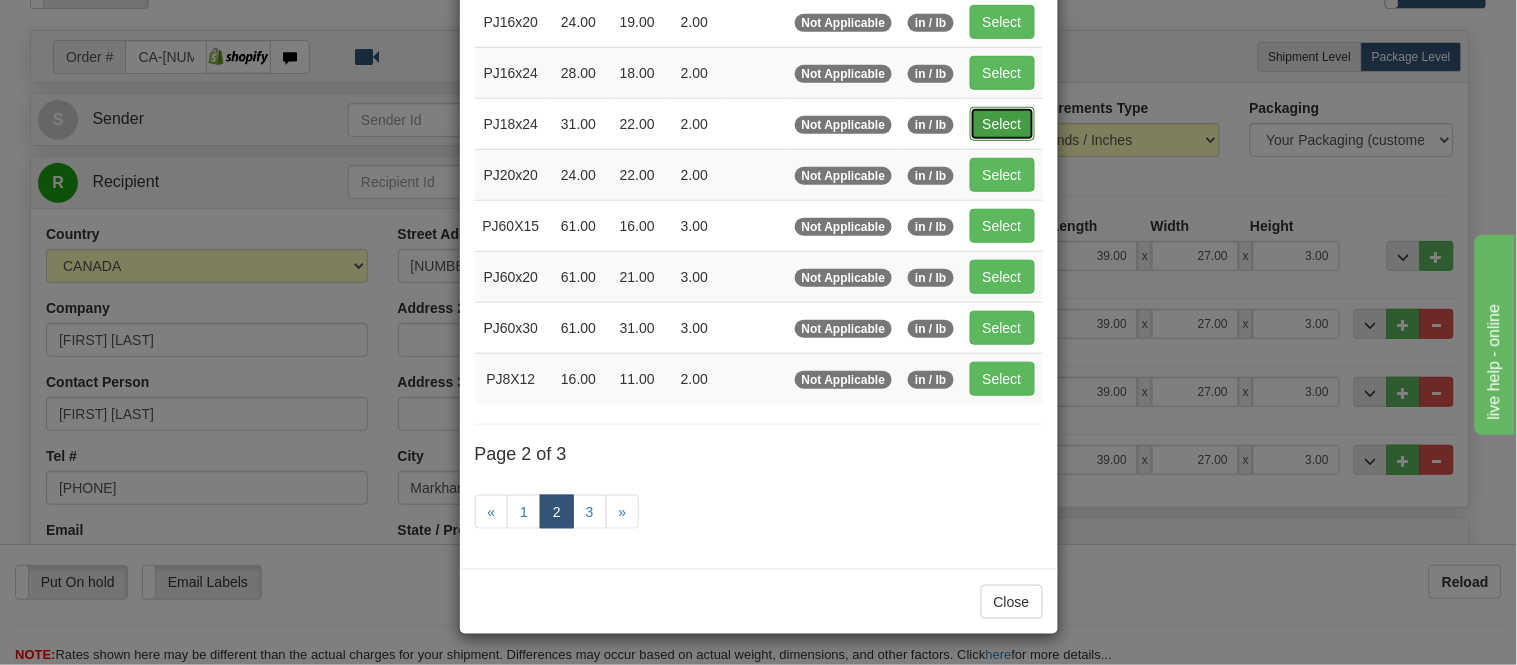 click on "Select" at bounding box center [1002, 124] 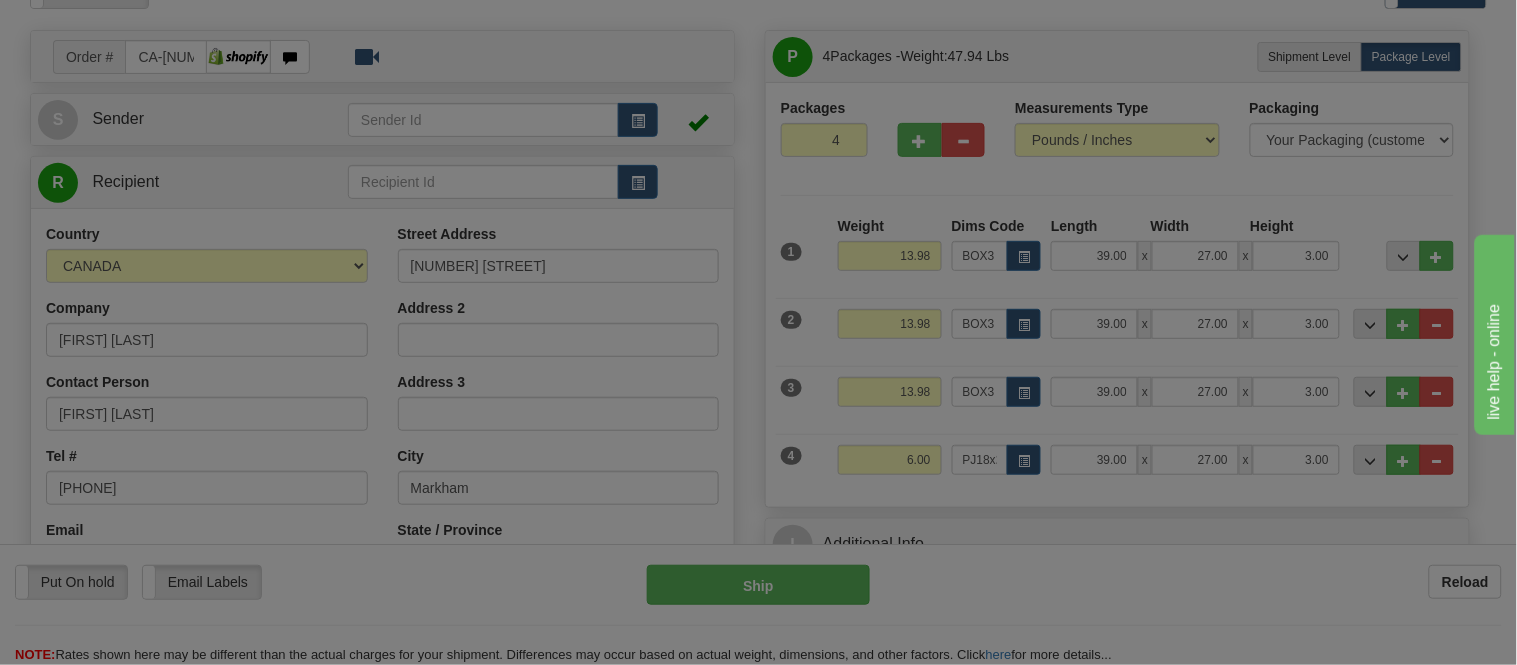 type on "31.00" 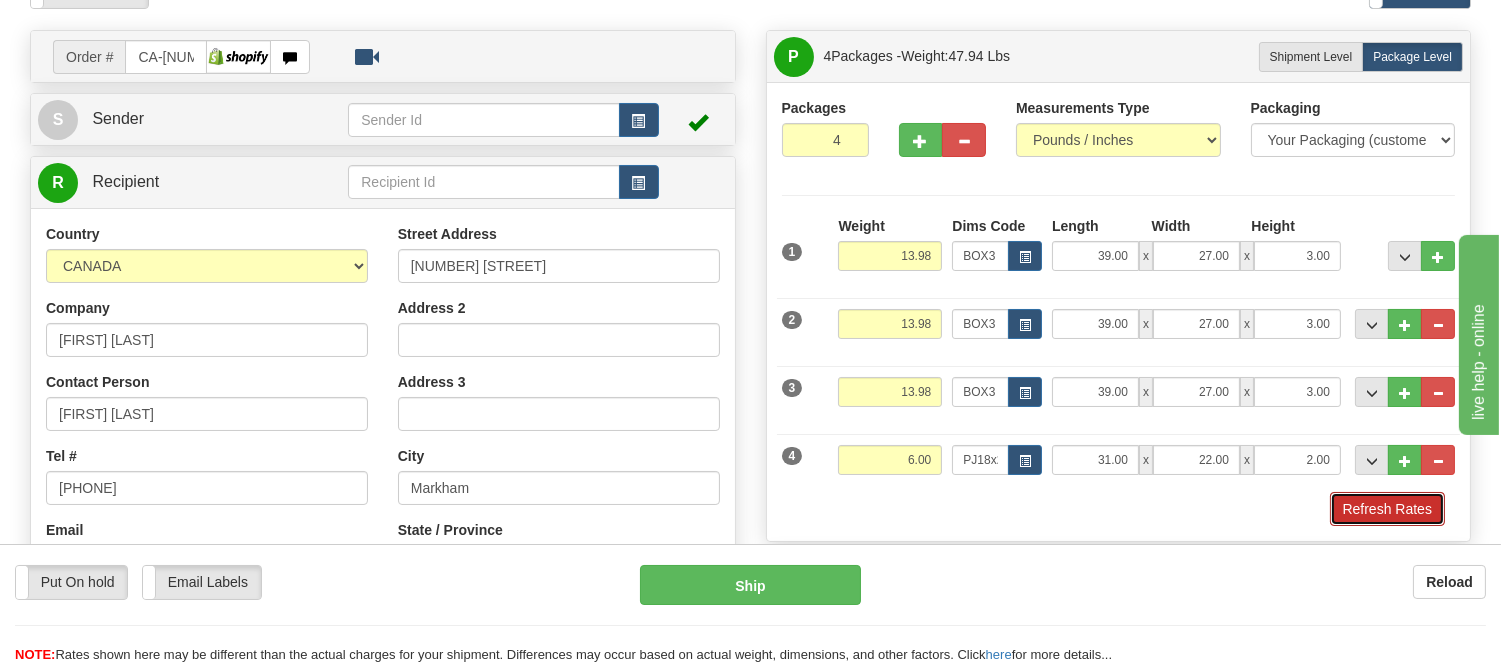 click on "Refresh Rates" at bounding box center [1387, 509] 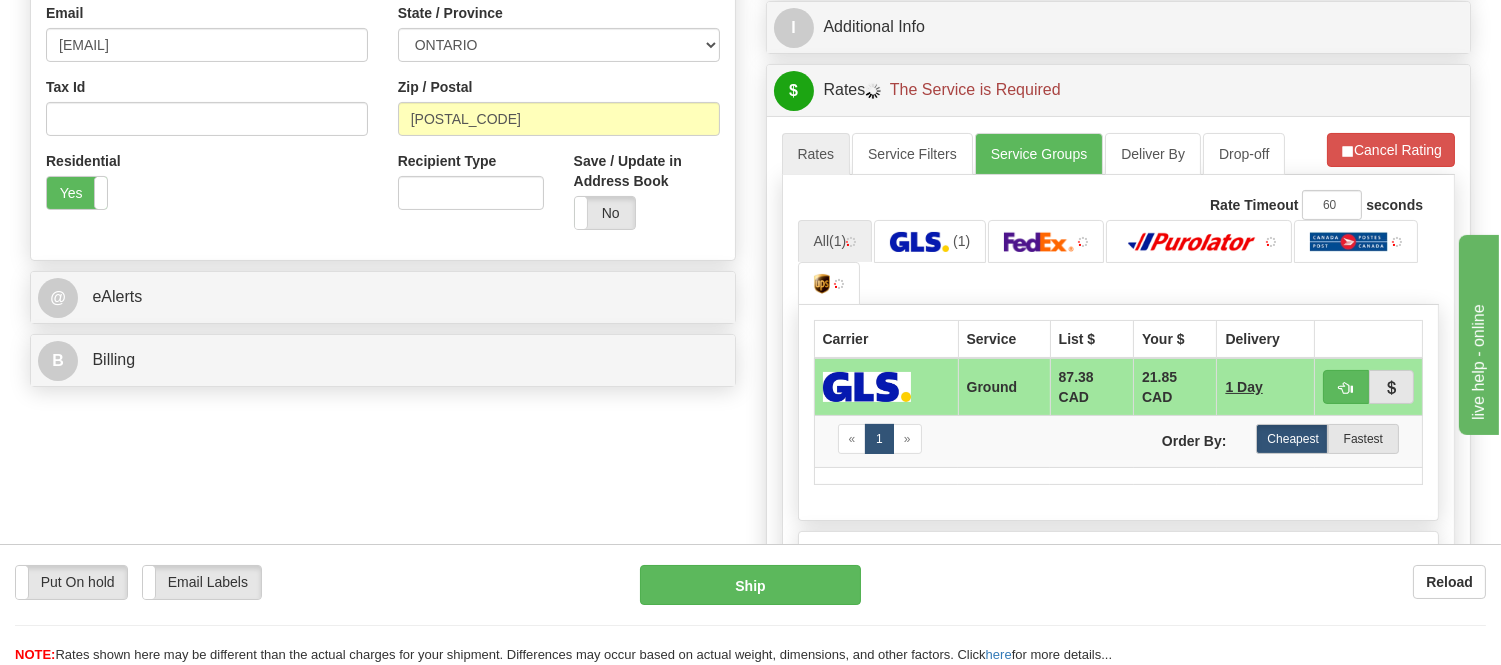 scroll, scrollTop: 666, scrollLeft: 0, axis: vertical 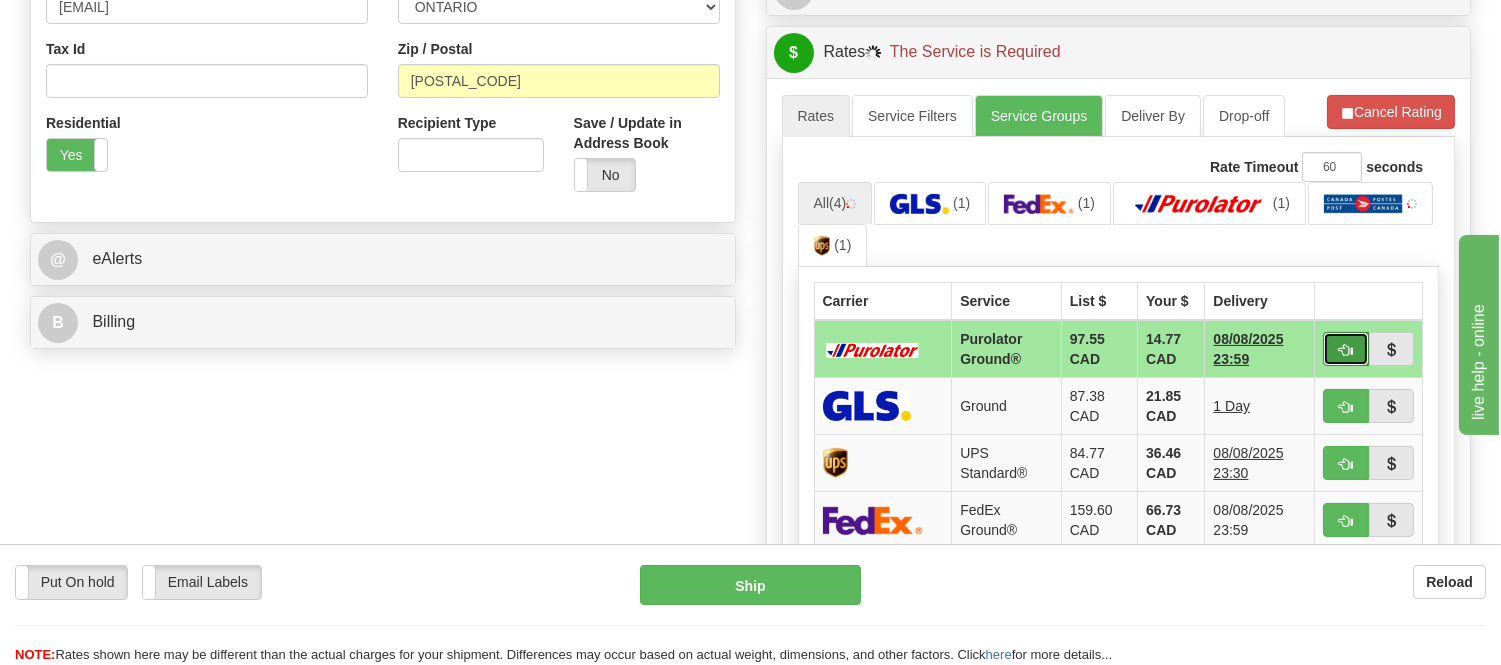 click at bounding box center (1346, 350) 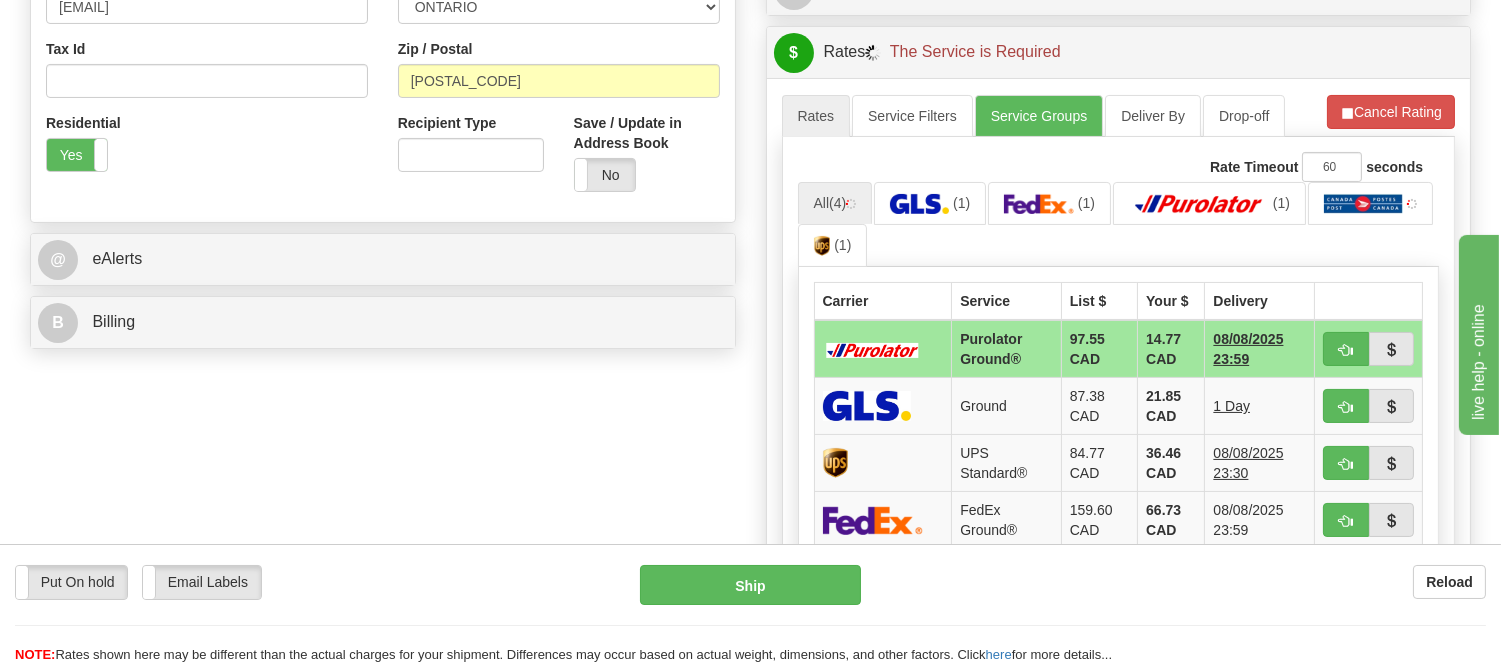 click on "All  (4)
(1)
(1)
(1)
(1)" at bounding box center [1119, 225] 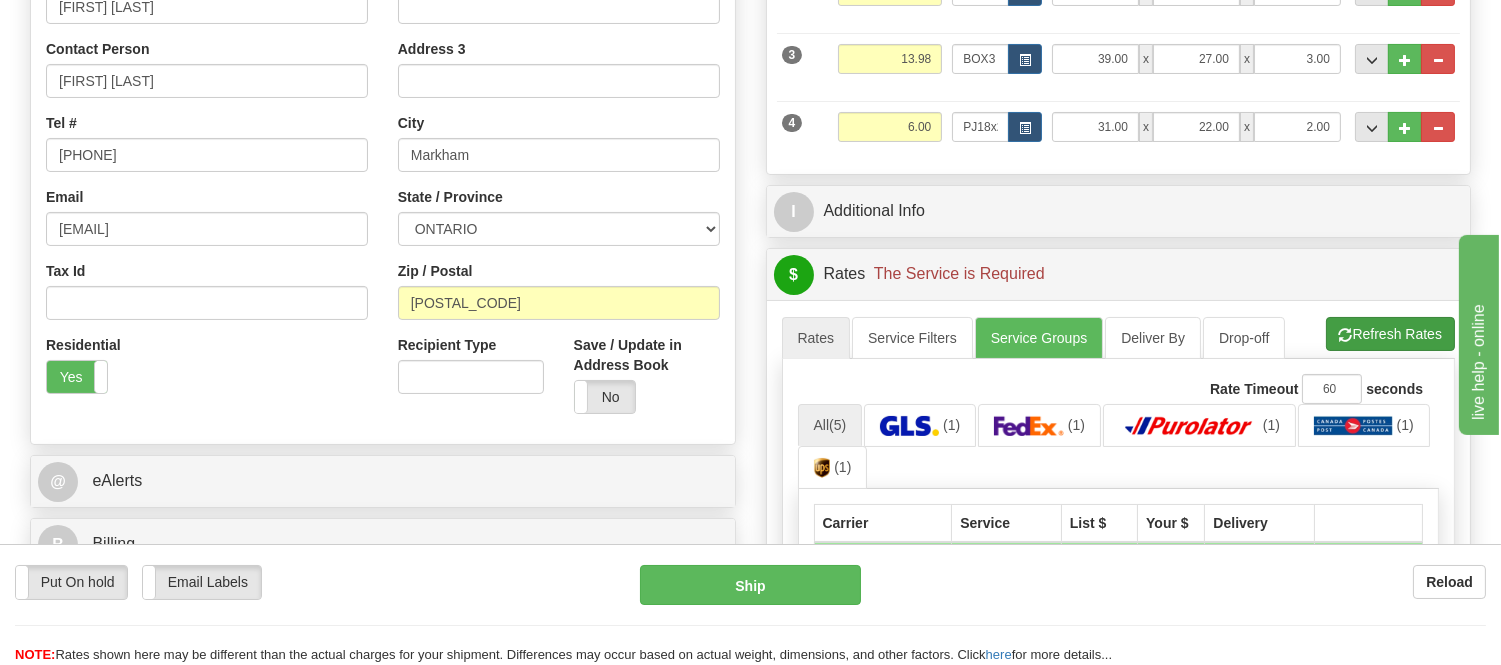 scroll, scrollTop: 777, scrollLeft: 0, axis: vertical 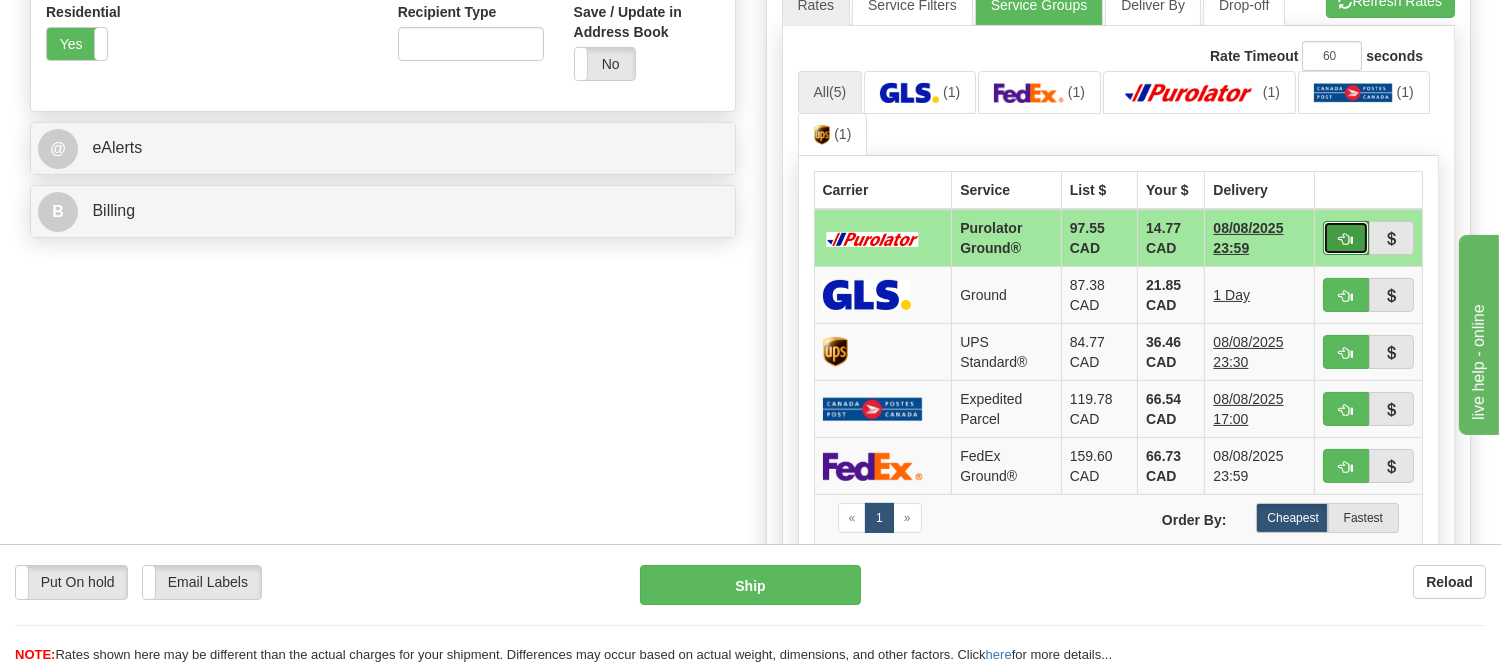 click at bounding box center [1346, 239] 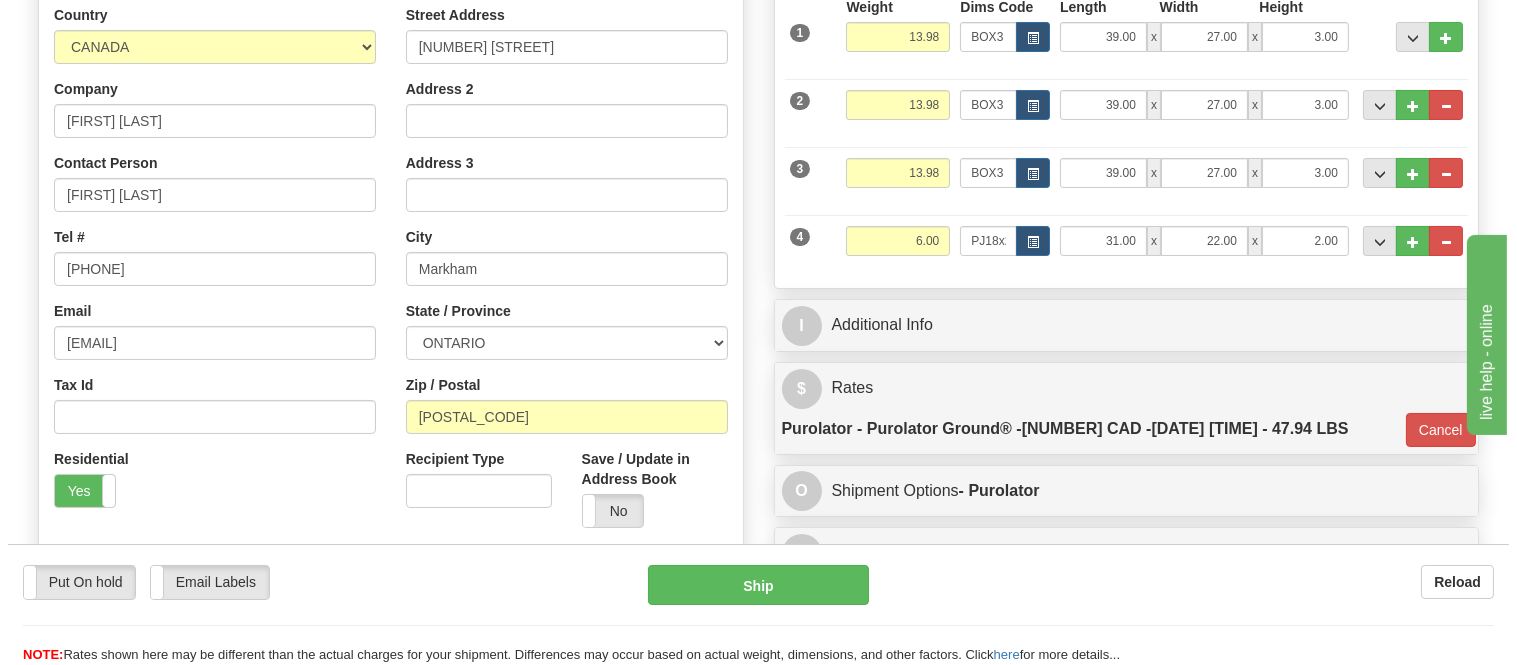 scroll, scrollTop: 222, scrollLeft: 0, axis: vertical 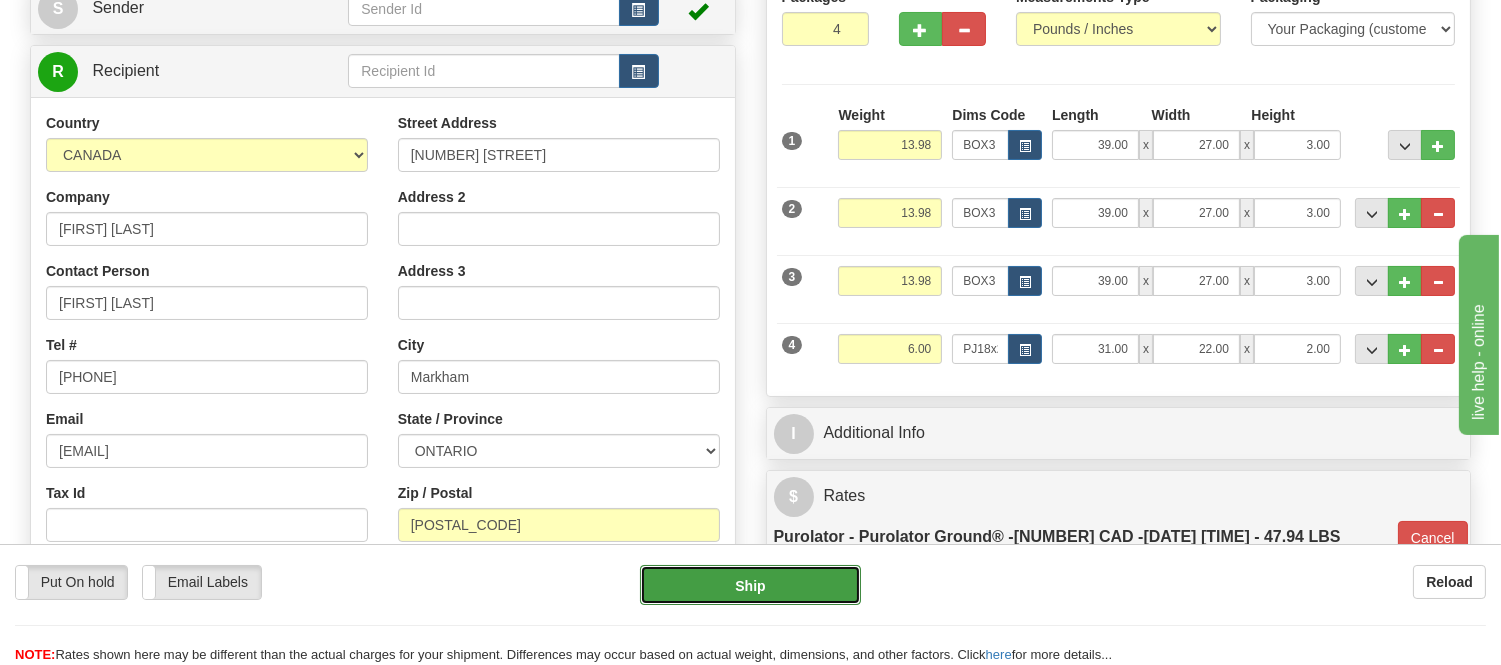 click on "Ship" at bounding box center [750, 585] 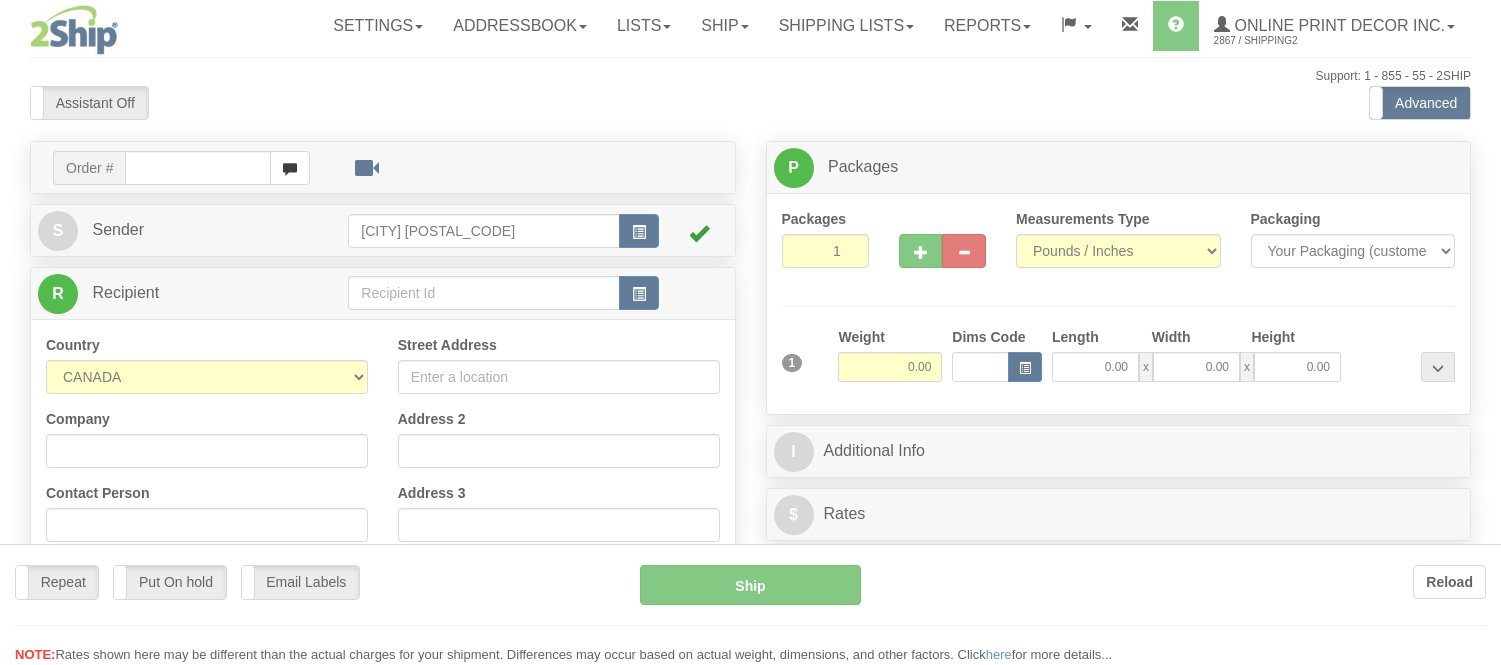 scroll, scrollTop: 0, scrollLeft: 0, axis: both 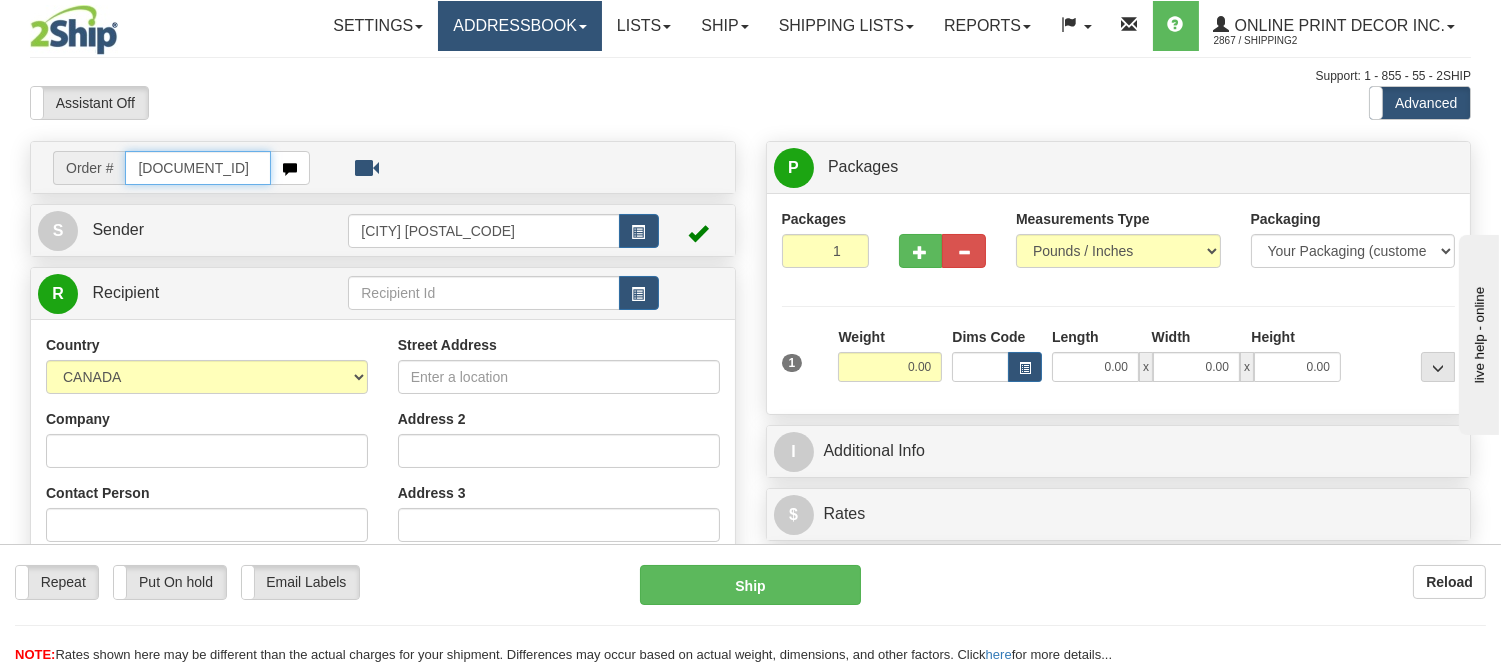 type on "[DOCUMENT_ID]" 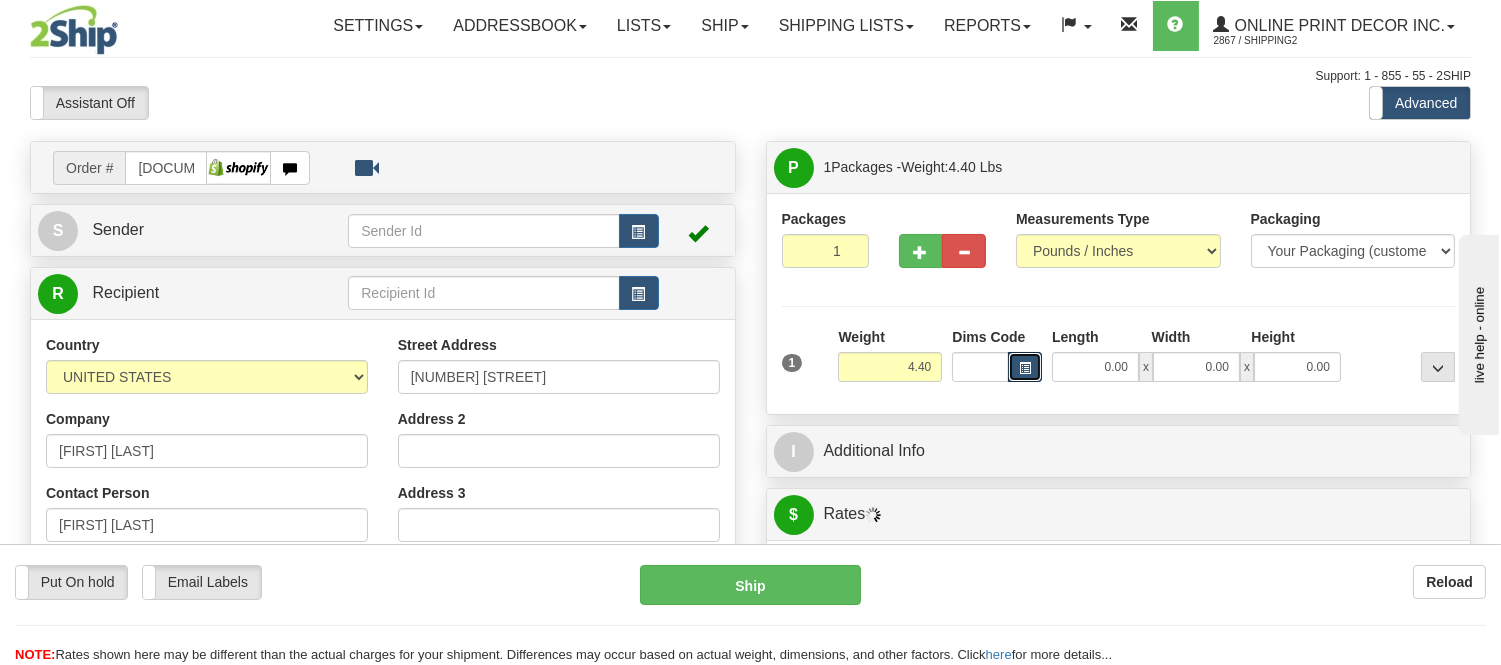 click at bounding box center (1025, 367) 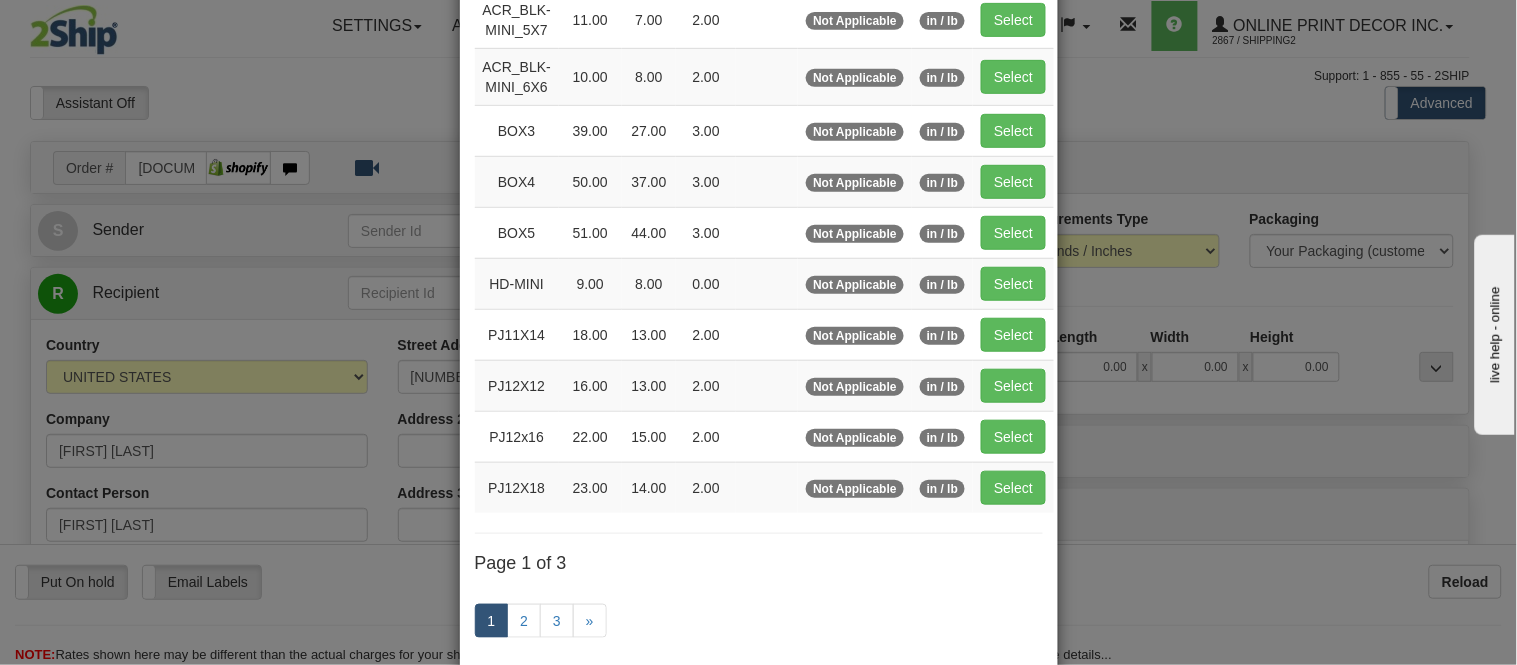 scroll, scrollTop: 333, scrollLeft: 0, axis: vertical 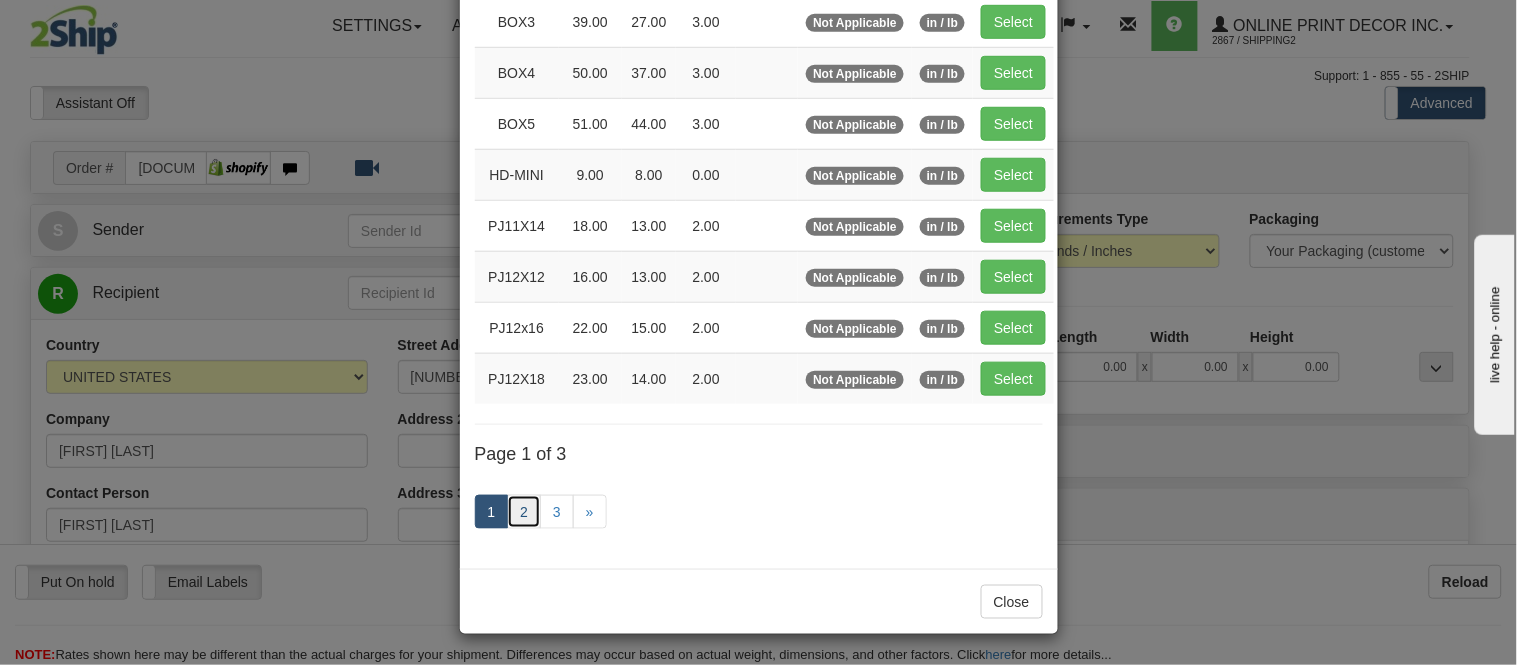 click on "2" at bounding box center [524, 512] 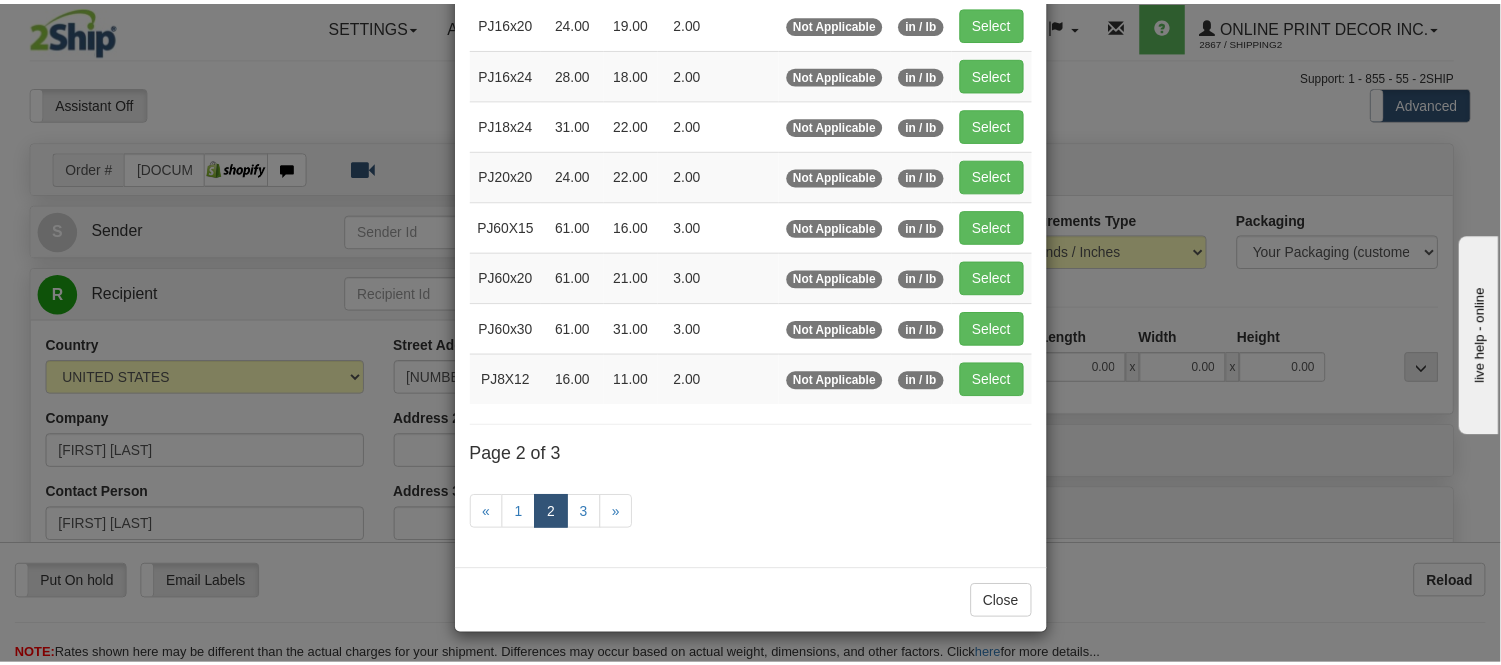 scroll, scrollTop: 214, scrollLeft: 0, axis: vertical 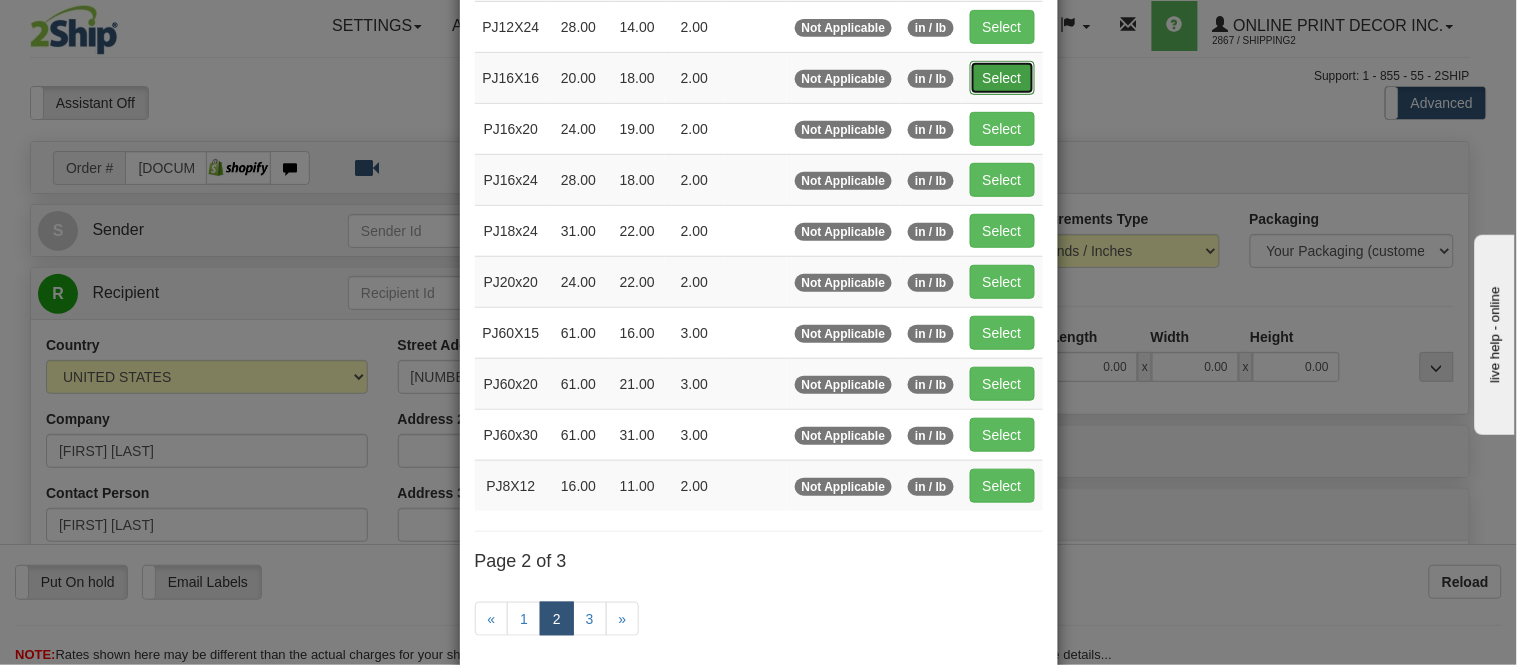 click on "Select" at bounding box center (1002, 78) 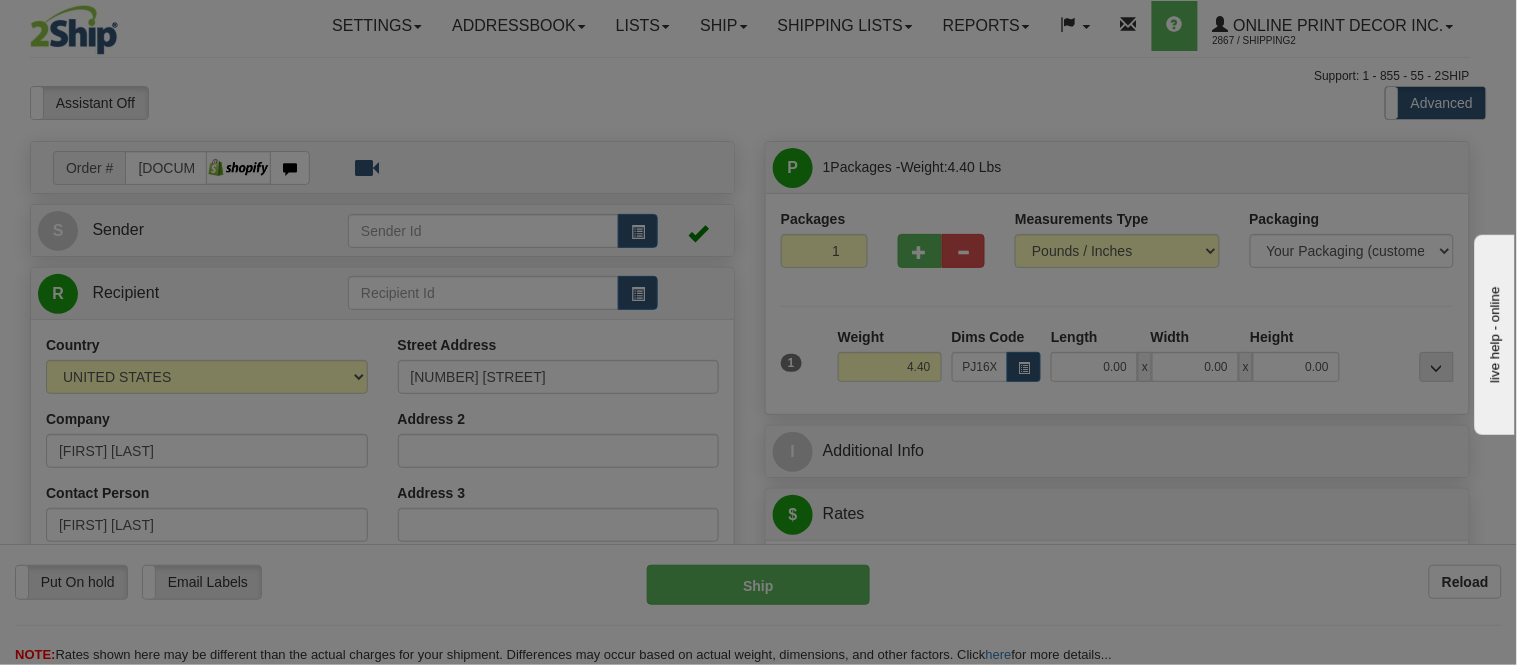 type on "20.00" 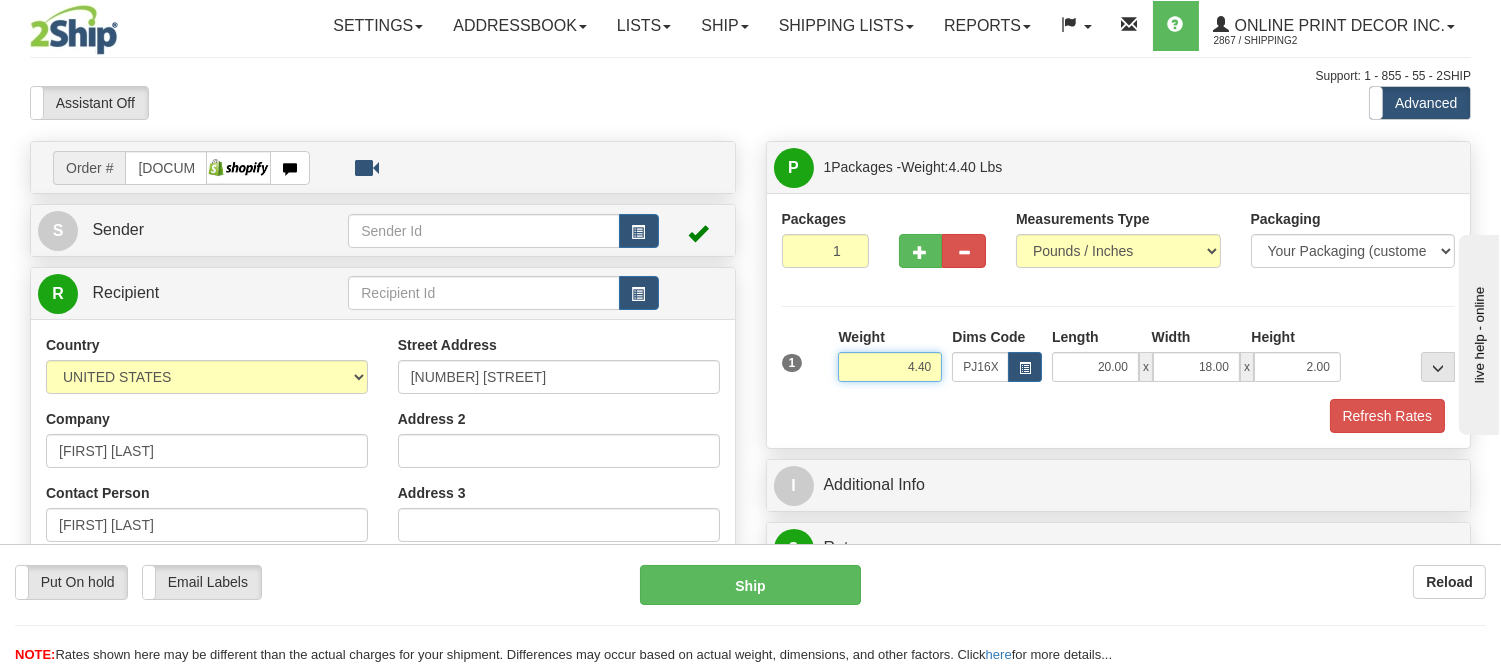 drag, startPoint x: 933, startPoint y: 366, endPoint x: 858, endPoint y: 375, distance: 75.53807 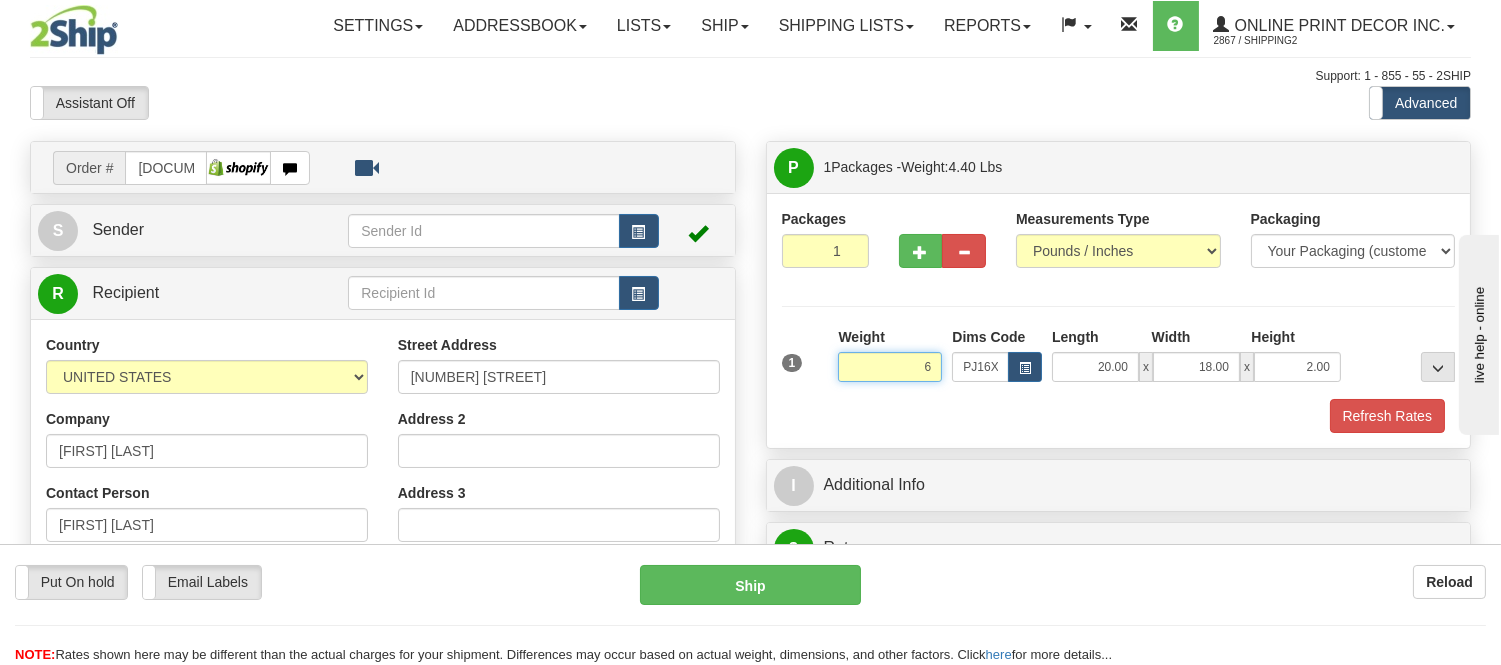 click on "Delete" at bounding box center [0, 0] 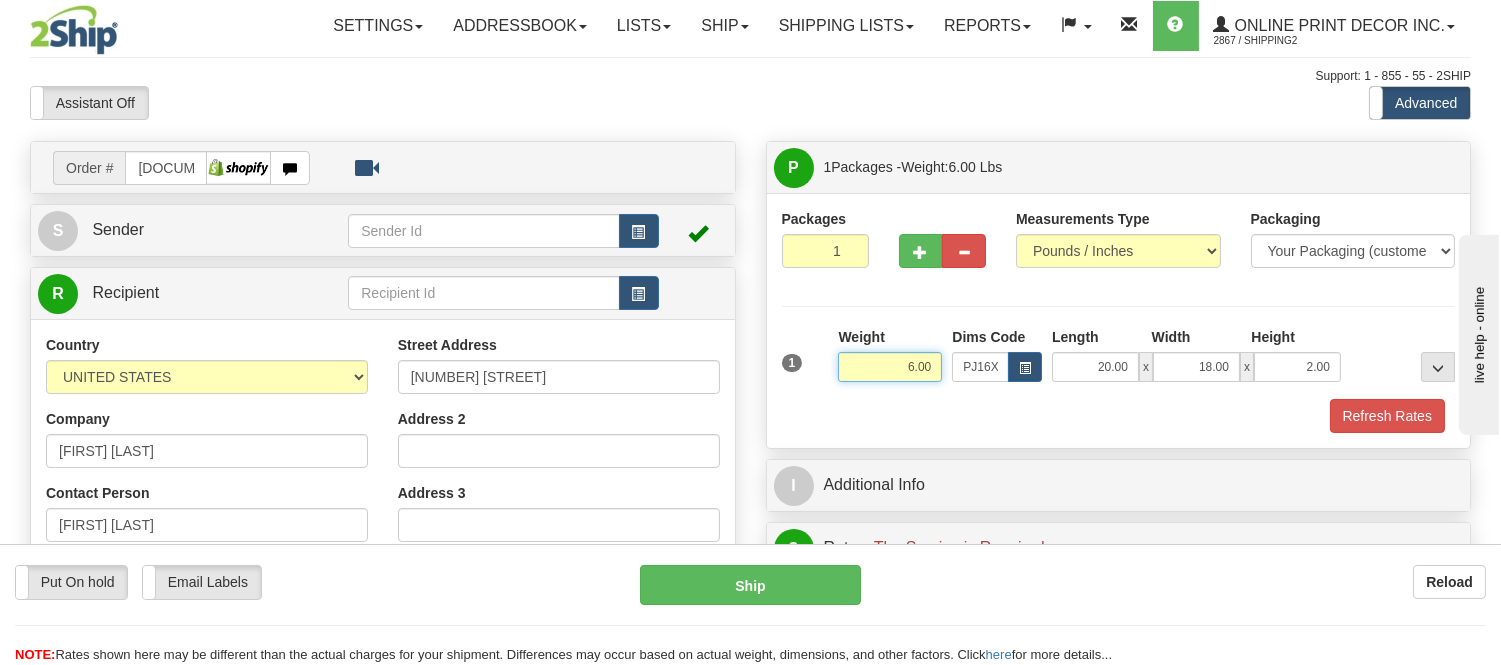 drag, startPoint x: 938, startPoint y: 370, endPoint x: 854, endPoint y: 376, distance: 84.21401 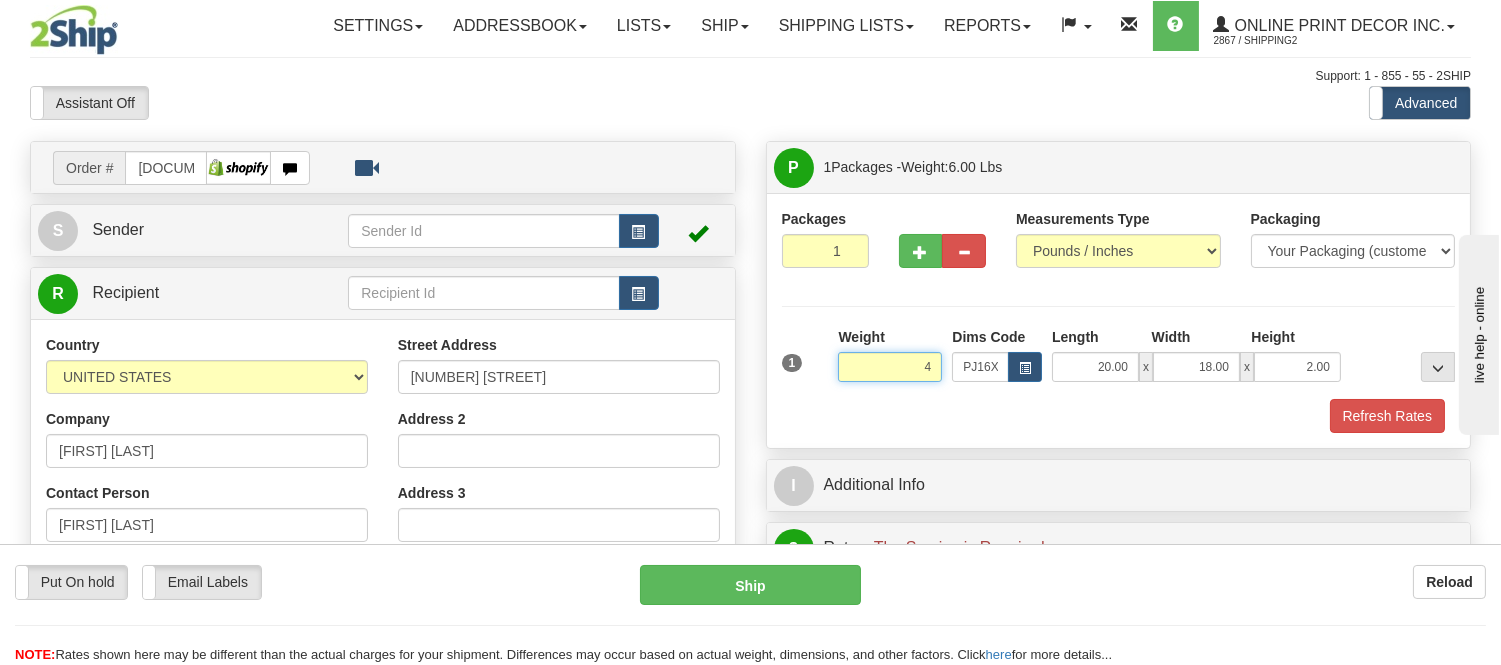 click on "Delete" at bounding box center (0, 0) 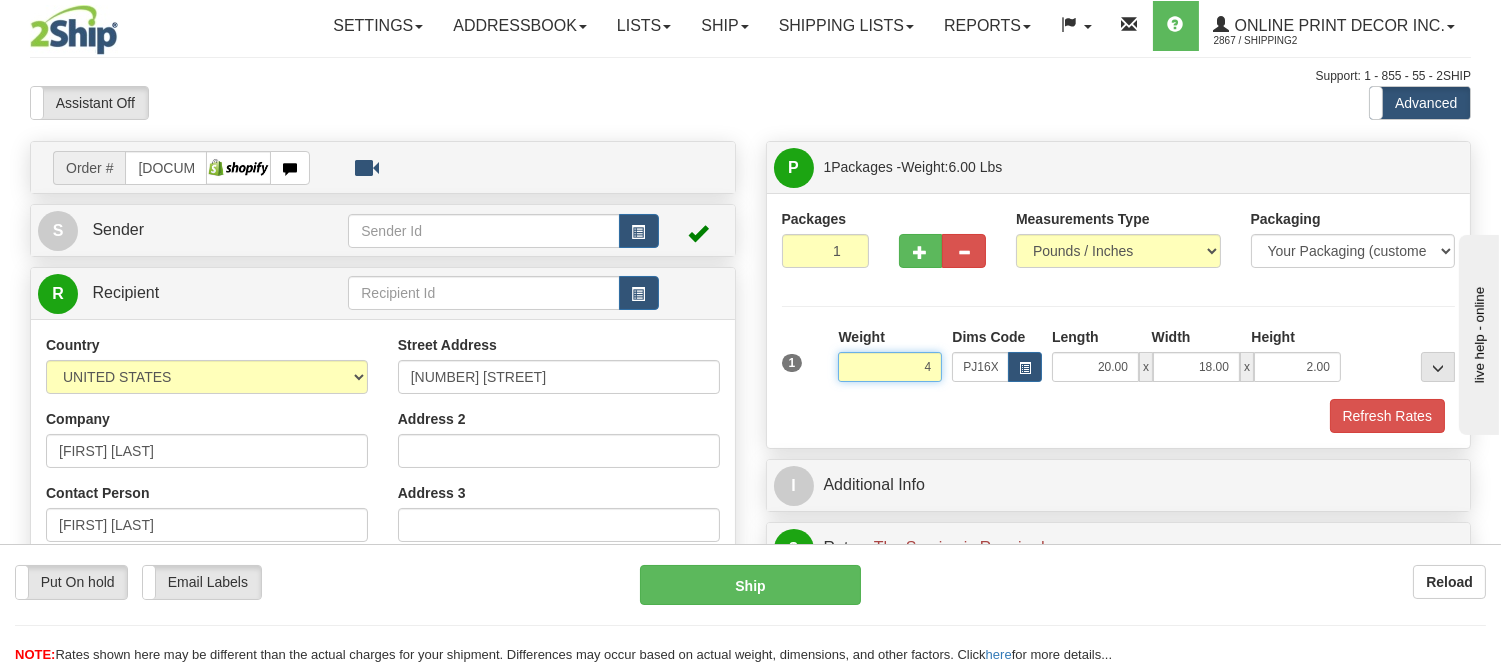 type on "4.00" 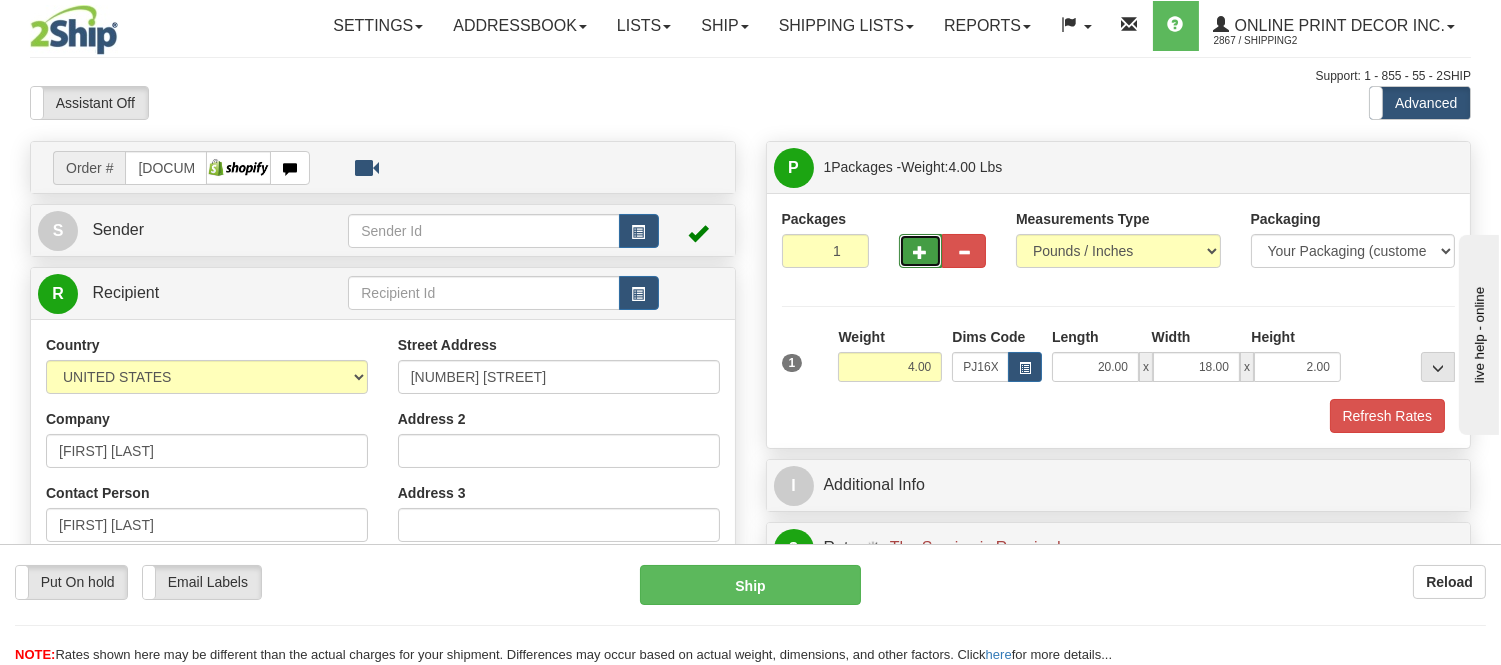 click at bounding box center (921, 251) 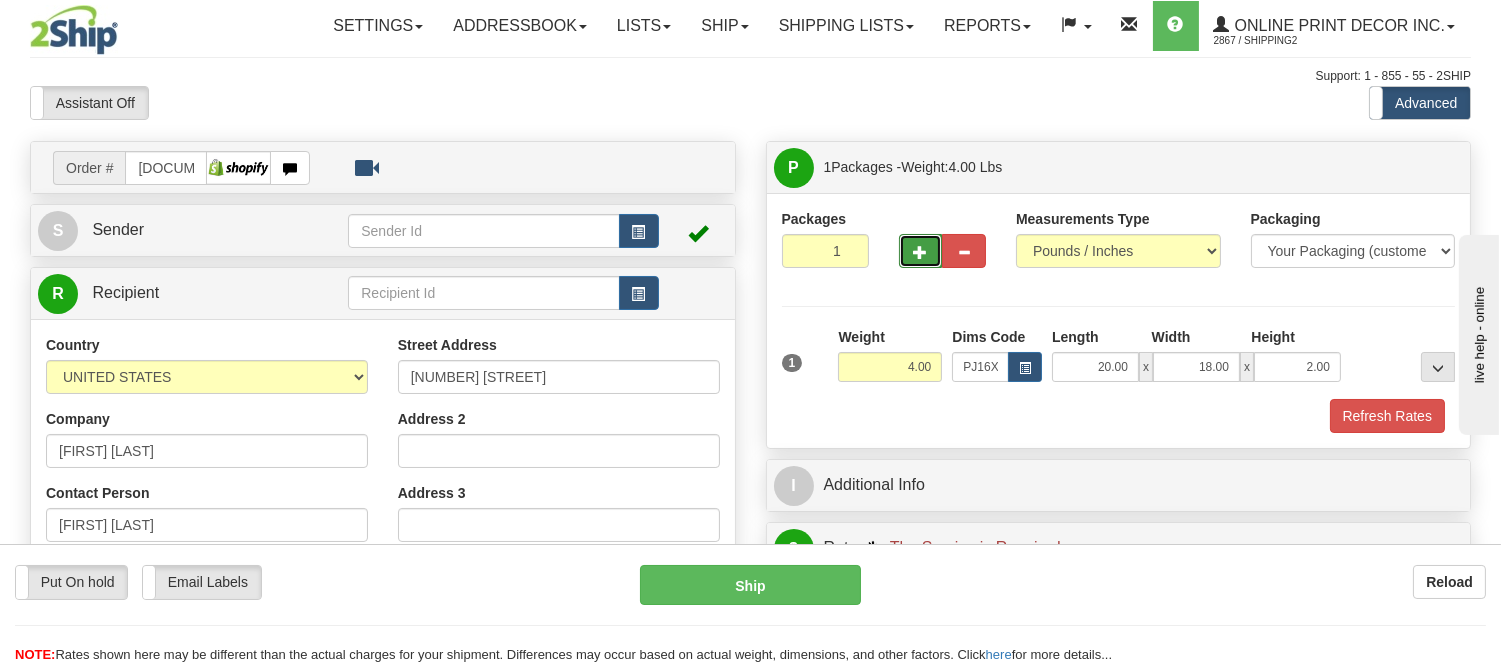 radio on "true" 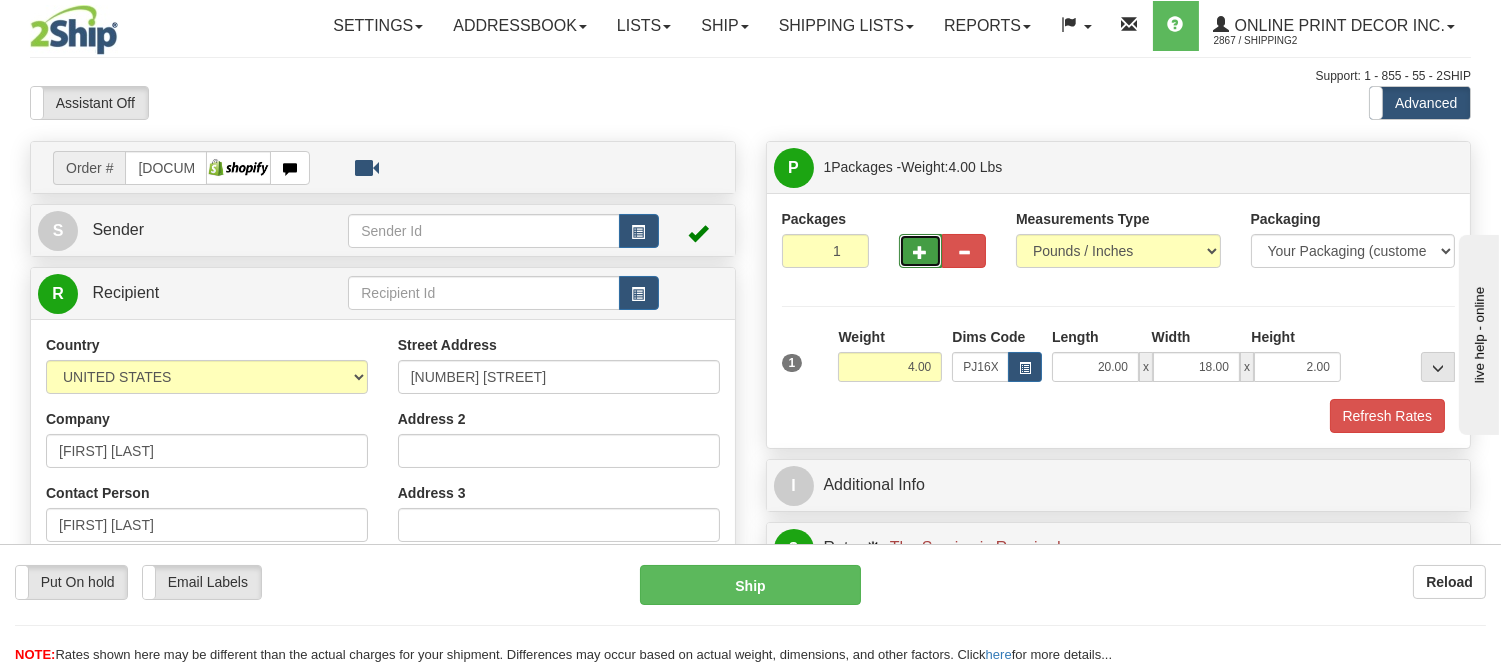 type on "2" 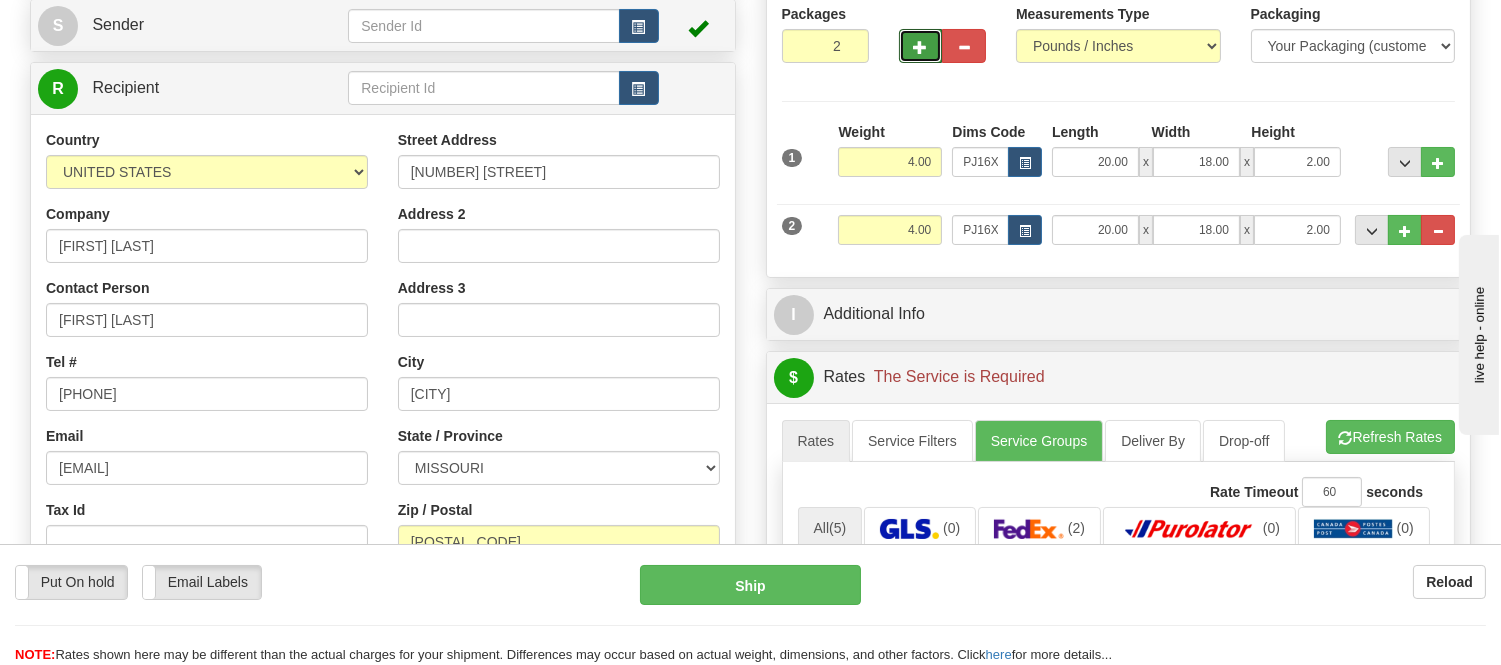 scroll, scrollTop: 222, scrollLeft: 0, axis: vertical 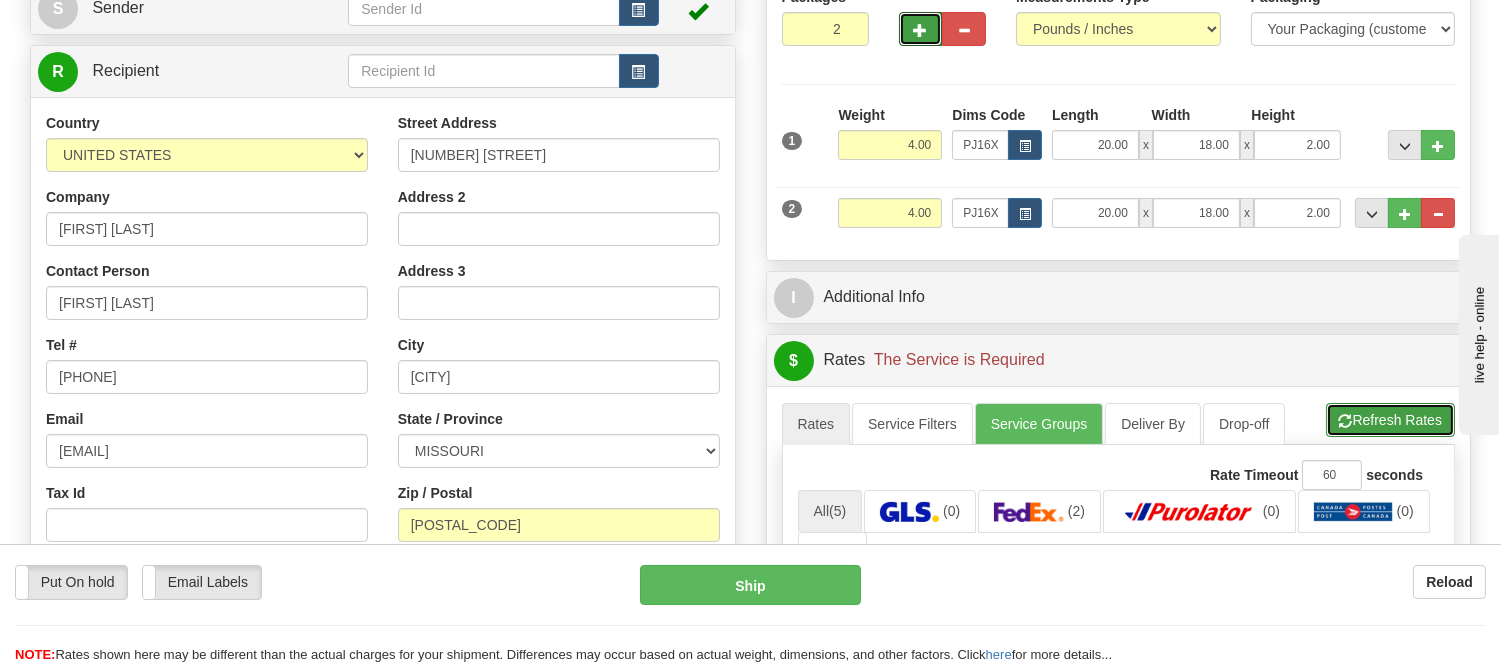 click on "Refresh Rates" at bounding box center (1390, 420) 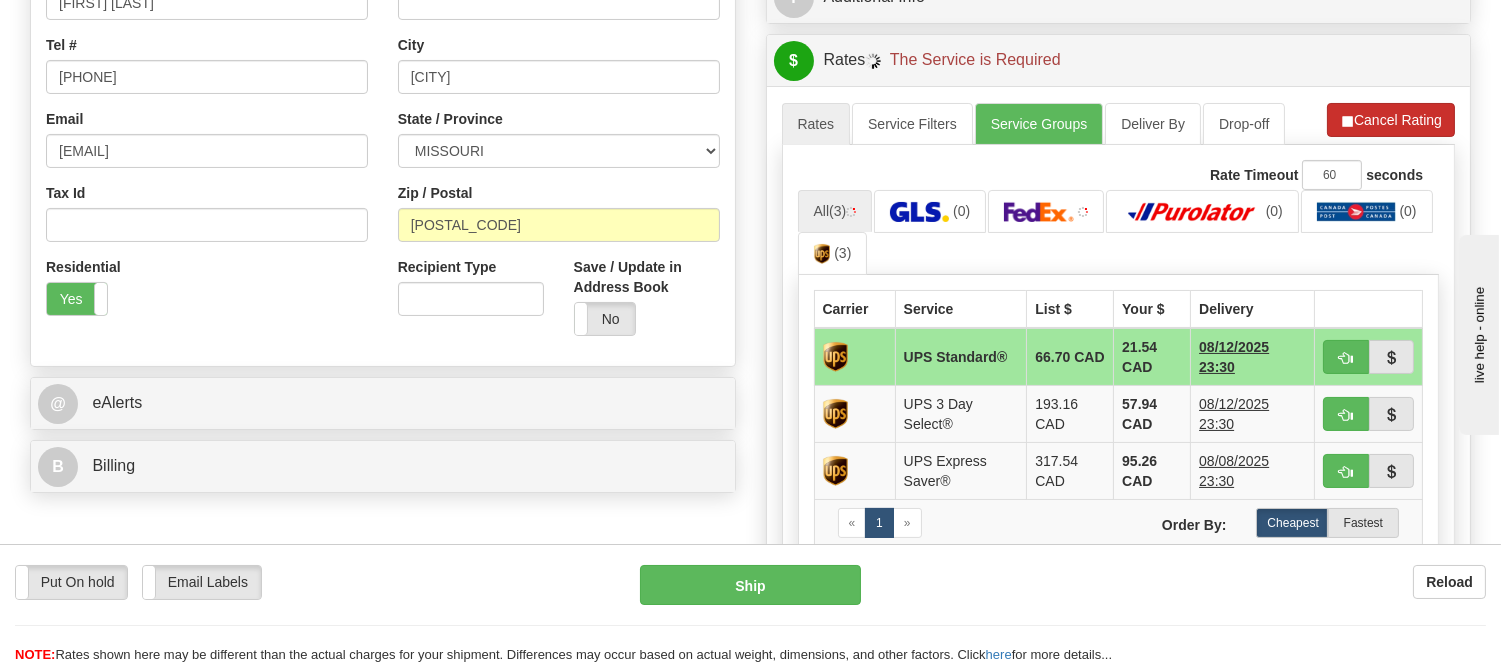 scroll, scrollTop: 555, scrollLeft: 0, axis: vertical 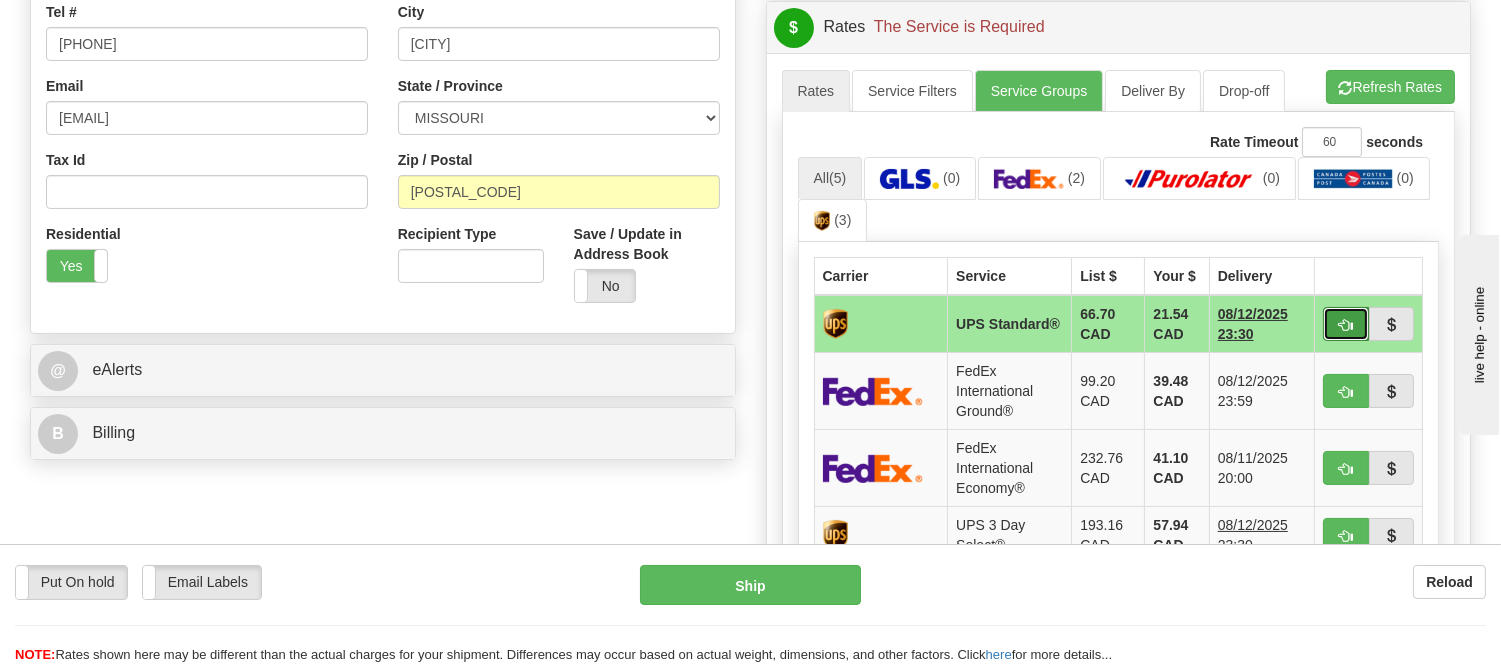 click at bounding box center (1346, 325) 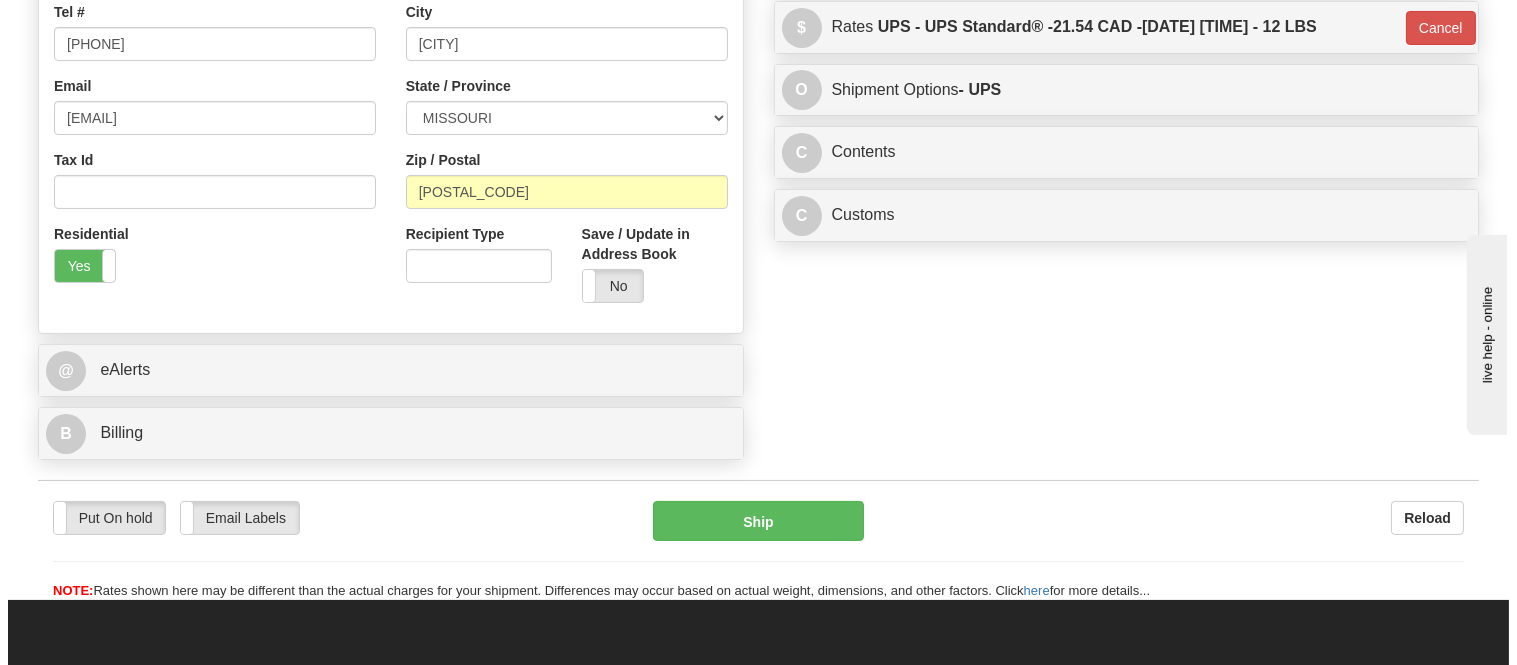 scroll, scrollTop: 666, scrollLeft: 0, axis: vertical 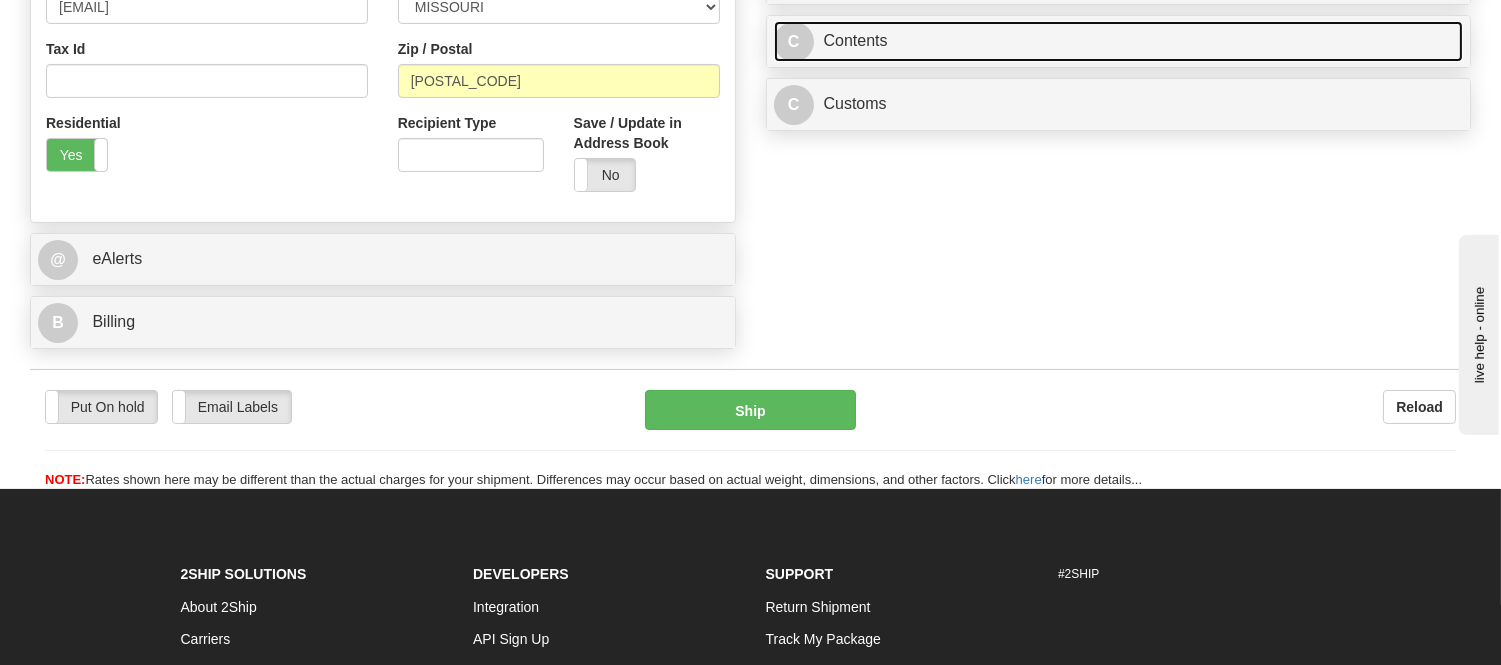 click on "C Contents" at bounding box center [1119, 41] 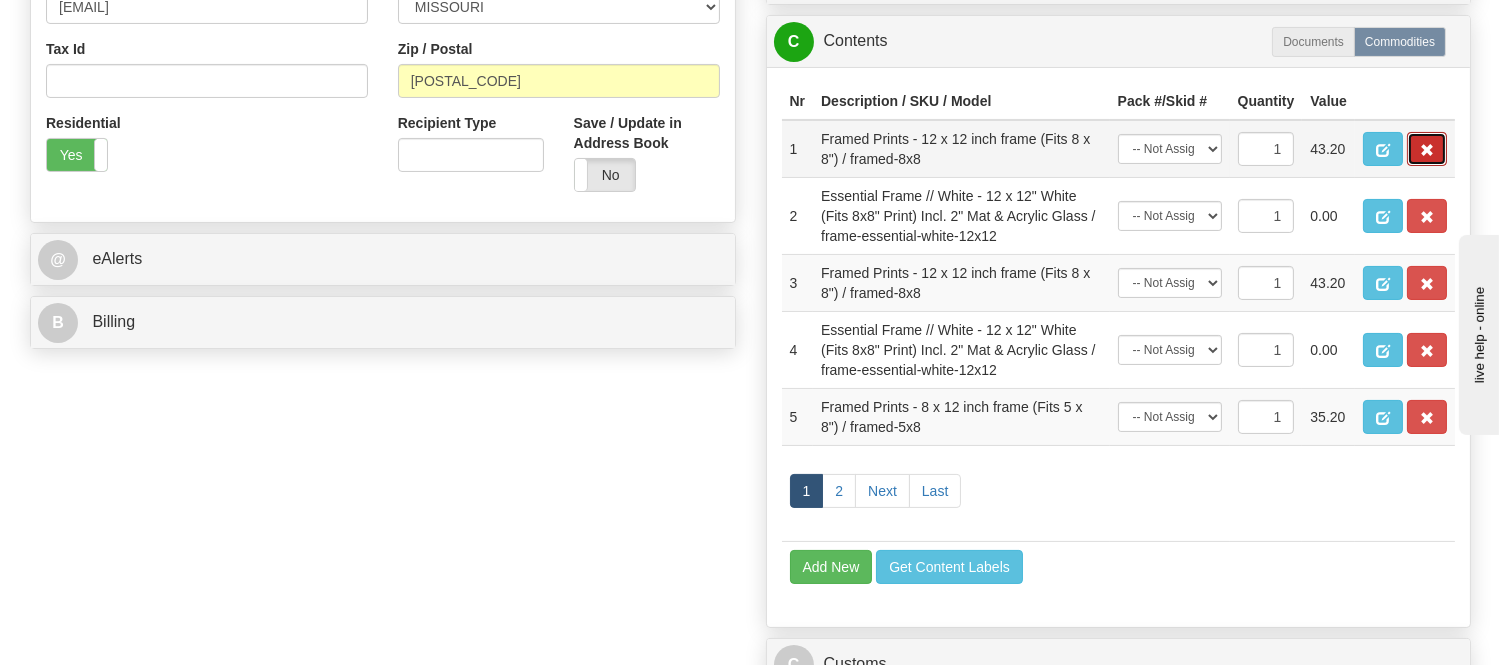 click at bounding box center (1427, 150) 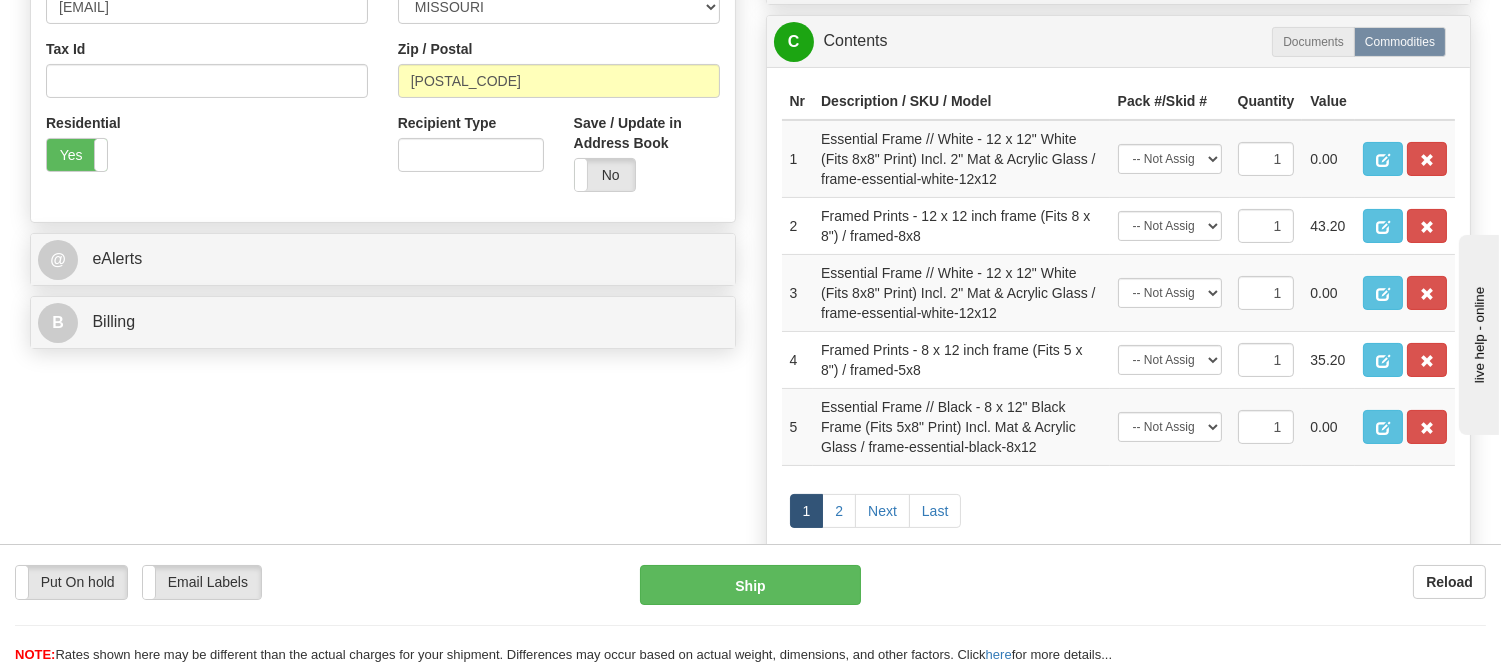 click at bounding box center [1427, 160] 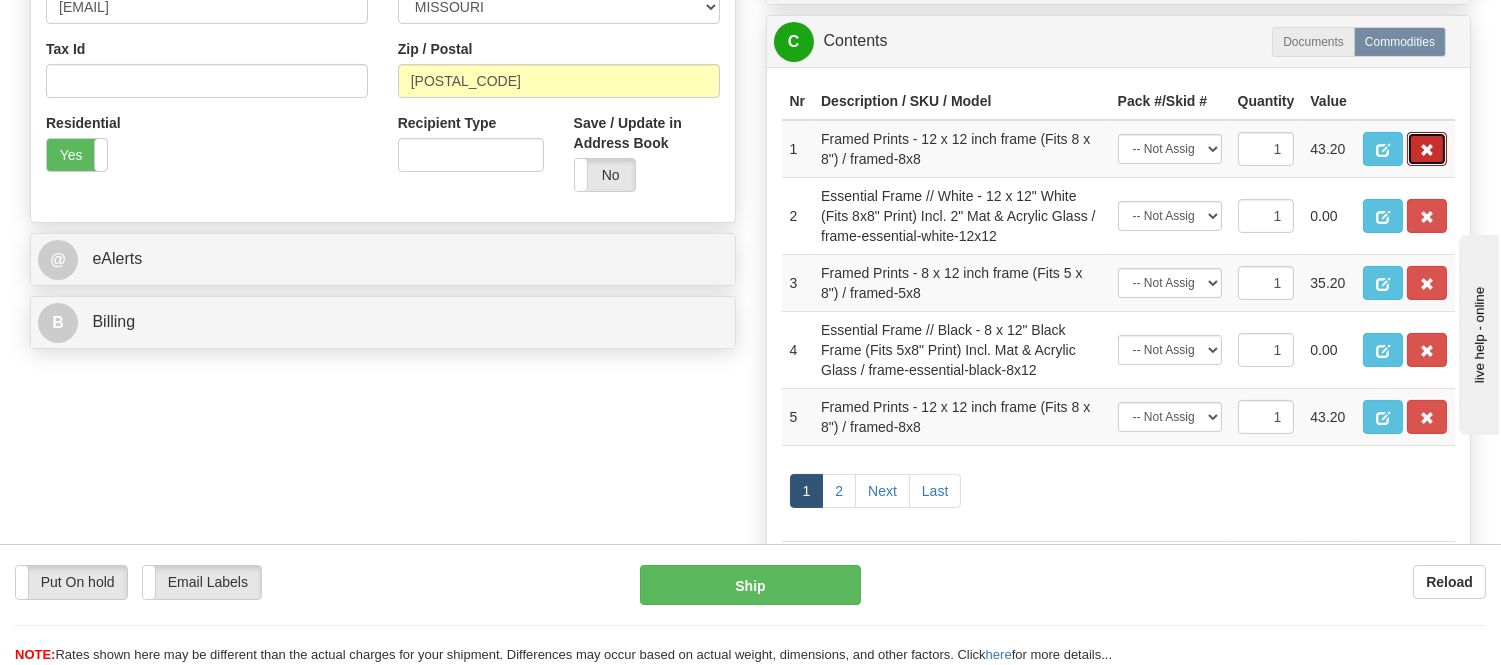 click at bounding box center [1427, 150] 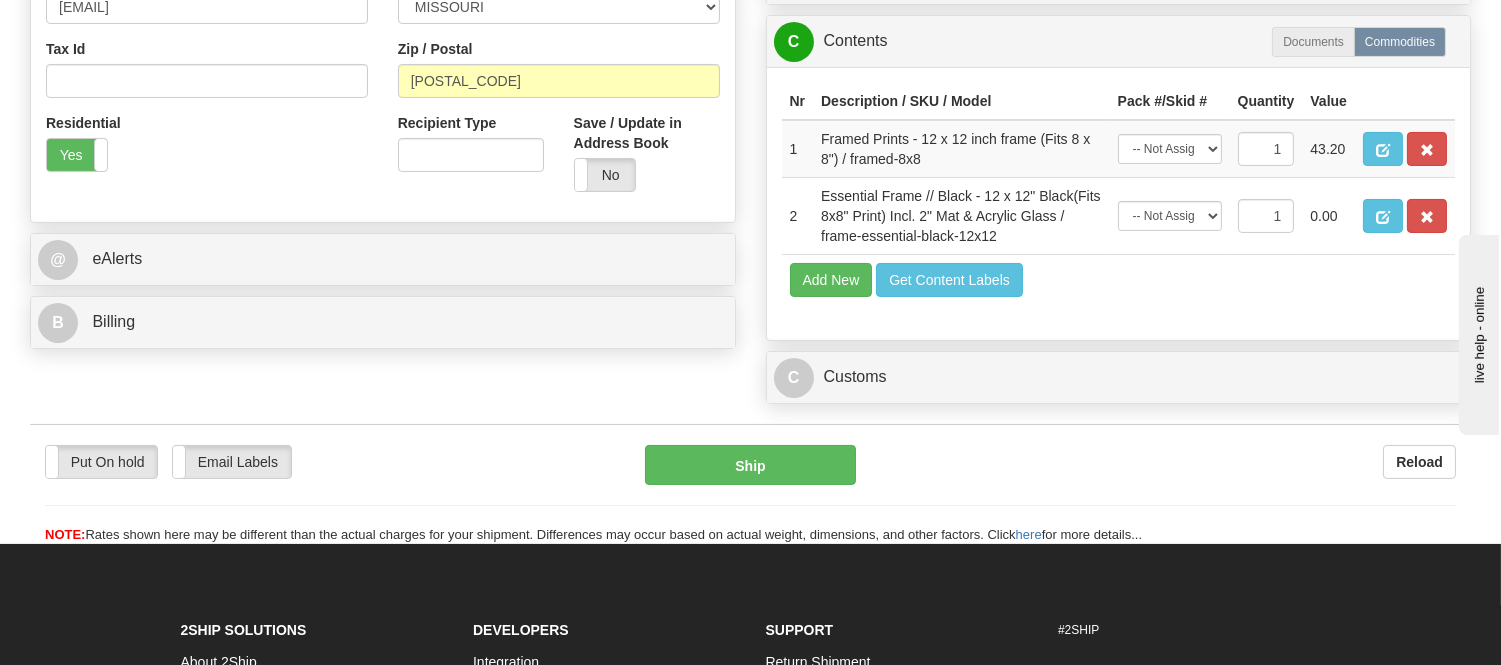 click at bounding box center (1427, 150) 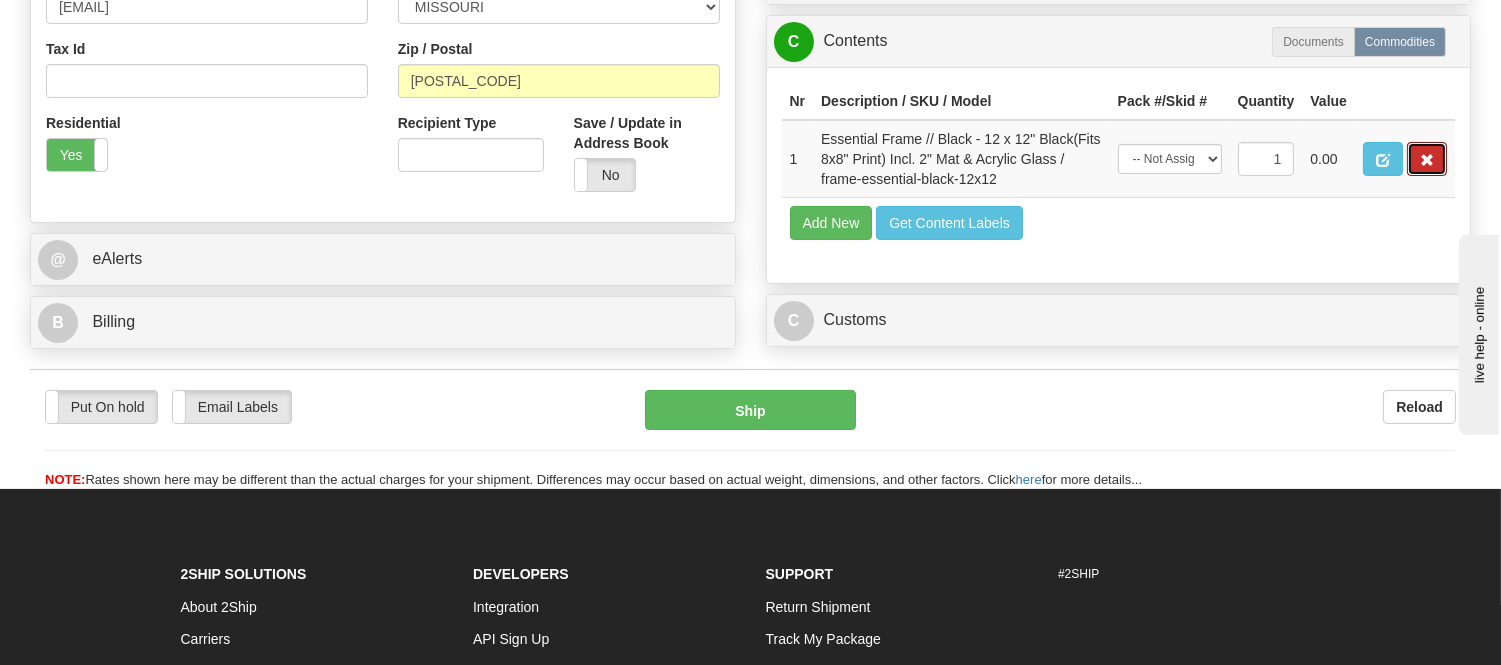 click at bounding box center (1427, 160) 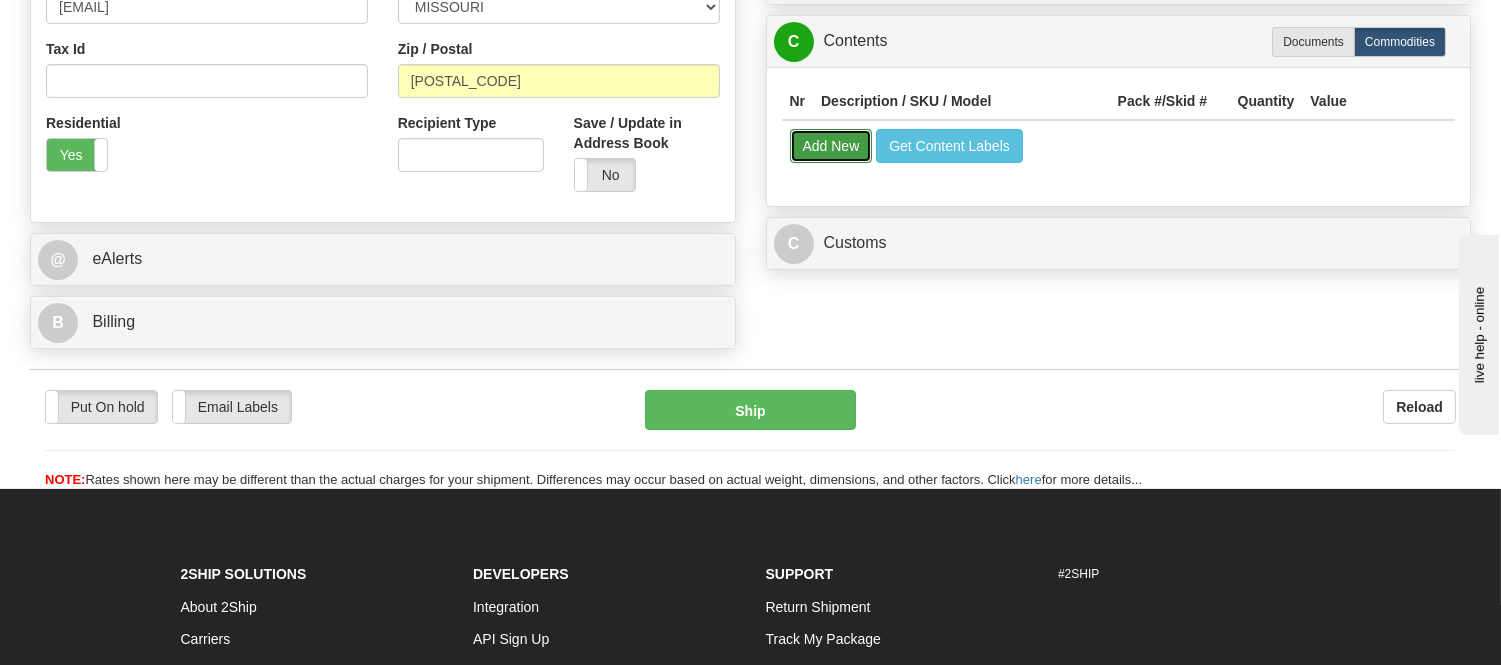 click on "Add New" at bounding box center (831, 146) 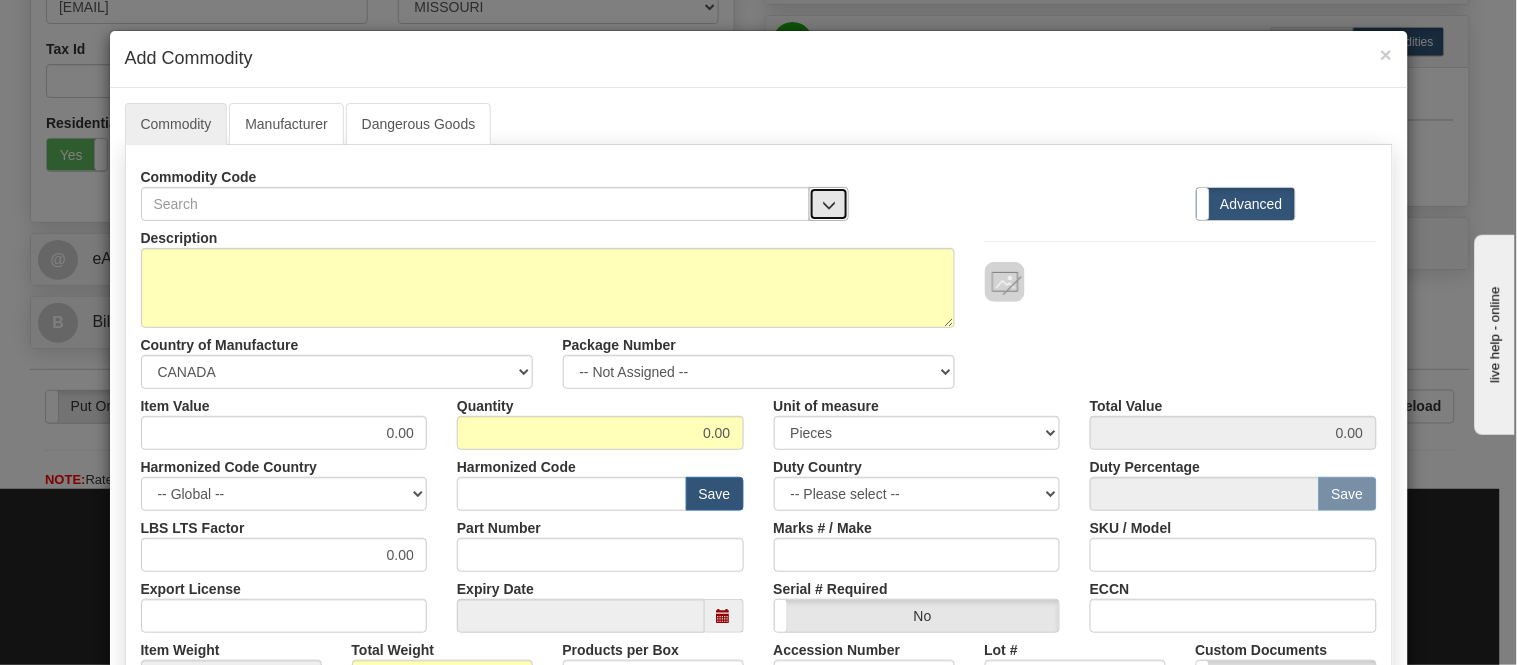 click at bounding box center [829, 205] 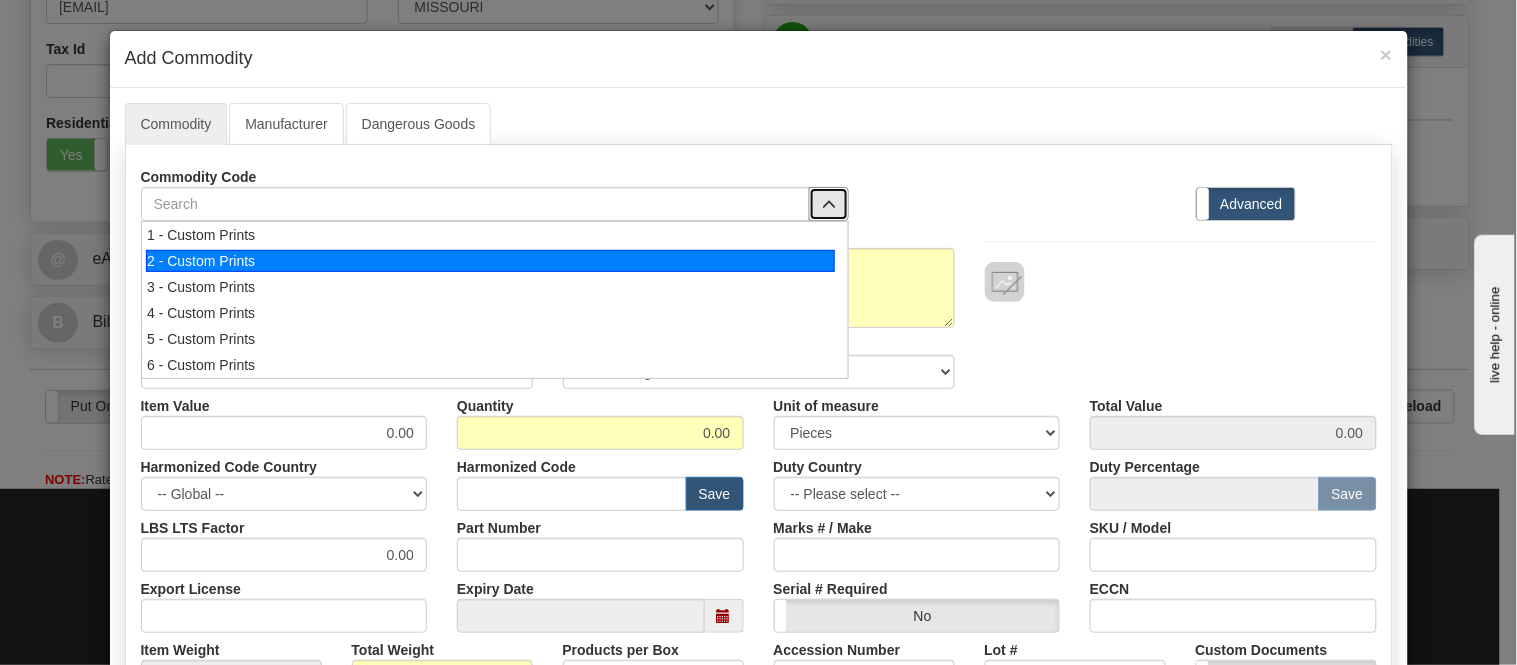 click on "2 - Custom Prints" at bounding box center (490, 261) 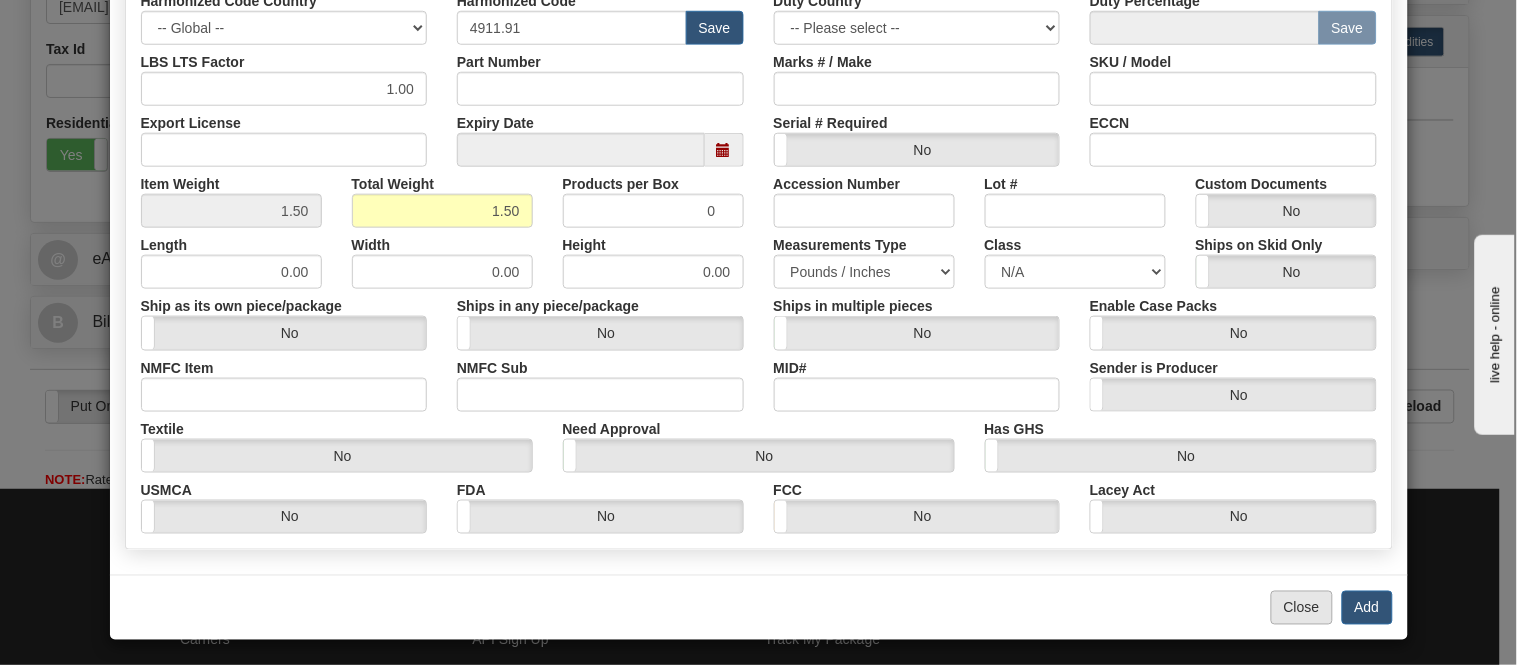 scroll, scrollTop: 472, scrollLeft: 0, axis: vertical 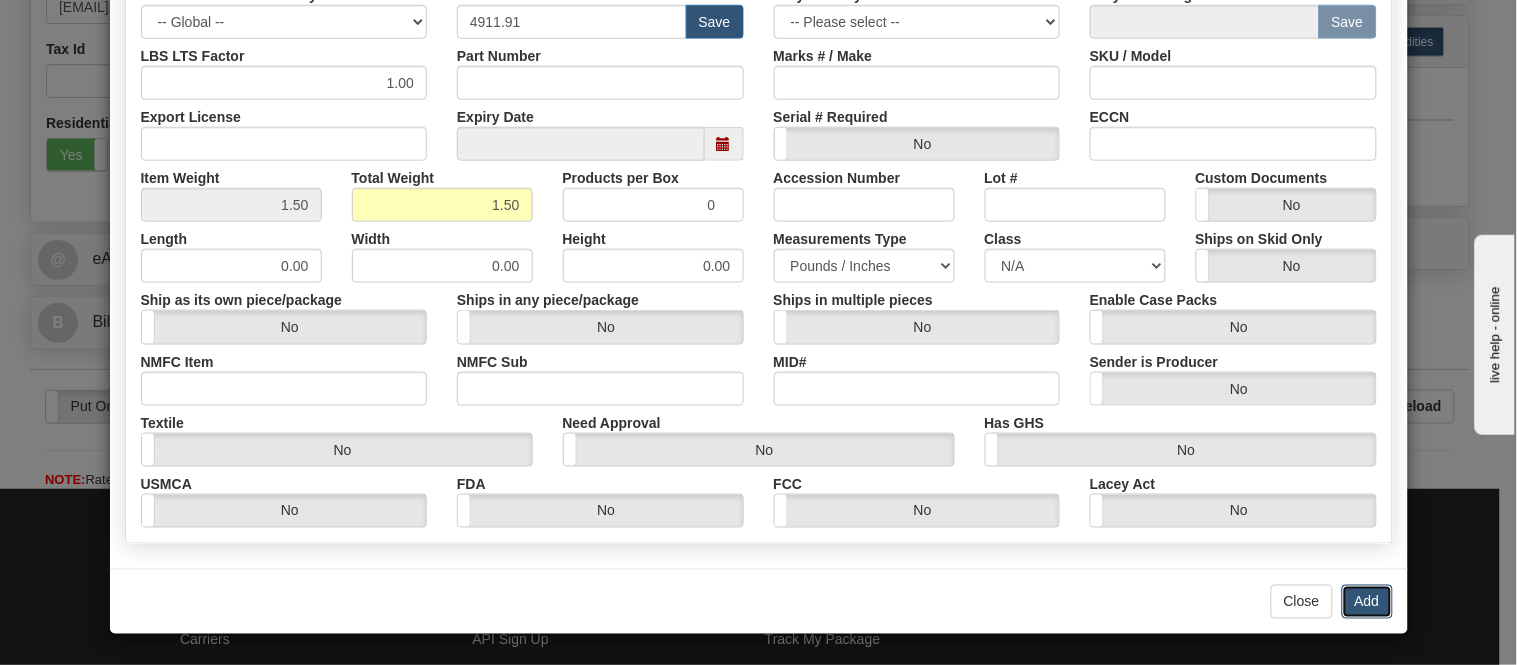click on "Add" at bounding box center (1367, 602) 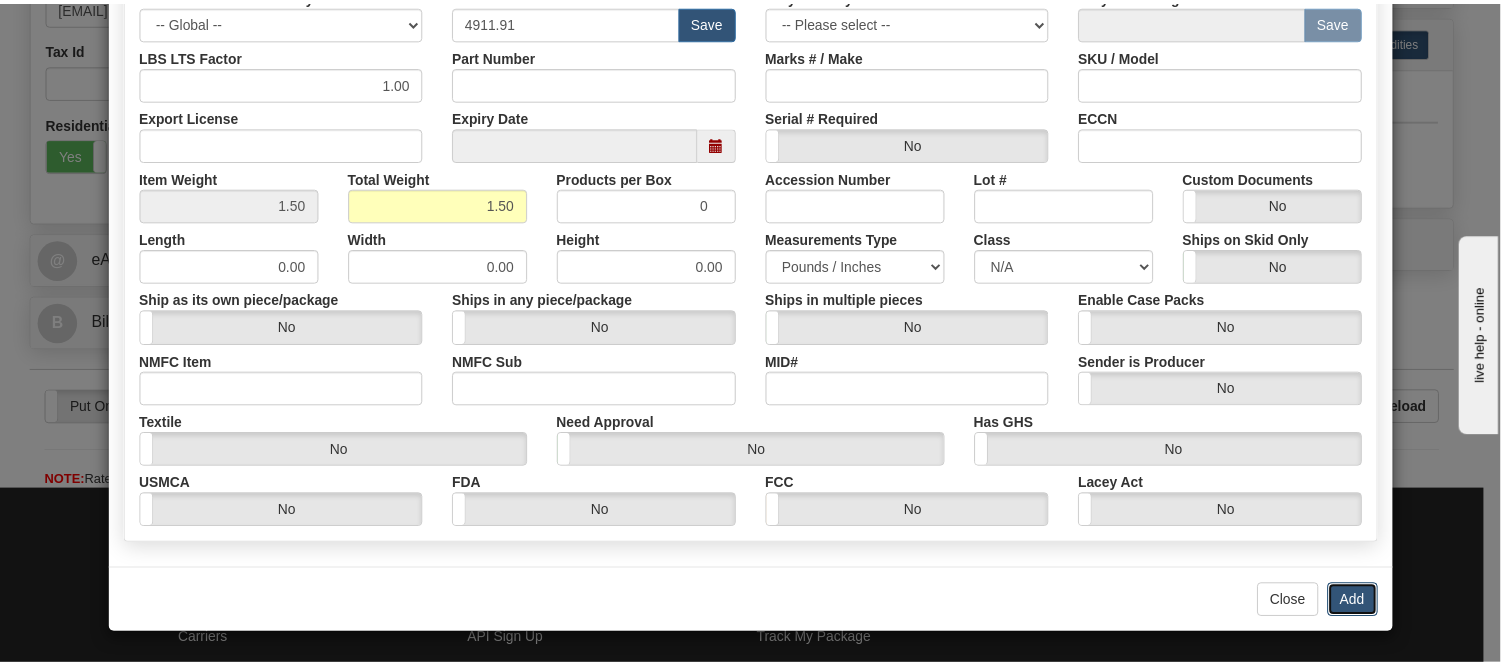 scroll, scrollTop: 0, scrollLeft: 0, axis: both 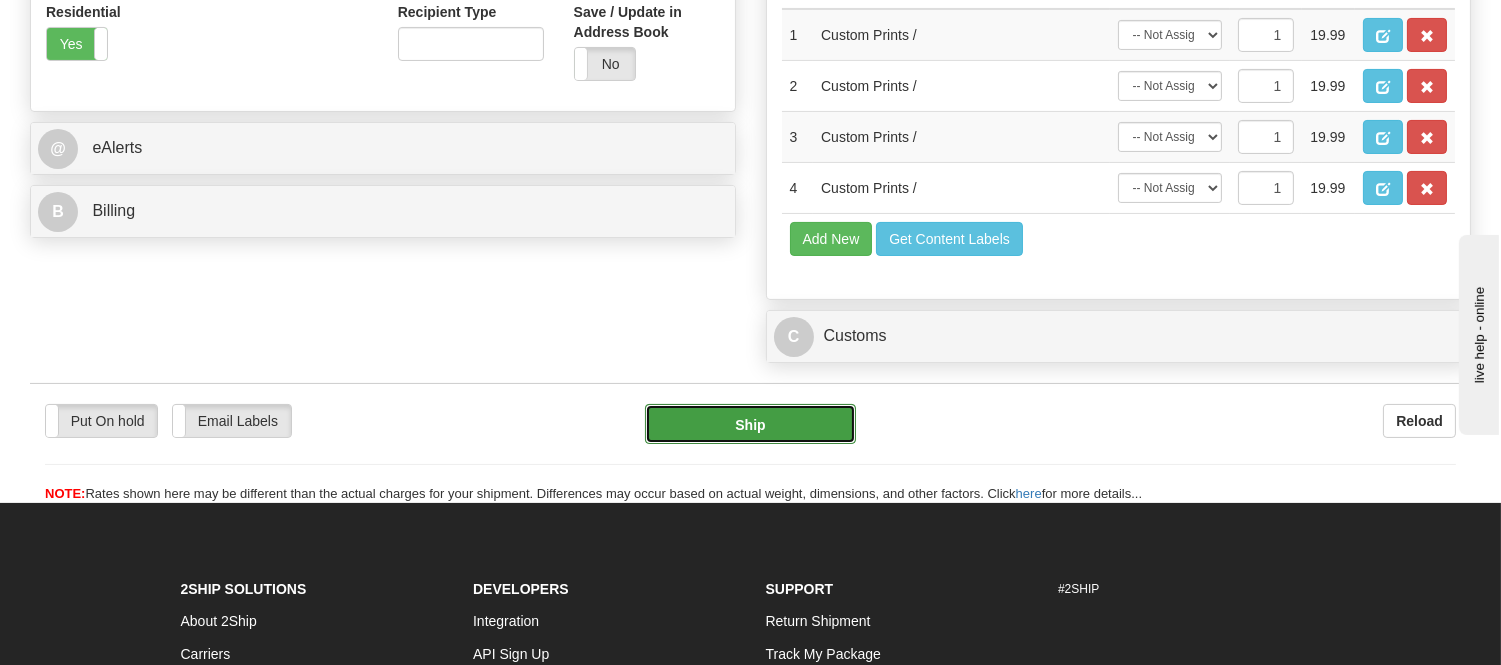 click on "Ship" at bounding box center (750, 424) 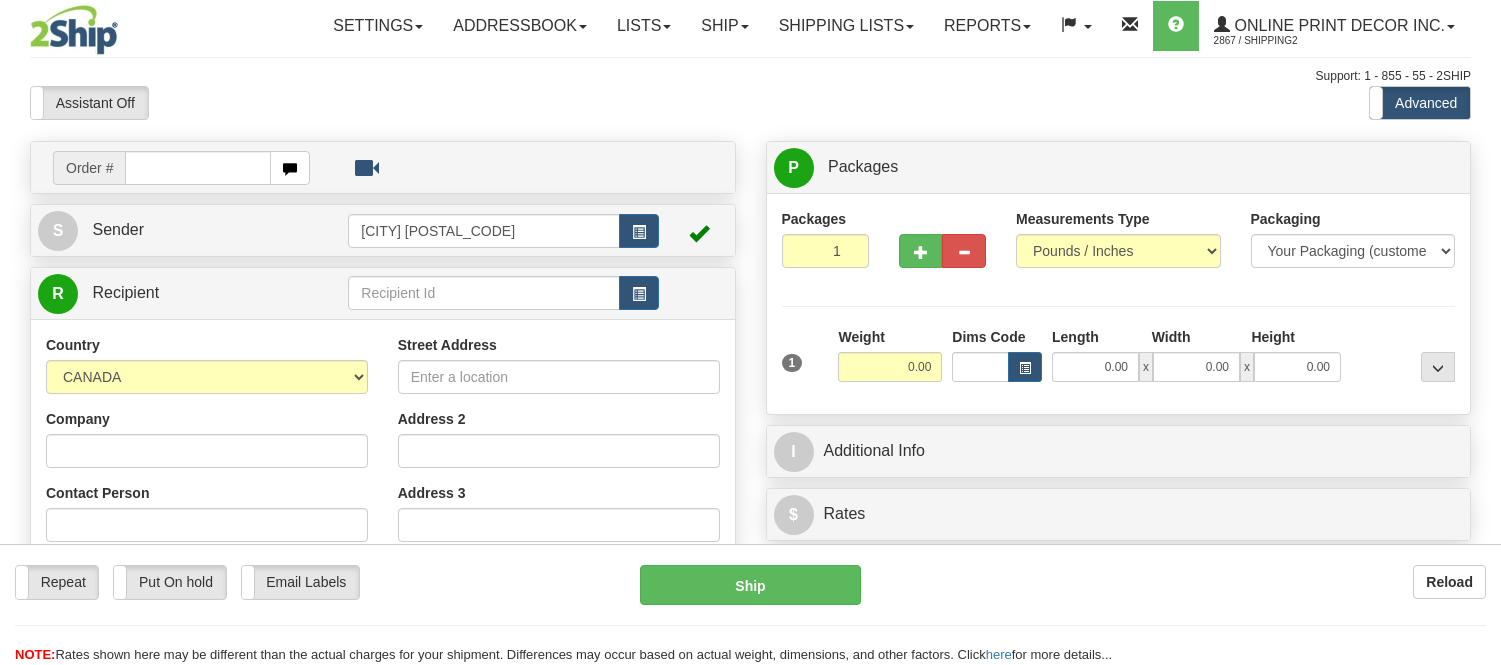 scroll, scrollTop: 0, scrollLeft: 0, axis: both 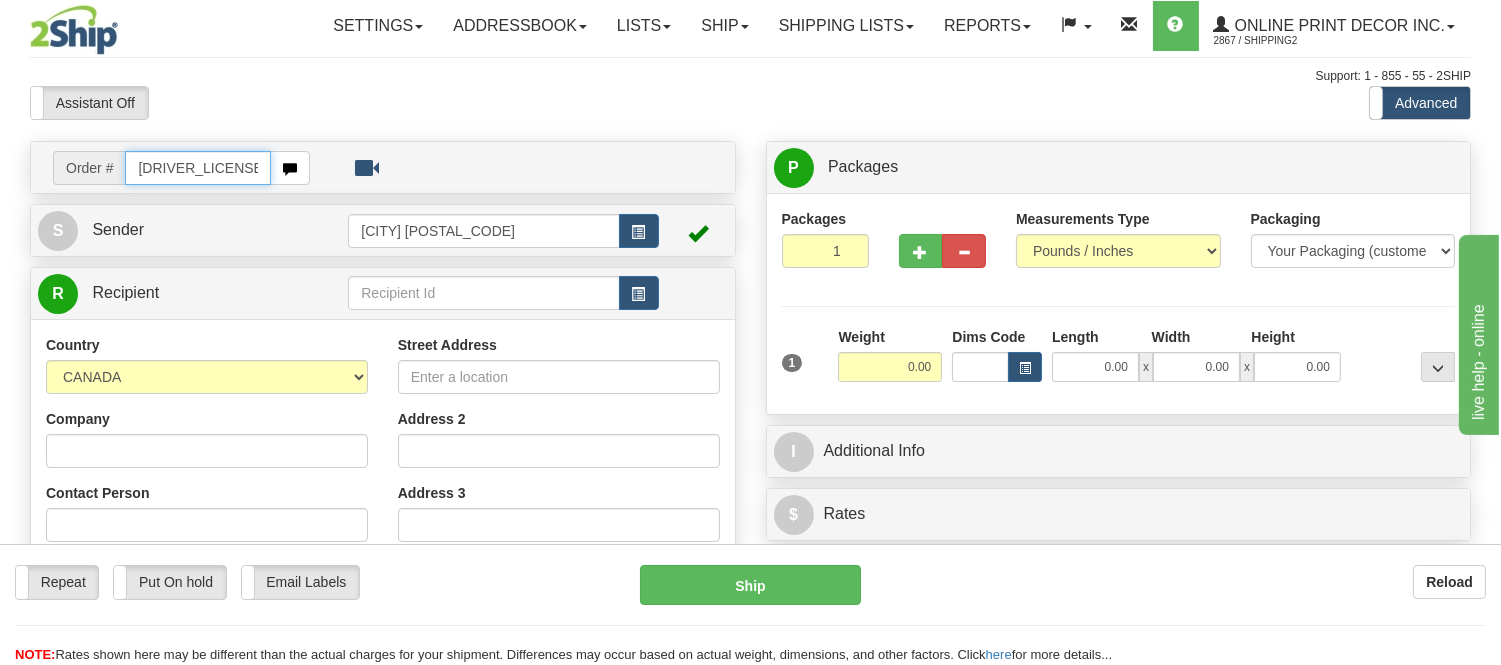 type on "[DRIVER_LICENSE]" 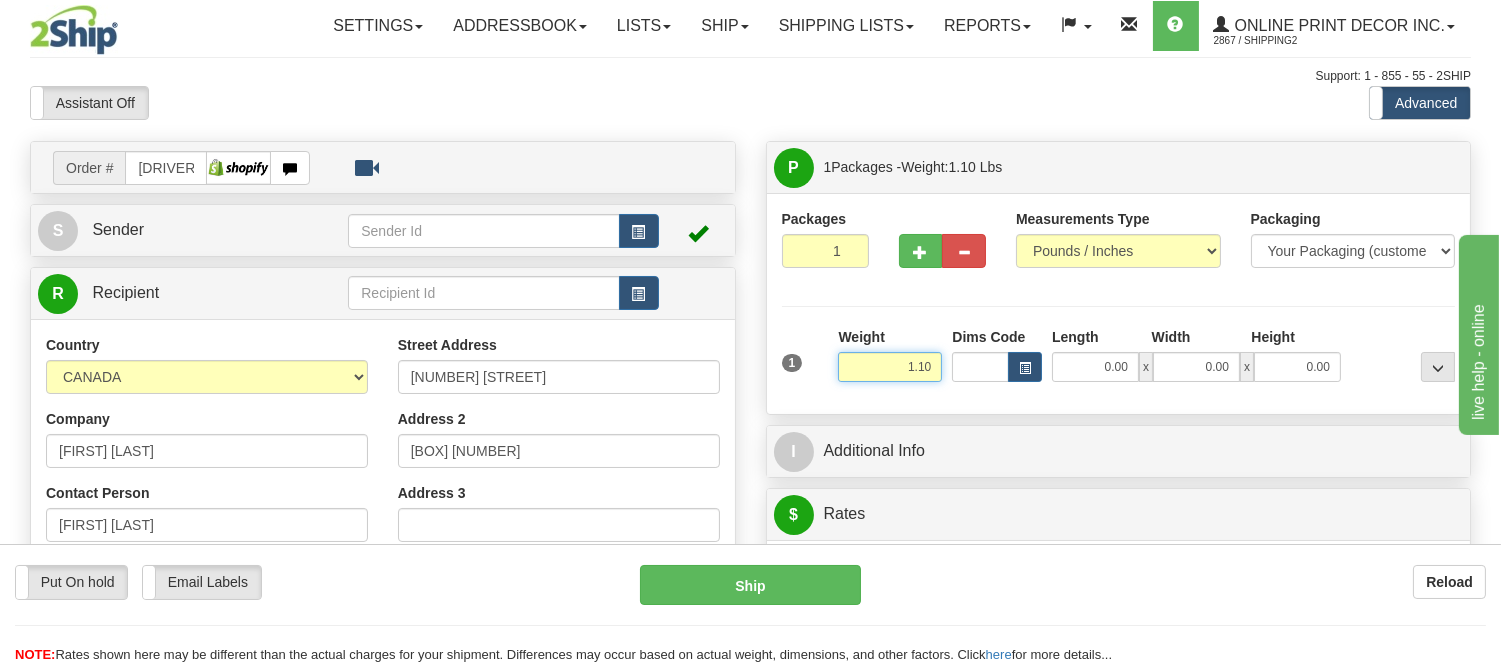 drag, startPoint x: 935, startPoint y: 370, endPoint x: 828, endPoint y: 345, distance: 109.88175 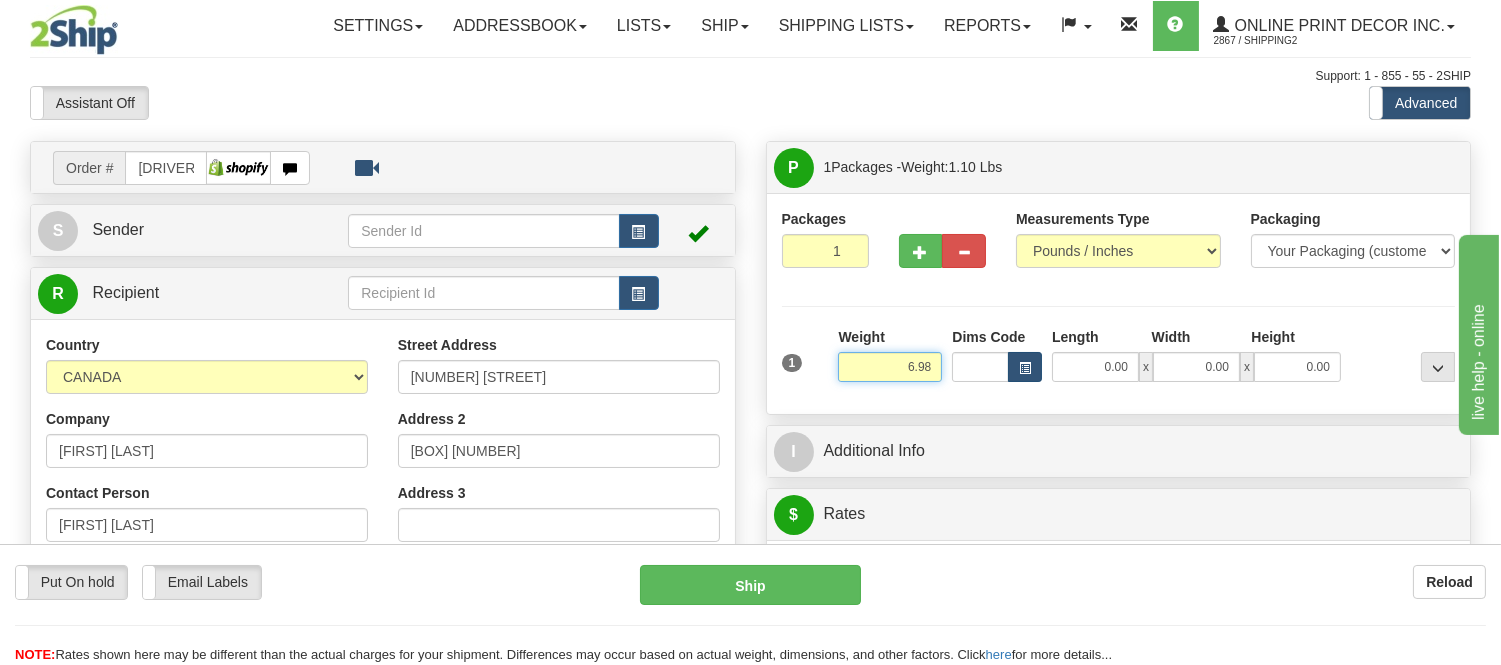 type on "6.98" 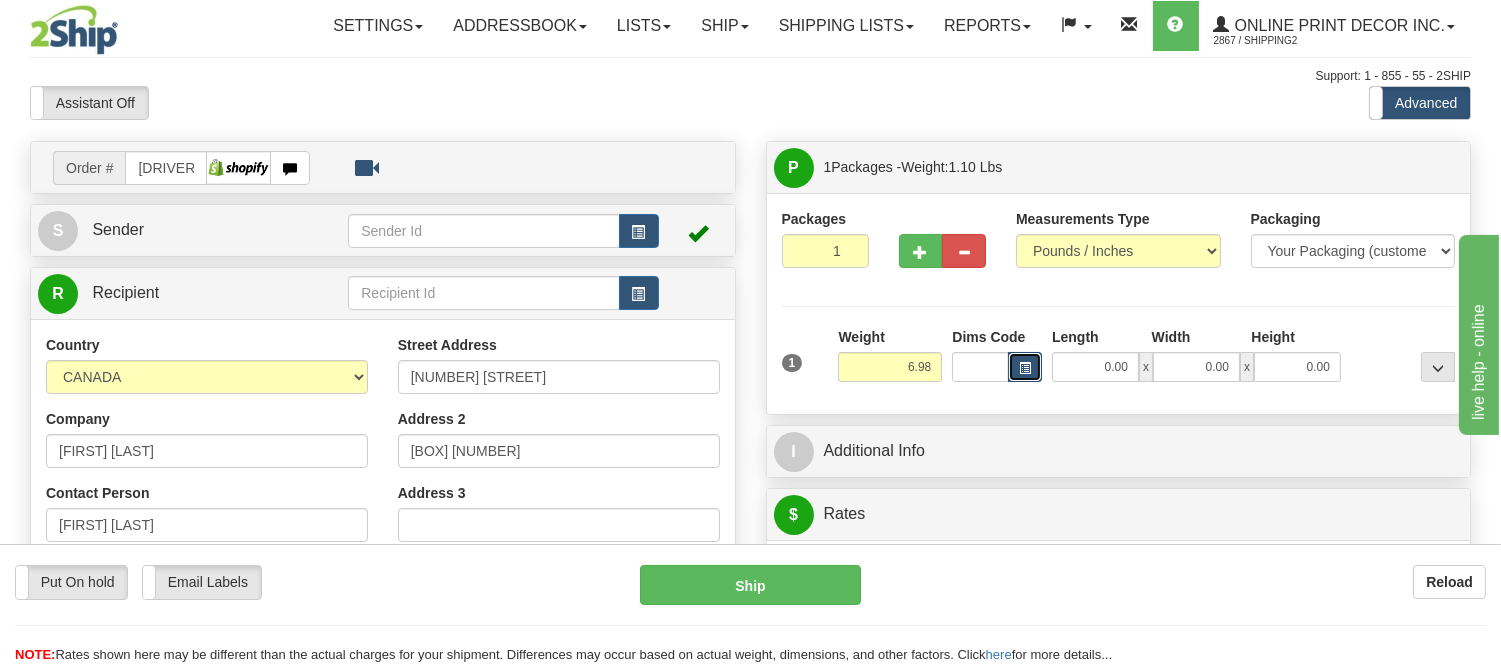 click at bounding box center [1025, 367] 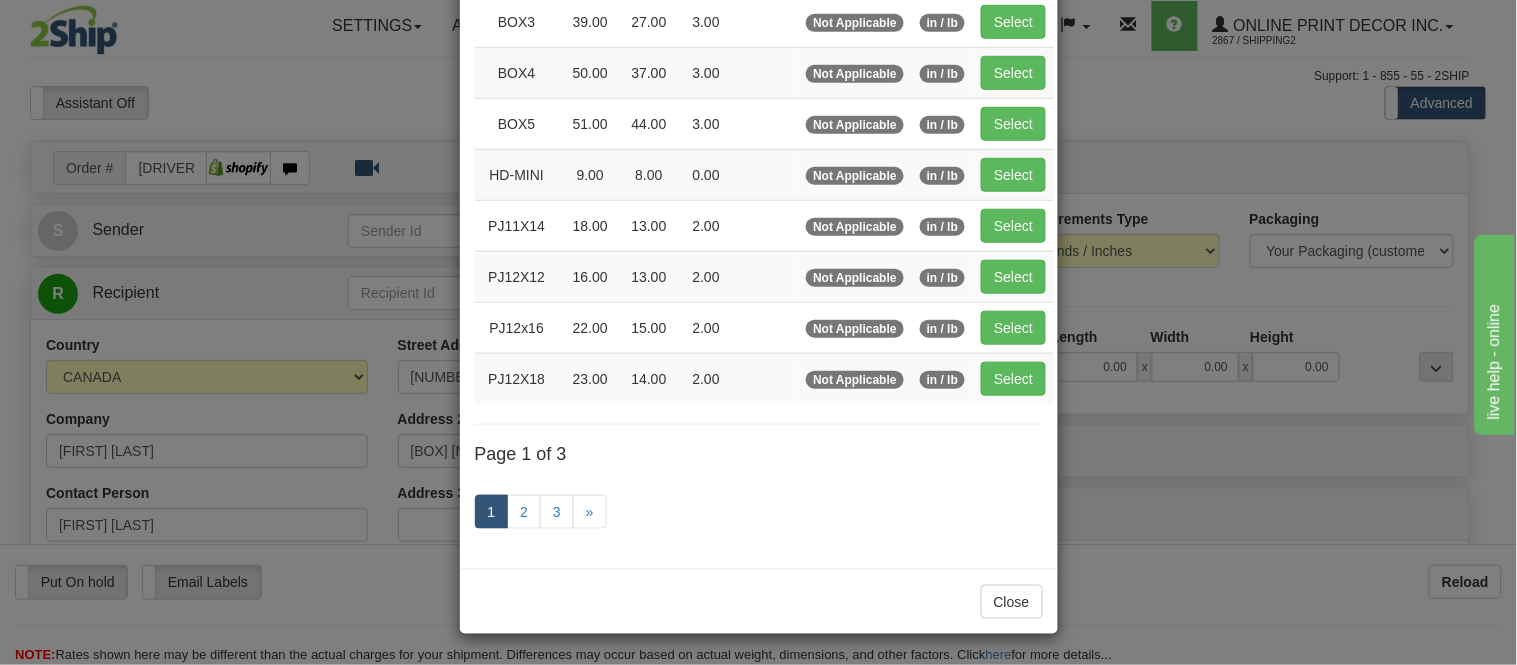 scroll, scrollTop: 336, scrollLeft: 0, axis: vertical 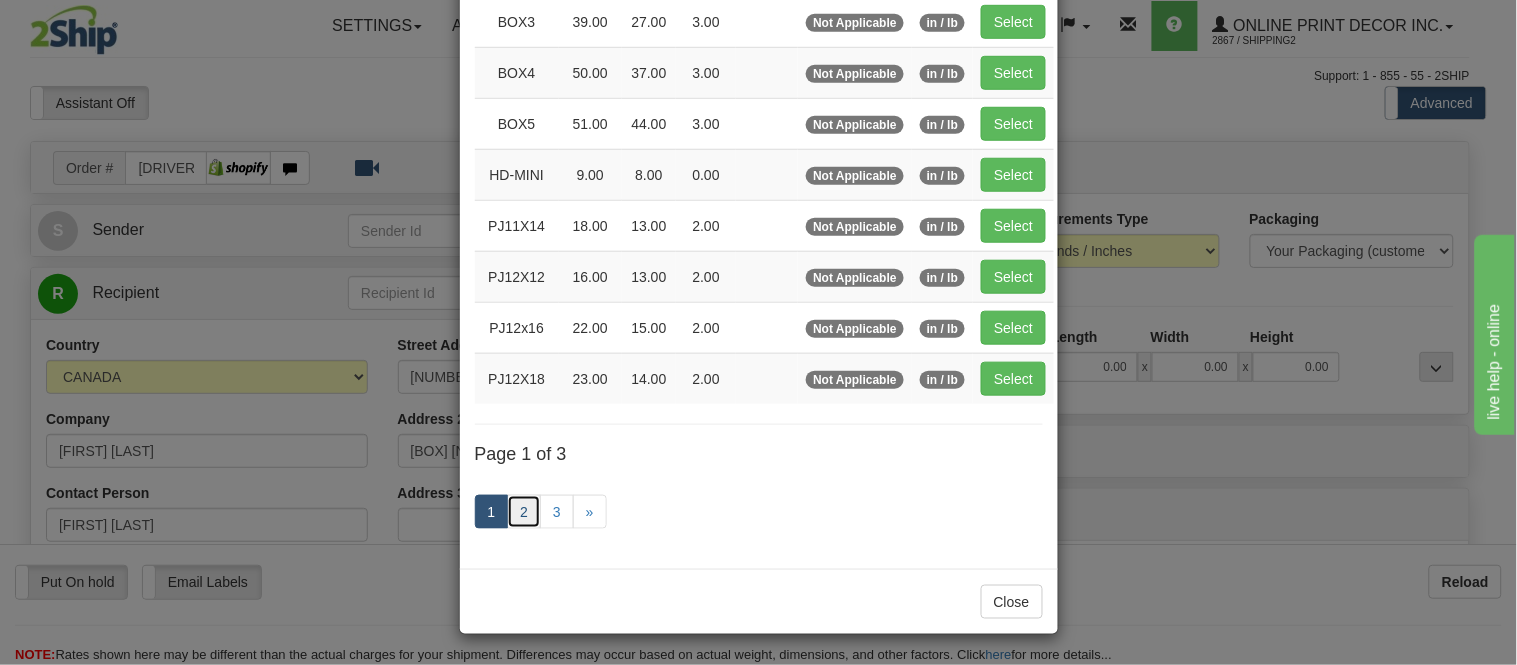 click on "2" at bounding box center [524, 512] 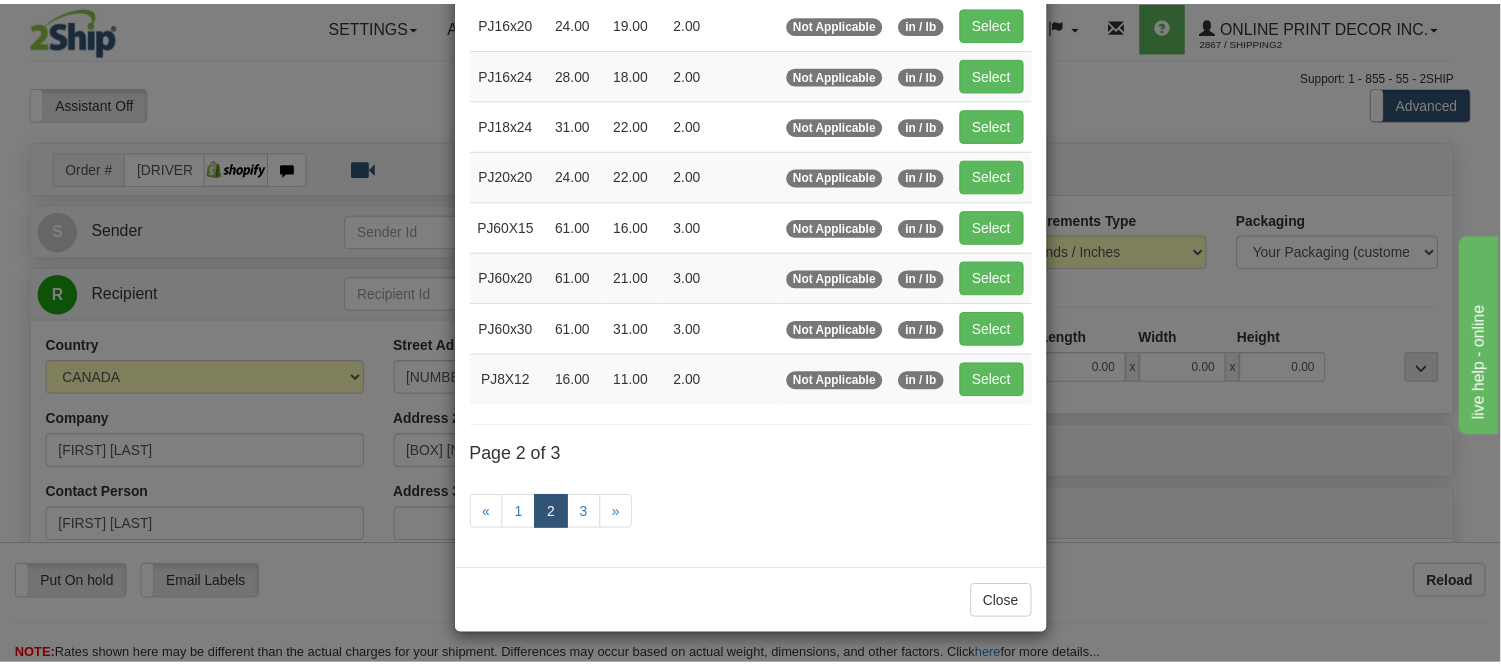 scroll, scrollTop: 325, scrollLeft: 0, axis: vertical 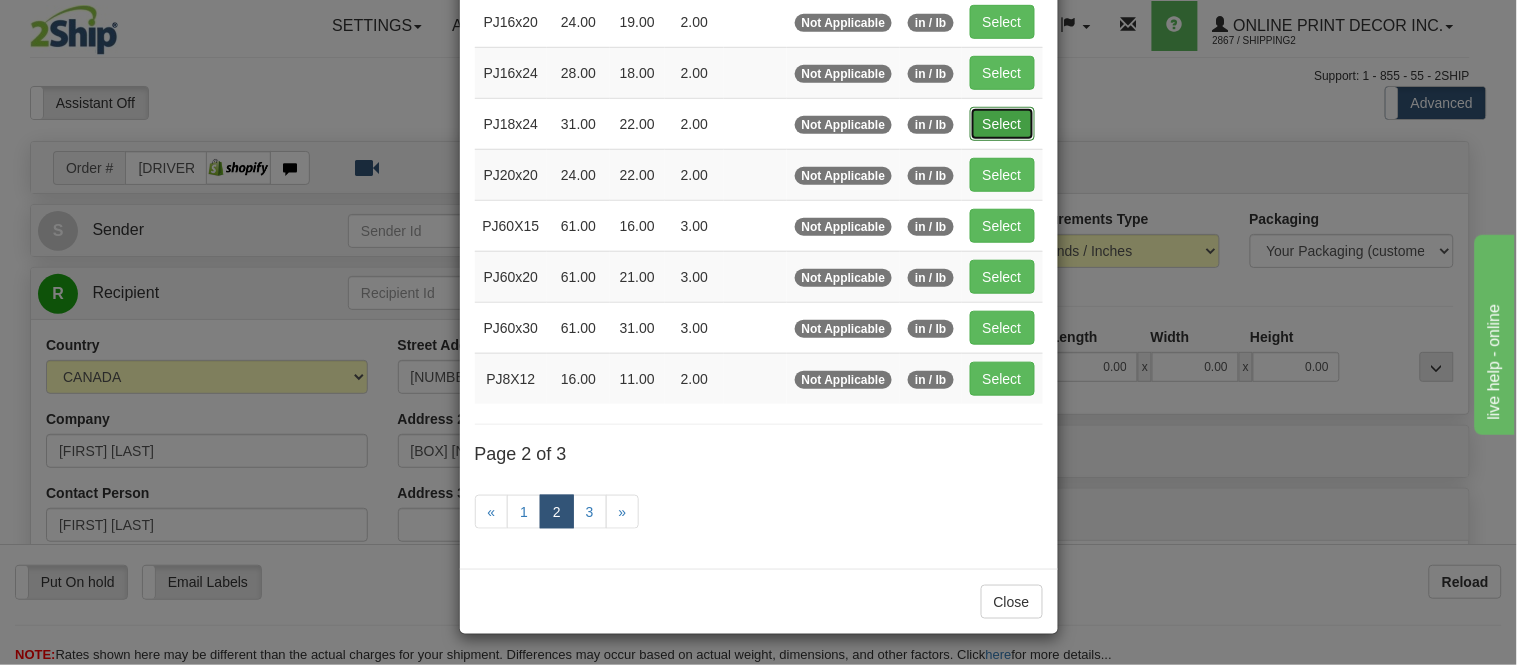 click on "Select" at bounding box center (1002, 124) 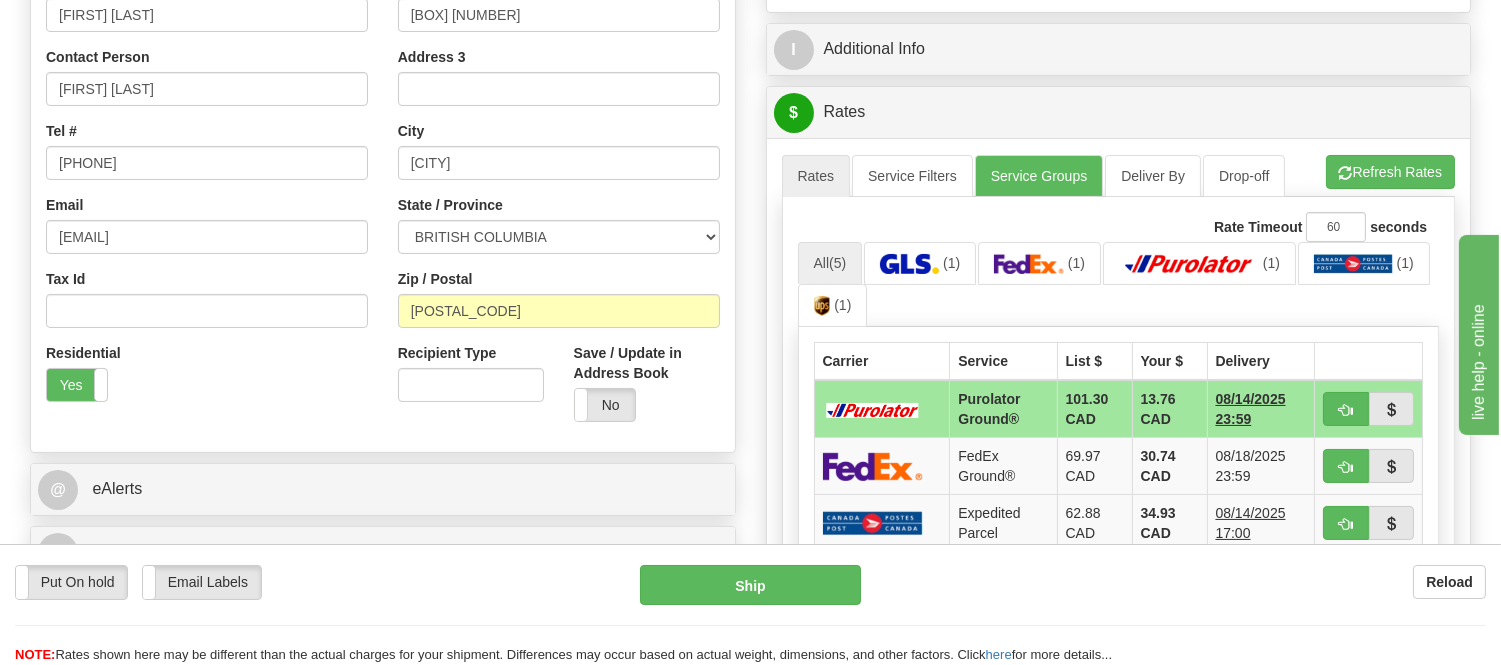 scroll, scrollTop: 555, scrollLeft: 0, axis: vertical 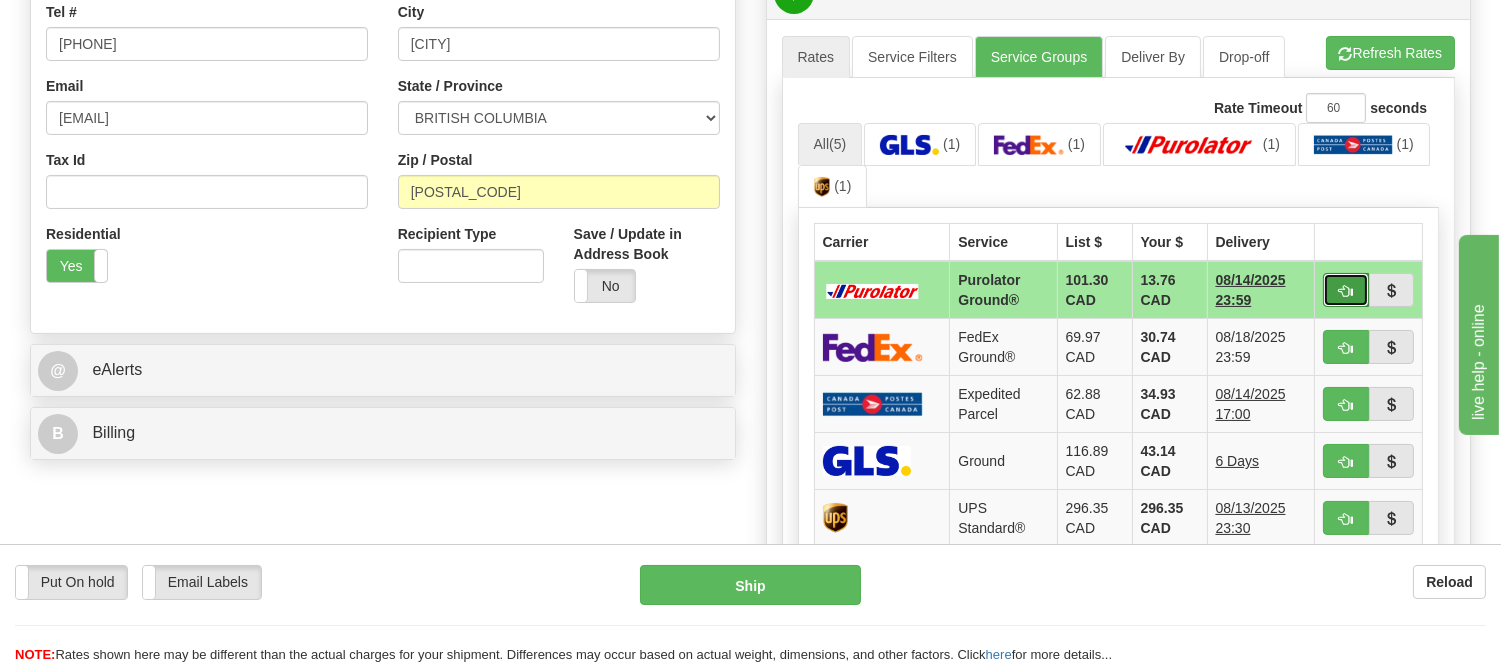click at bounding box center (1346, 291) 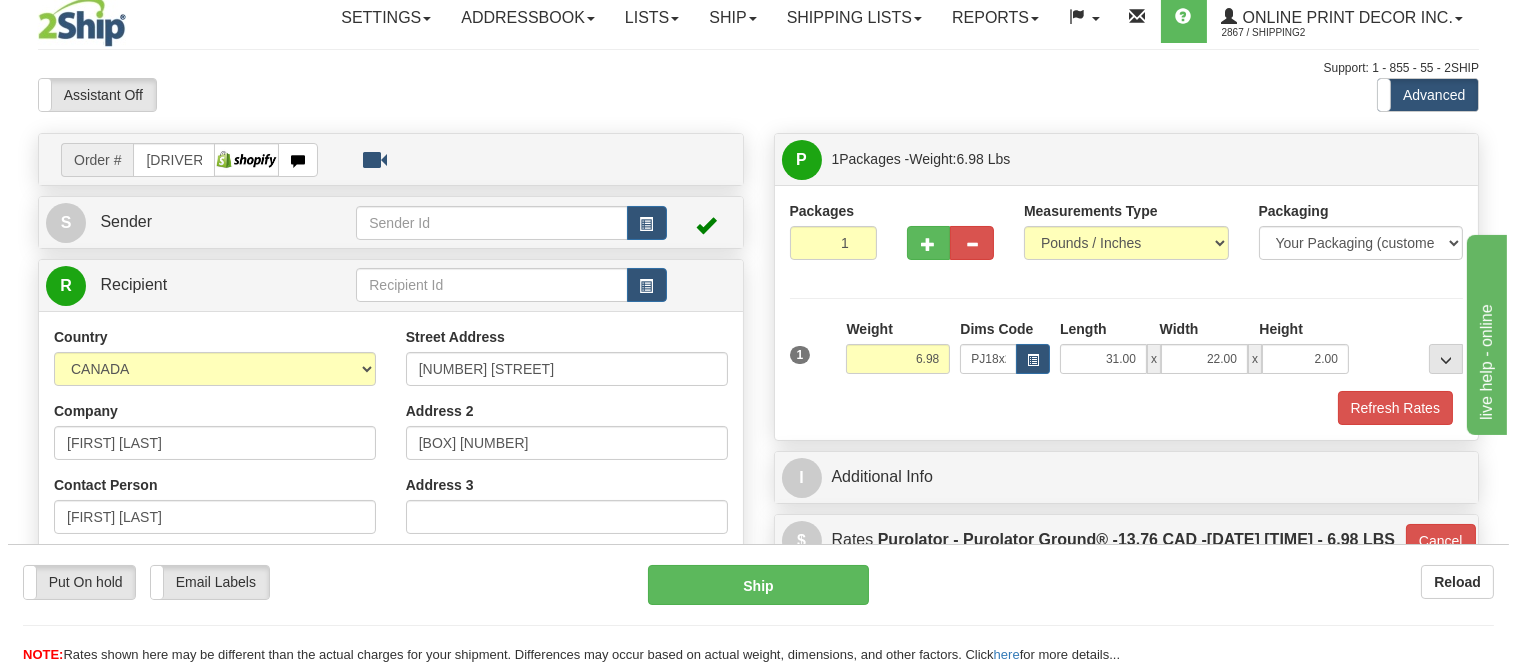 scroll, scrollTop: 0, scrollLeft: 0, axis: both 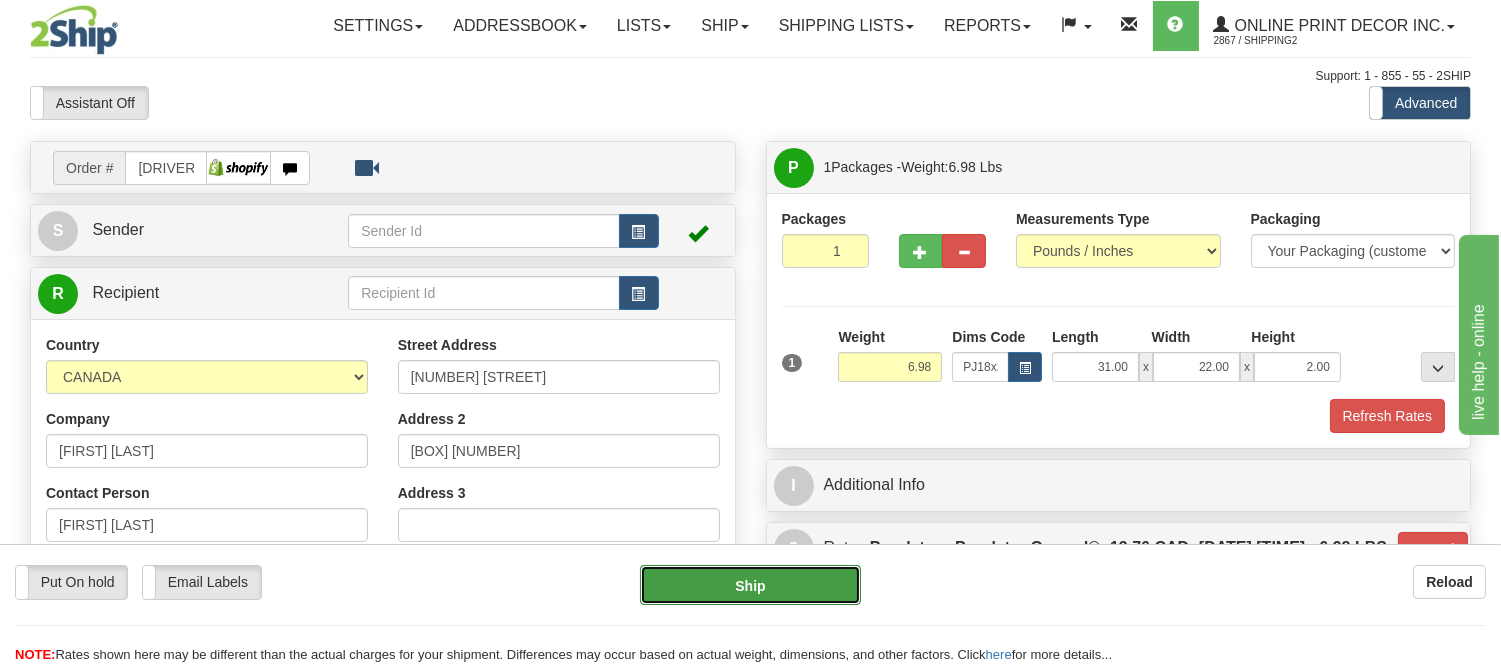 click on "Ship" at bounding box center (750, 585) 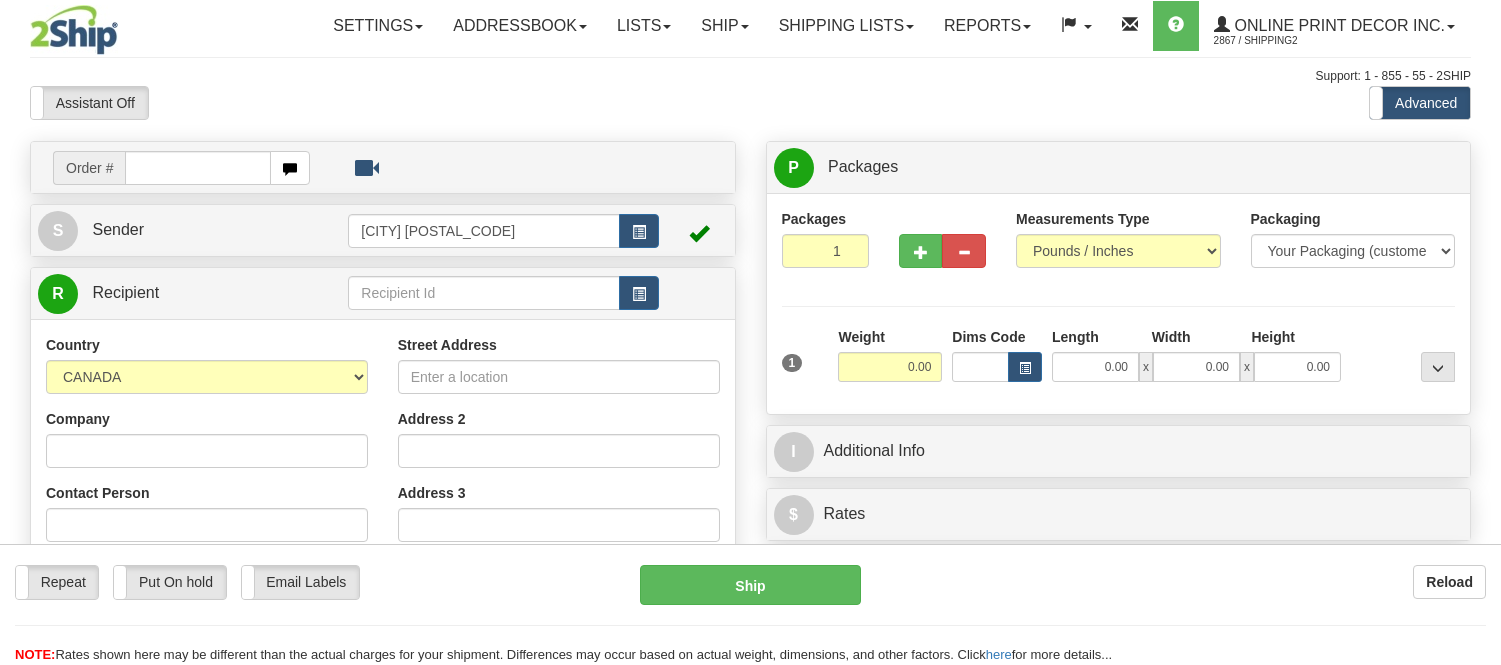scroll, scrollTop: 0, scrollLeft: 0, axis: both 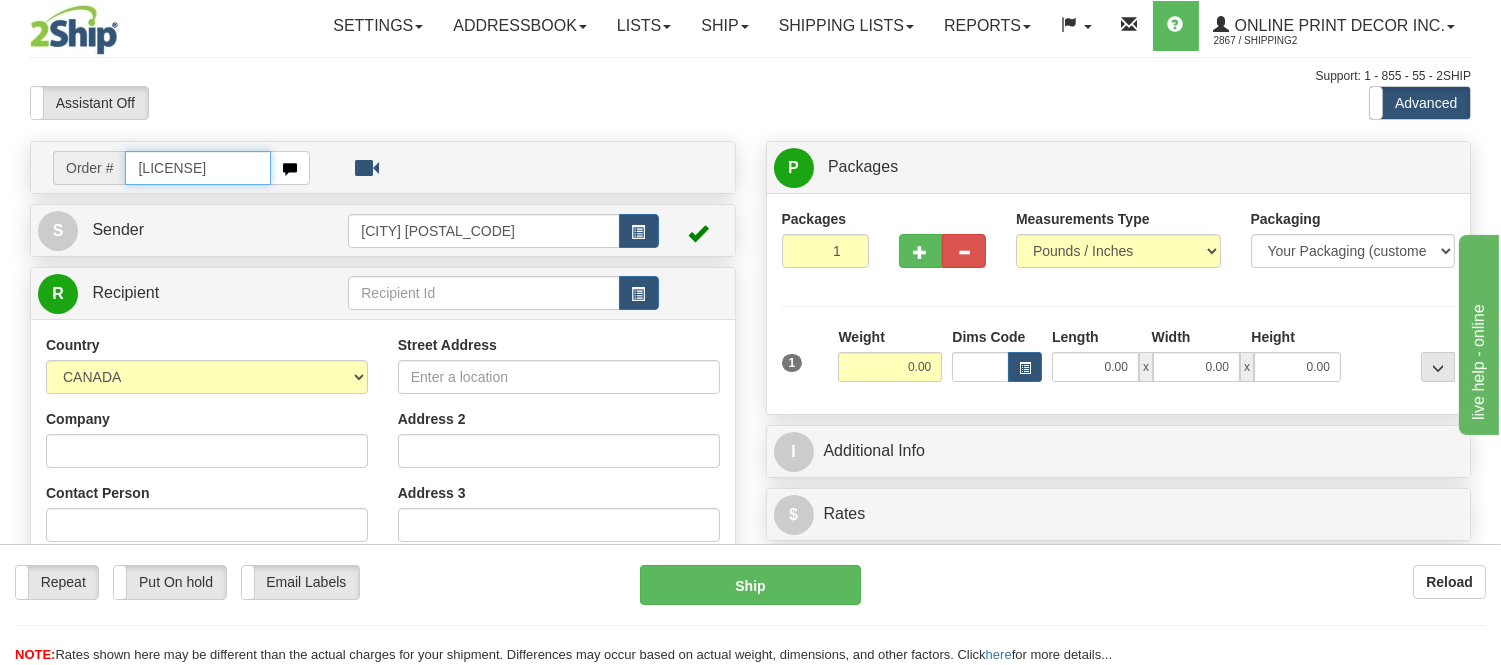 type on "[LICENSE]" 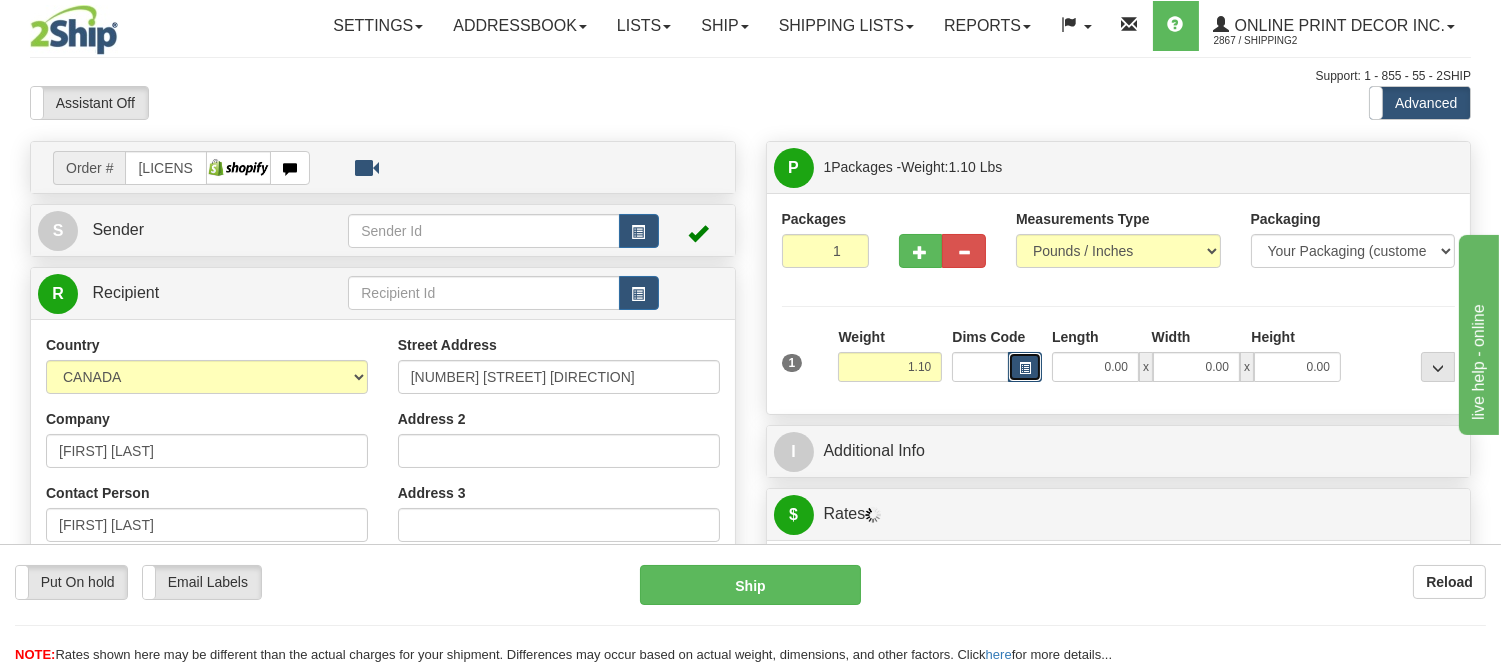 click at bounding box center (1025, 367) 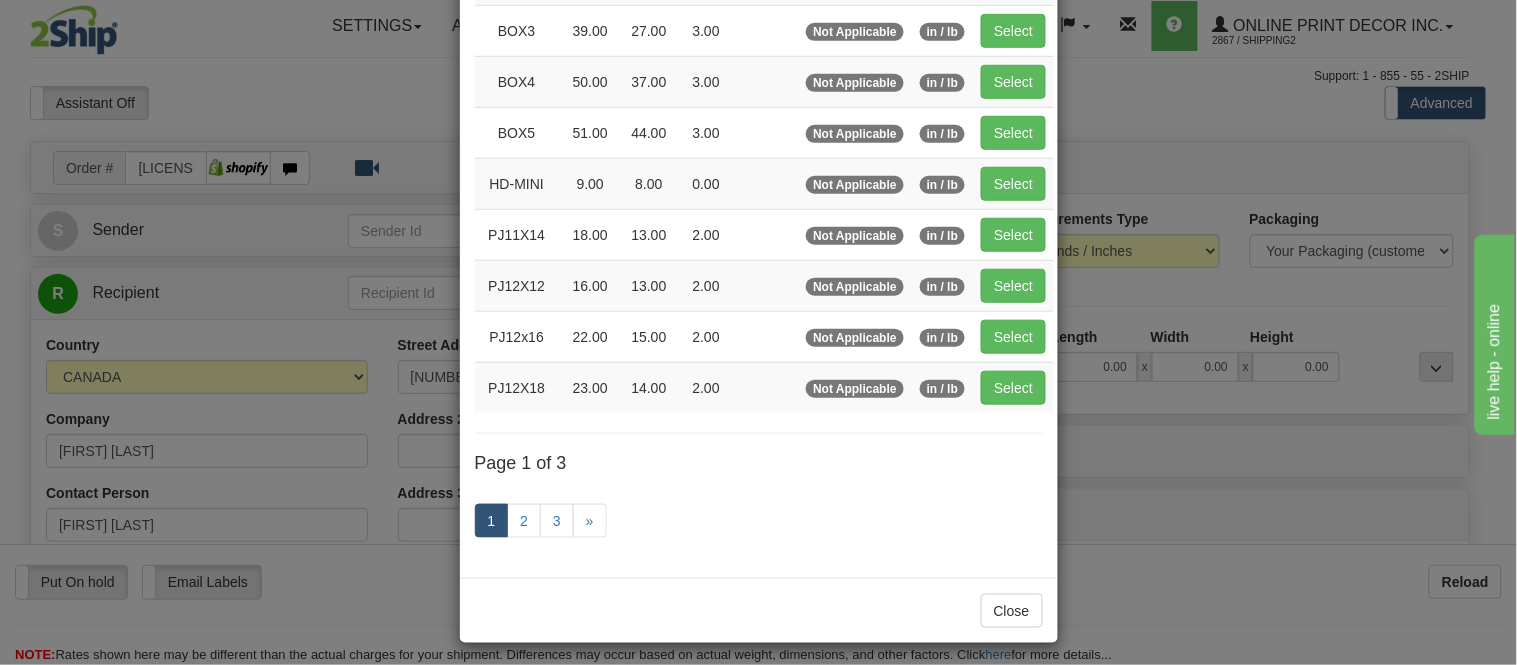scroll, scrollTop: 333, scrollLeft: 0, axis: vertical 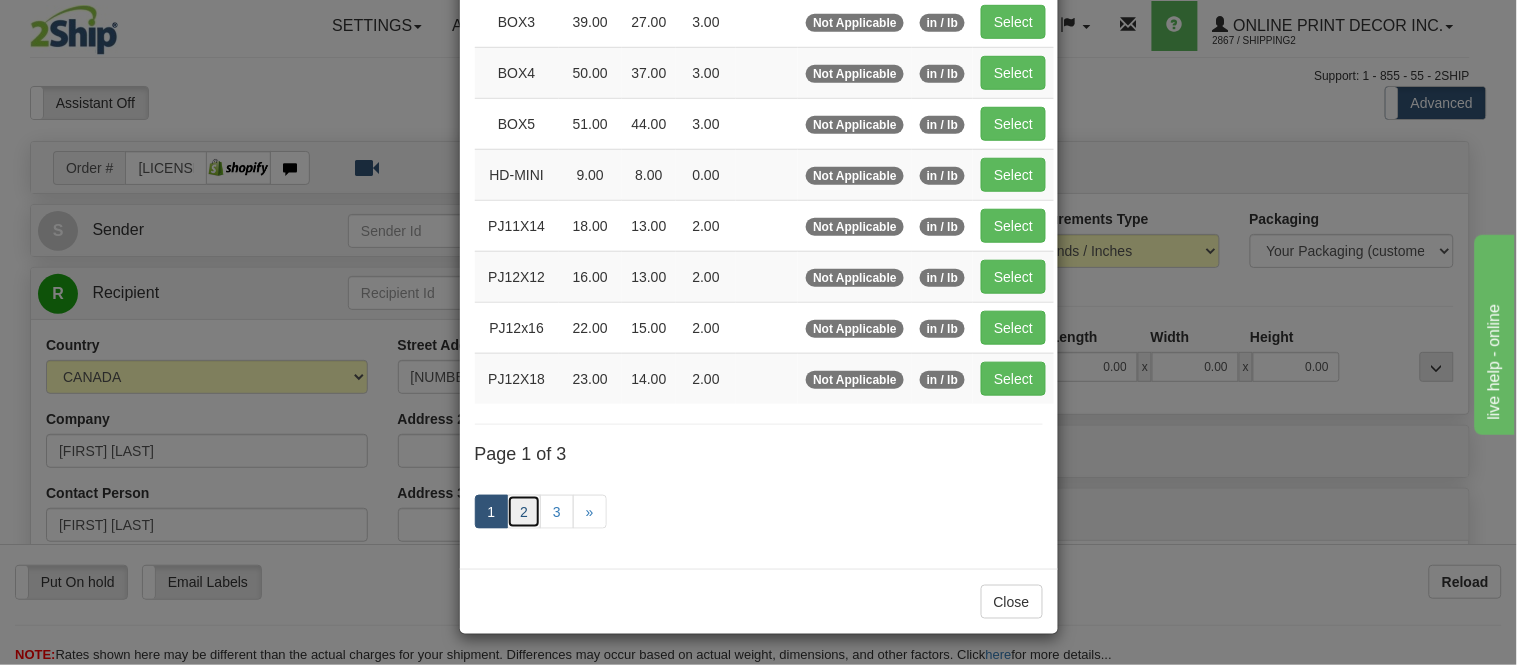 click on "2" at bounding box center (524, 512) 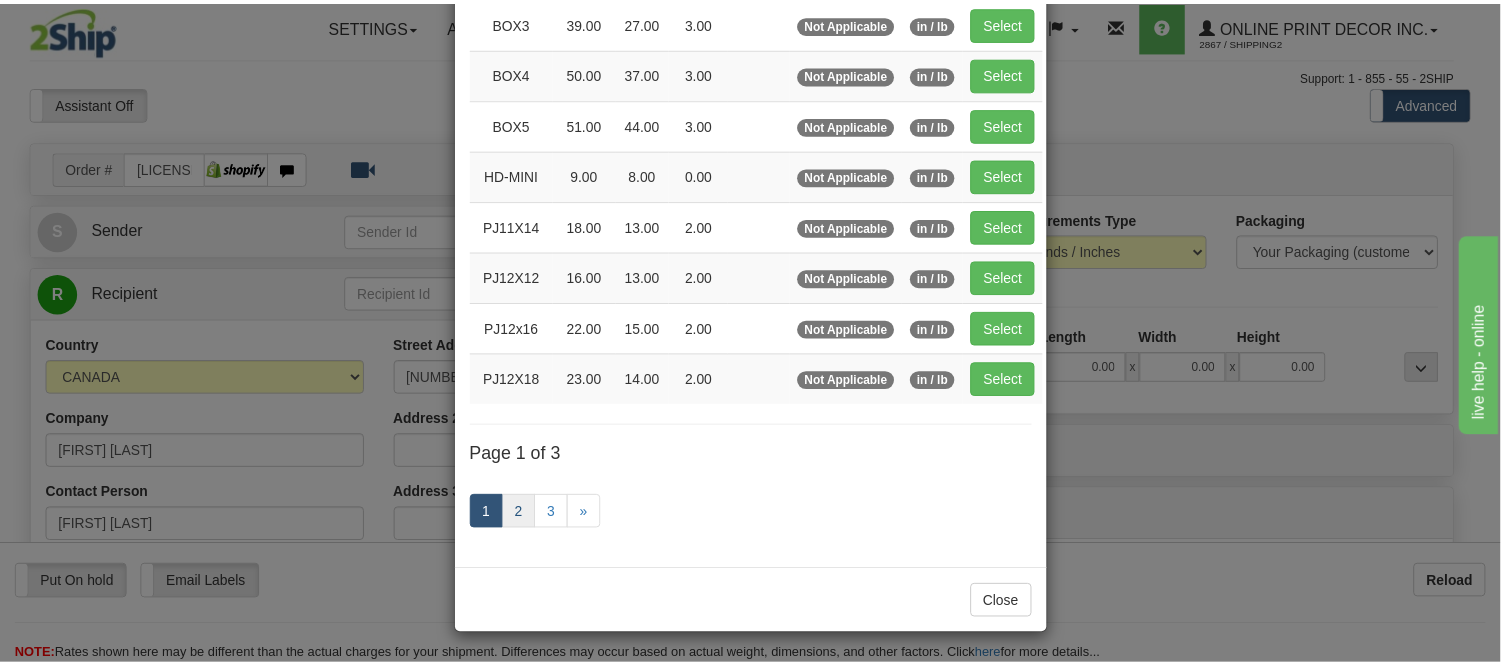 scroll, scrollTop: 325, scrollLeft: 0, axis: vertical 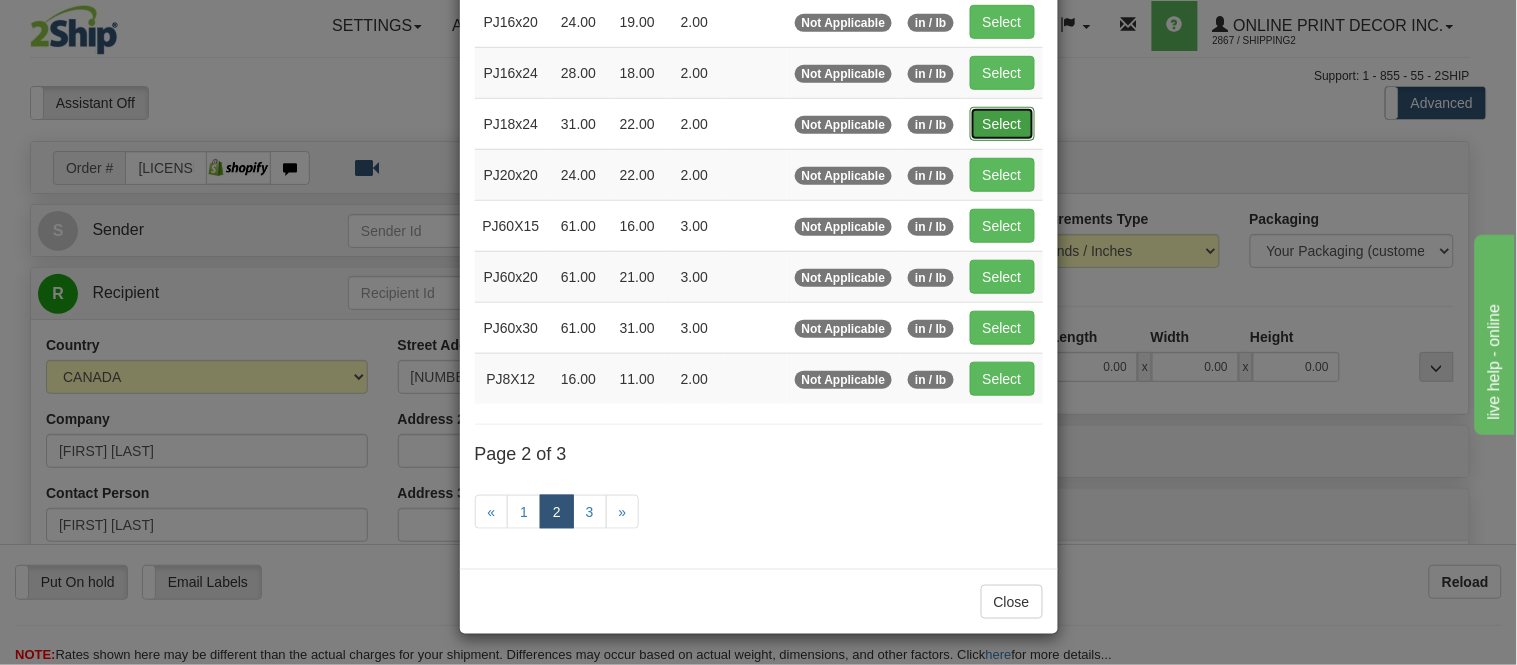 click on "Select" at bounding box center [1002, 124] 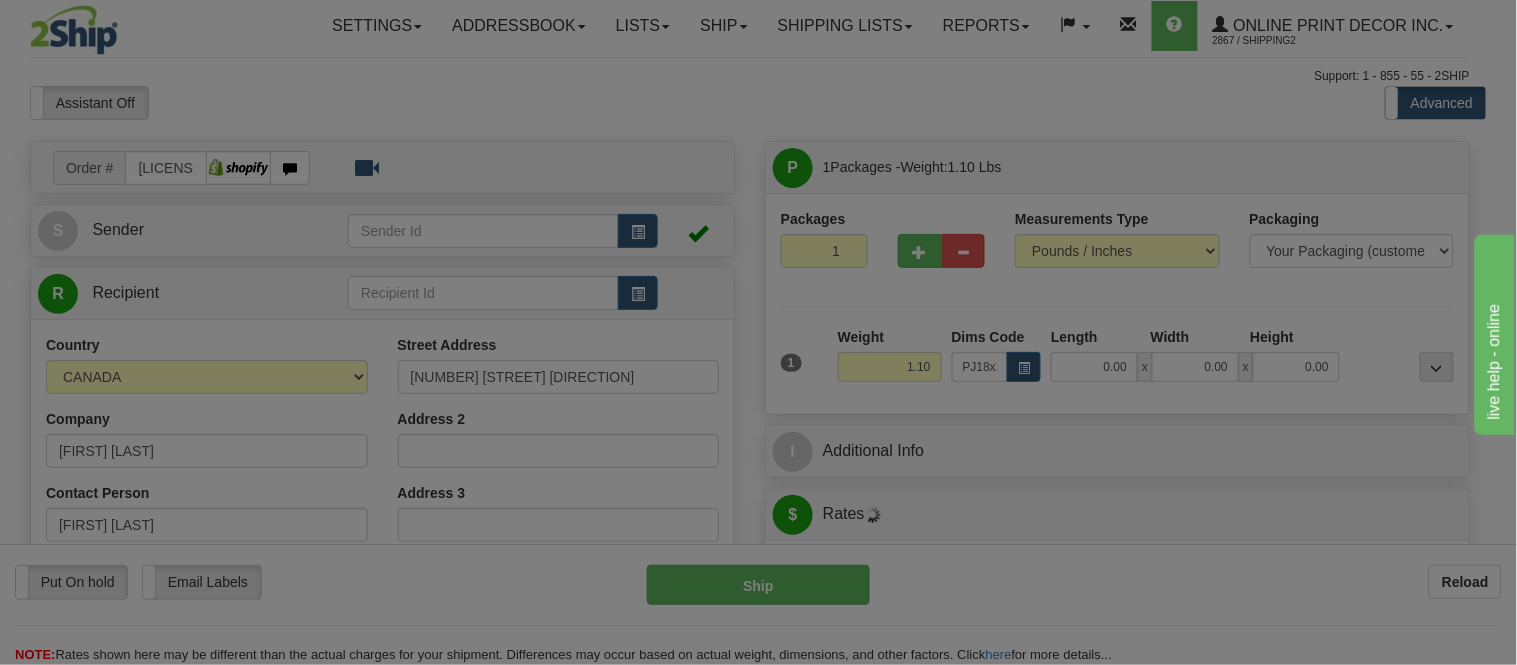 type on "31.00" 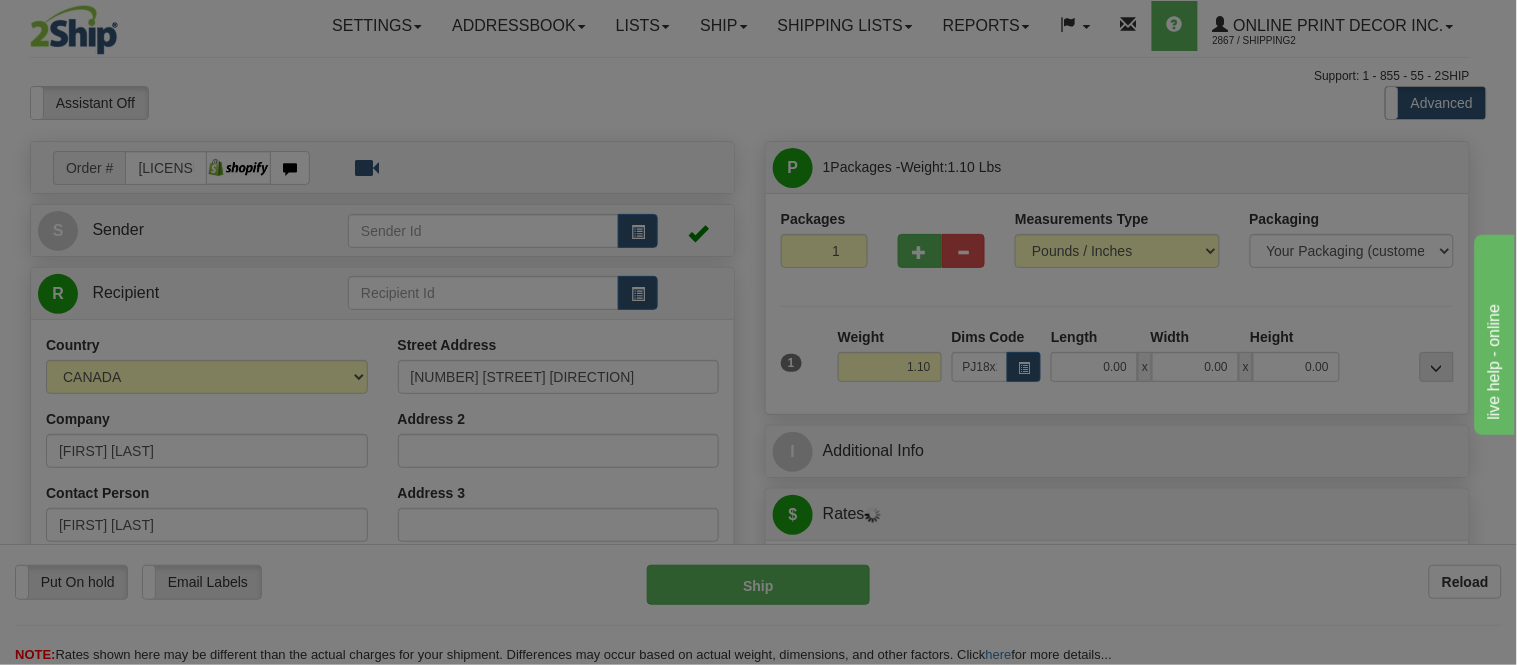 type on "22.00" 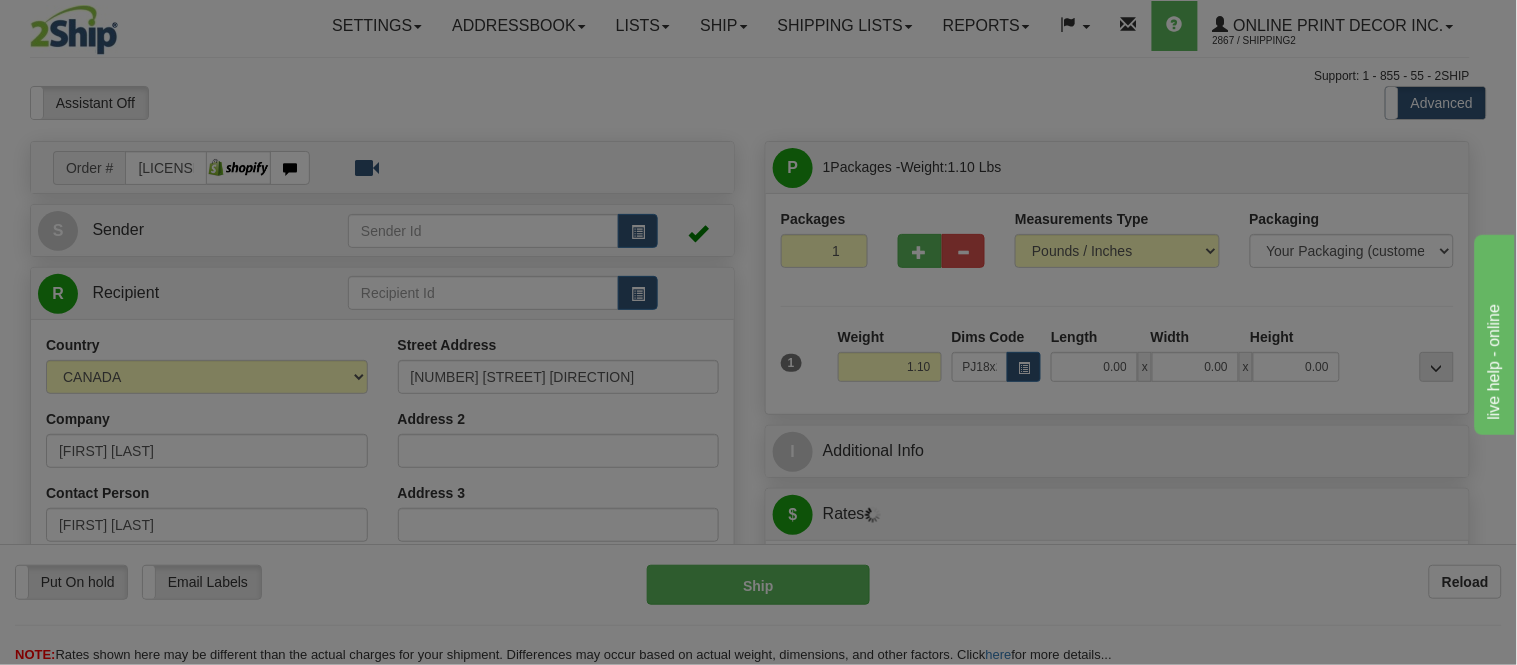 type on "2.00" 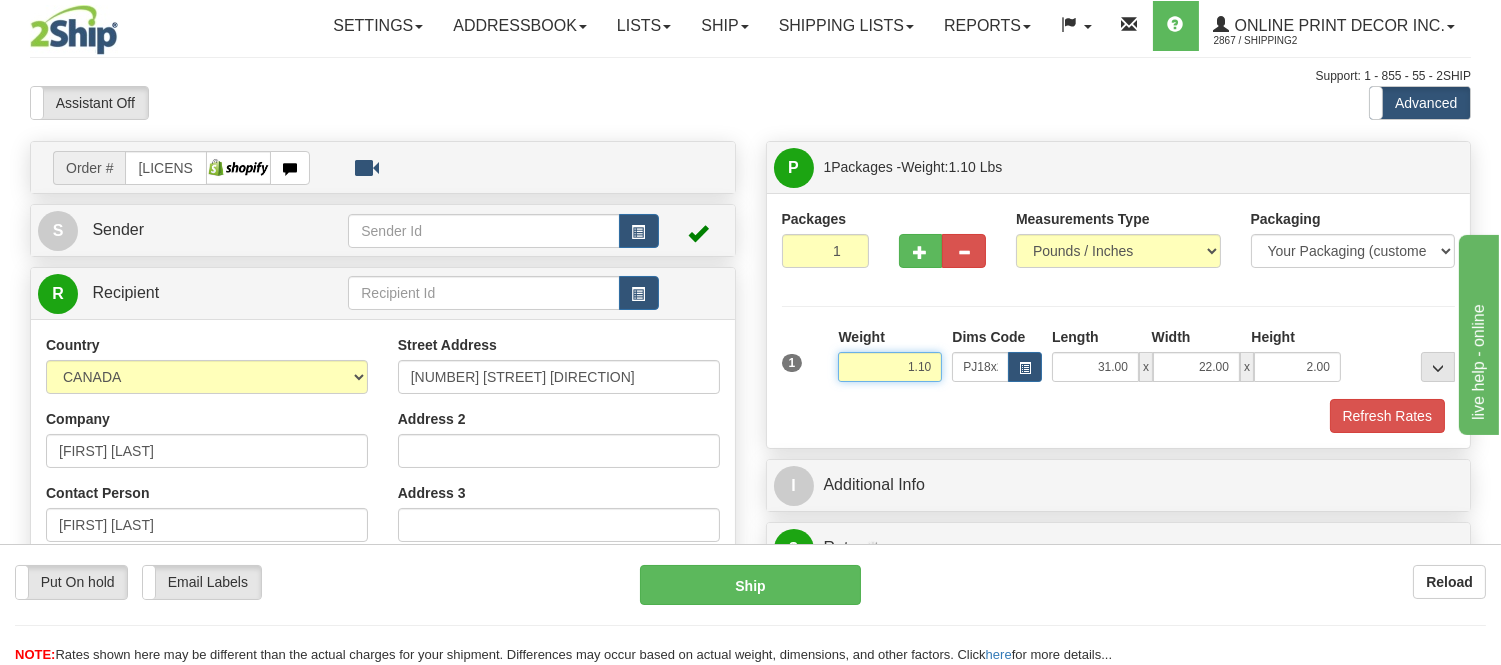 drag, startPoint x: 932, startPoint y: 376, endPoint x: 864, endPoint y: 368, distance: 68.46897 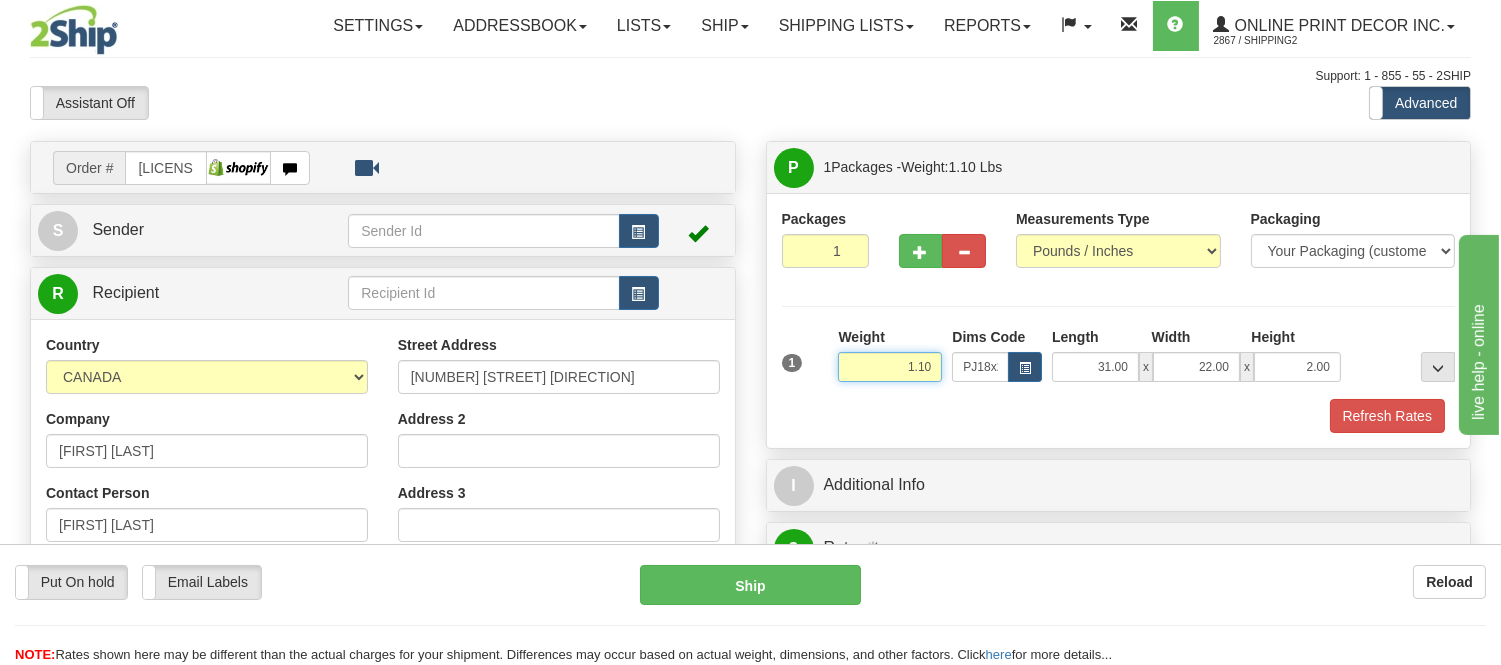 click on "1.10" at bounding box center (890, 367) 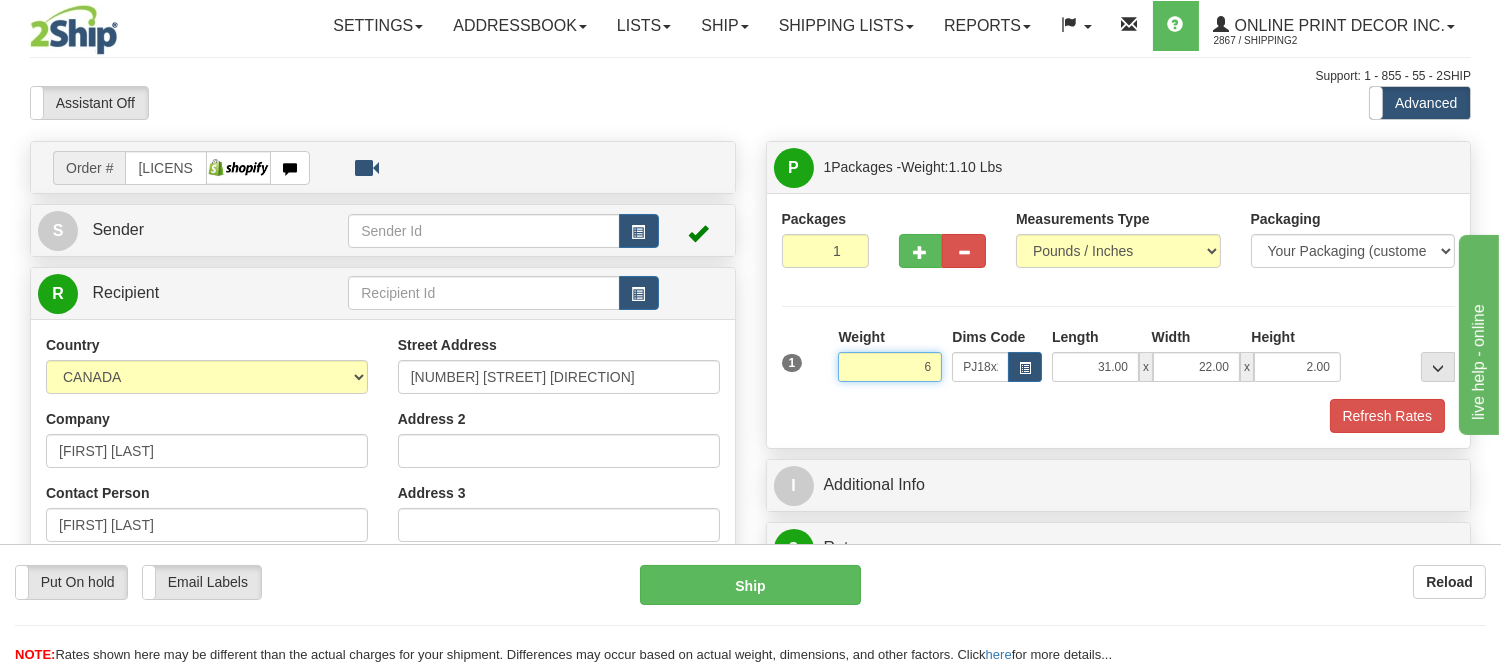 click on "Delete" at bounding box center [0, 0] 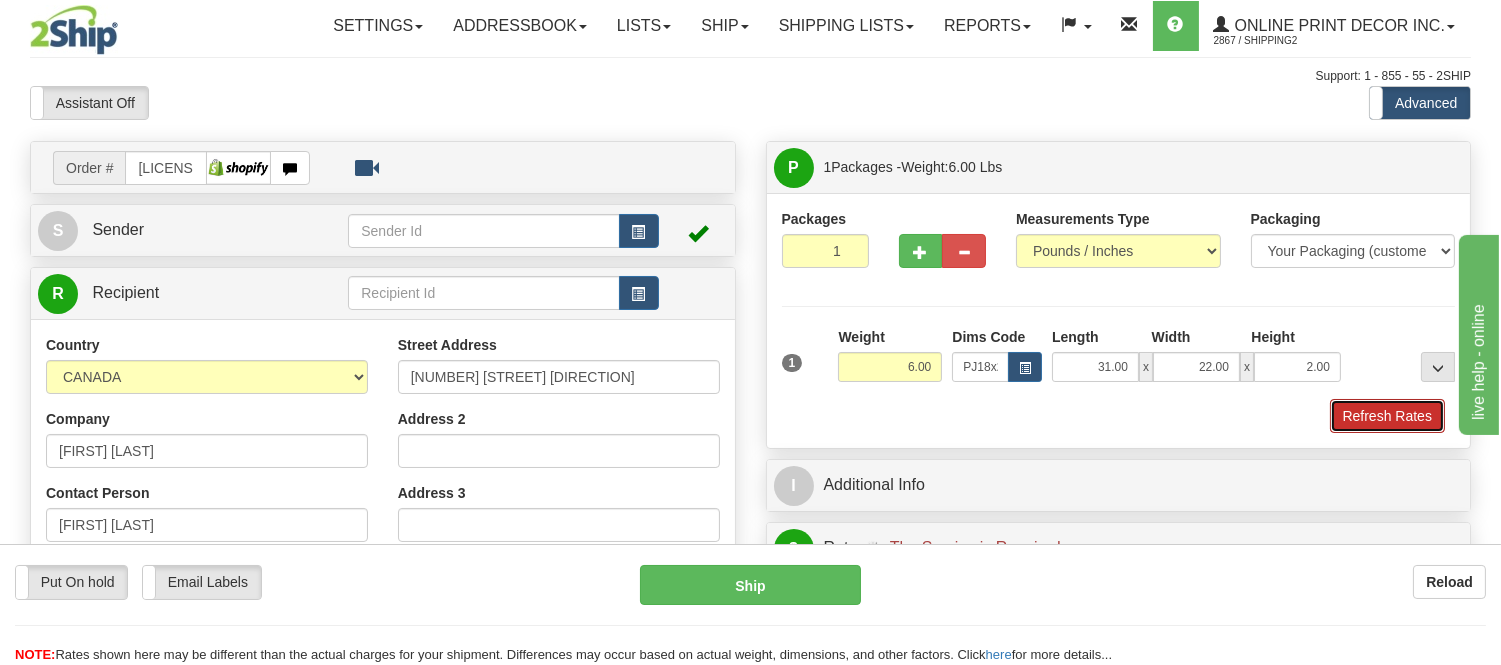 click on "Refresh Rates" at bounding box center [1387, 416] 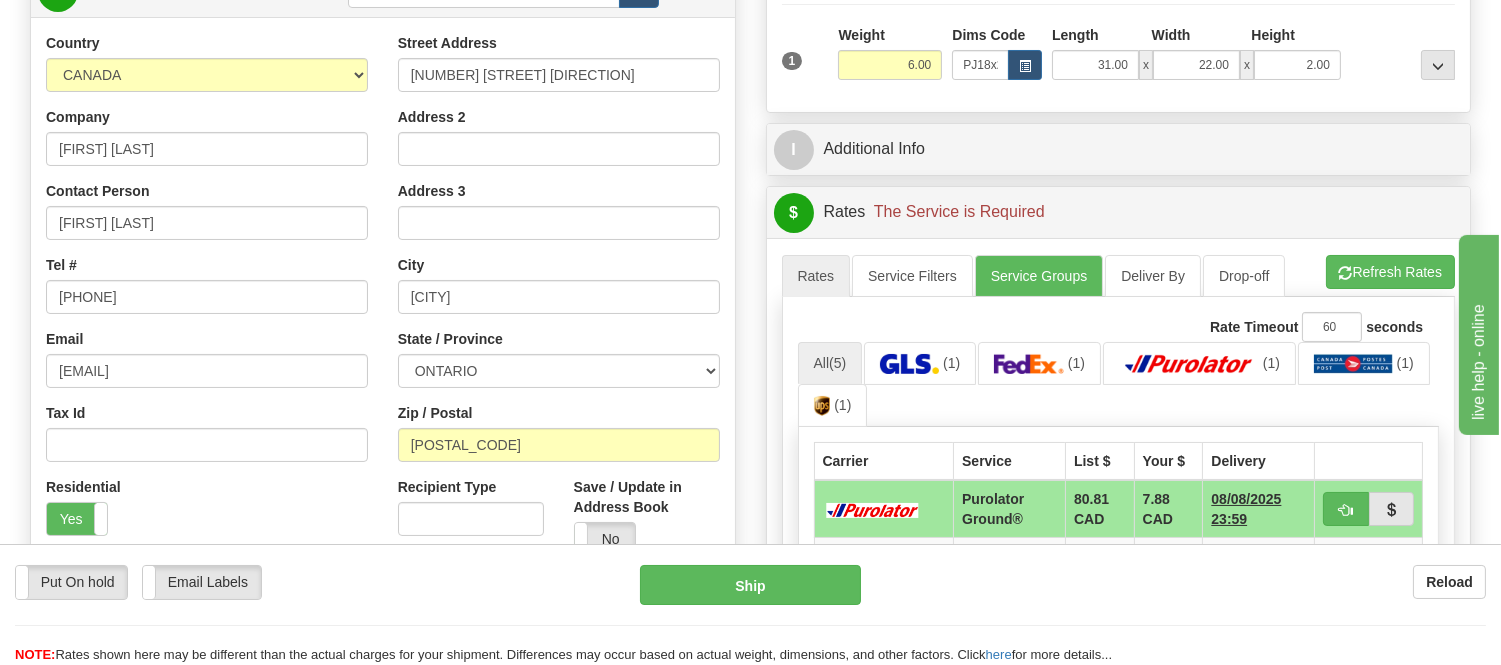 scroll, scrollTop: 354, scrollLeft: 0, axis: vertical 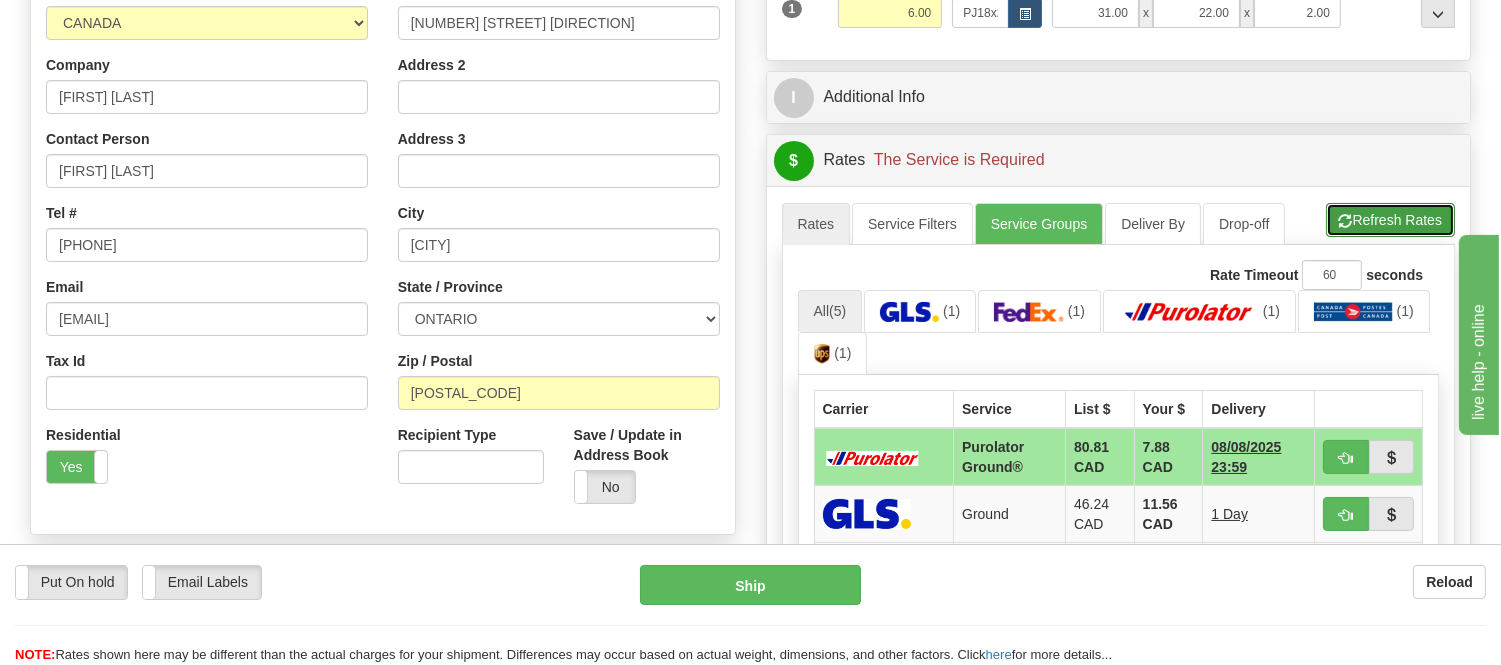 click on "Refresh Rates" at bounding box center [1390, 220] 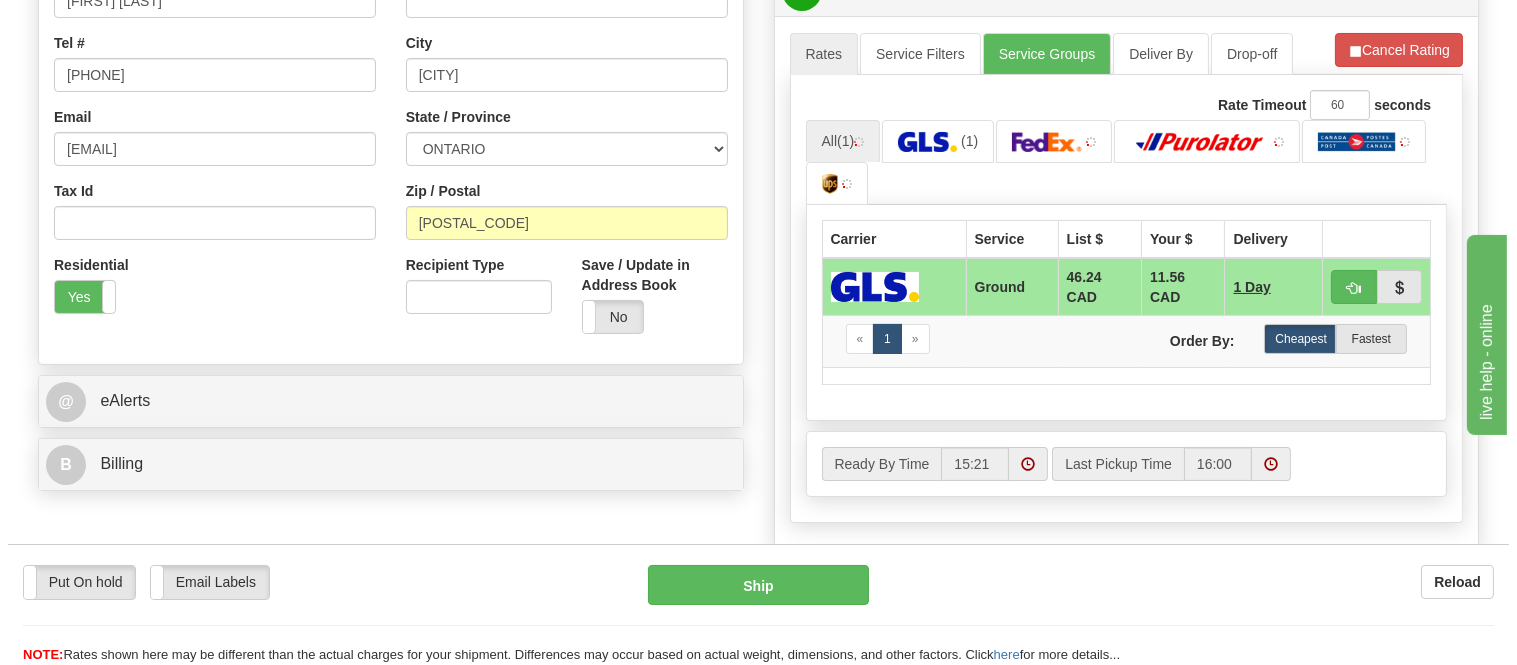 scroll, scrollTop: 576, scrollLeft: 0, axis: vertical 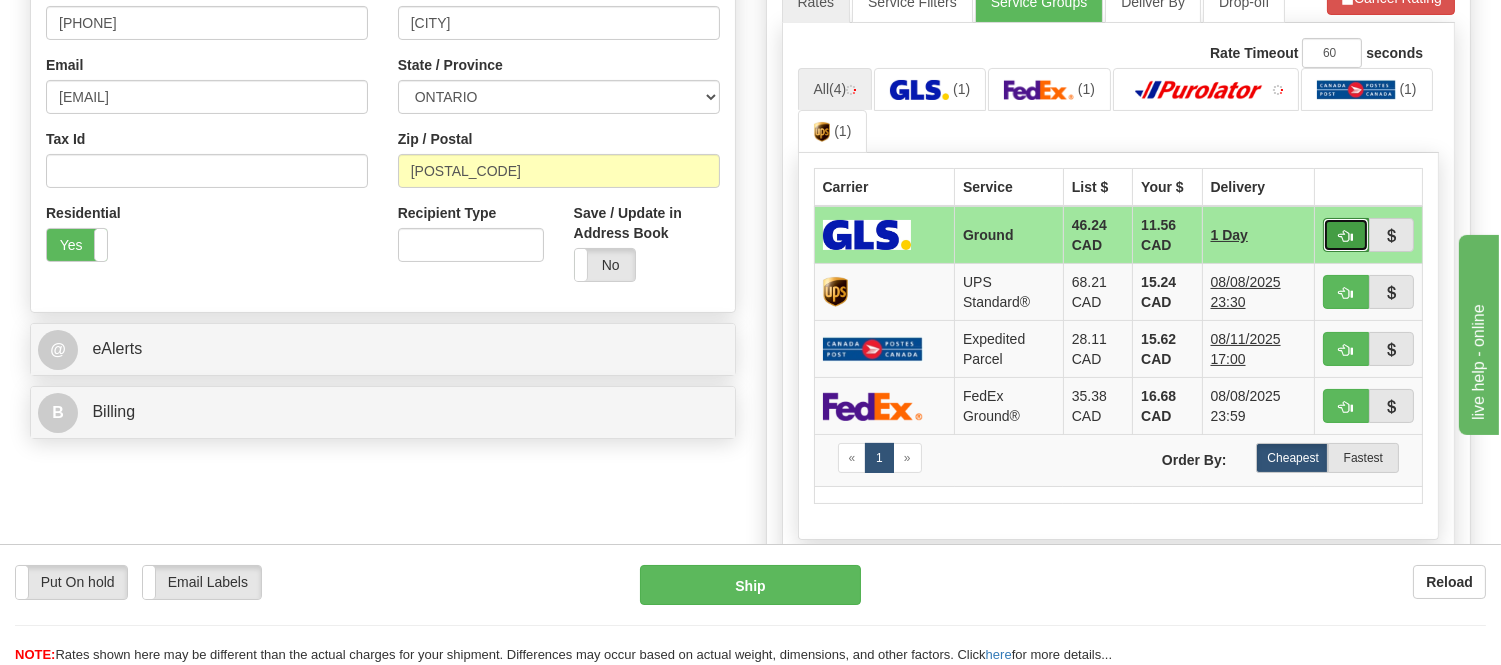 click at bounding box center [1346, 236] 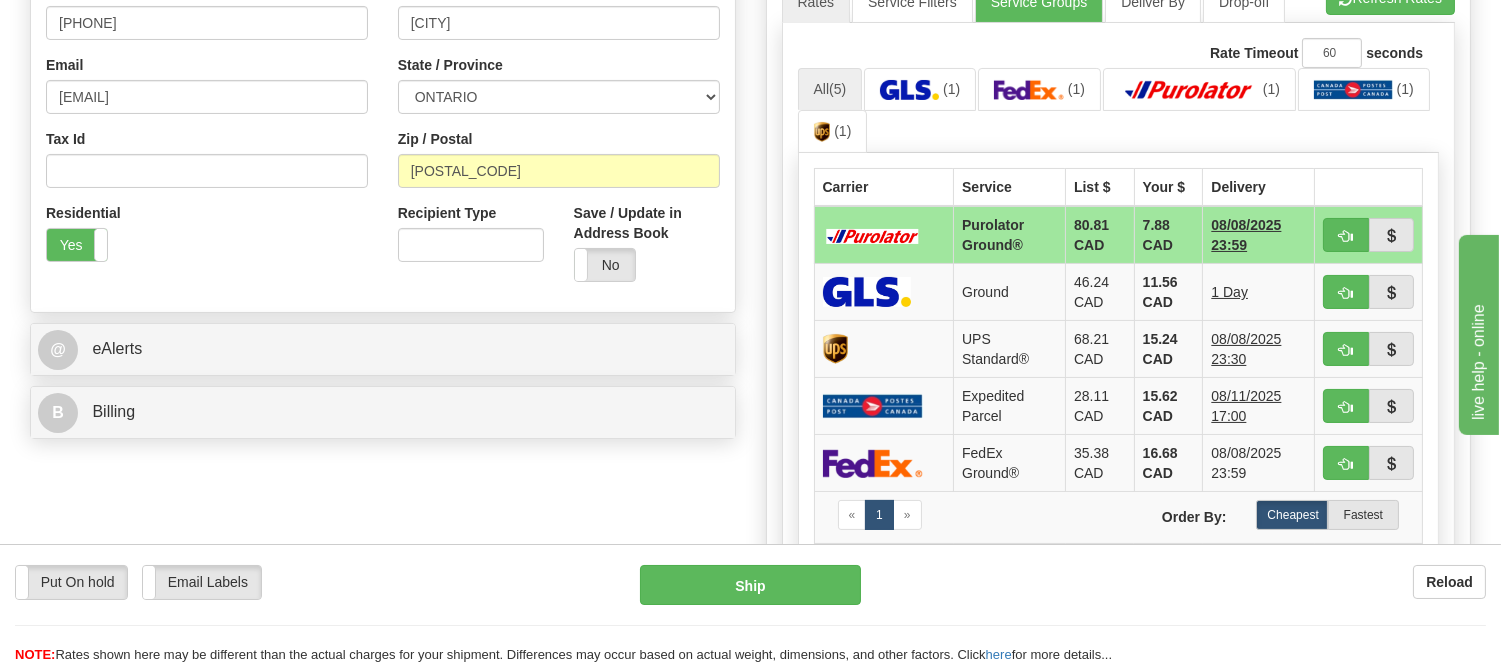click on "All  (5)
(1)
(1)
(1)
(1)
(1)" at bounding box center (1119, 111) 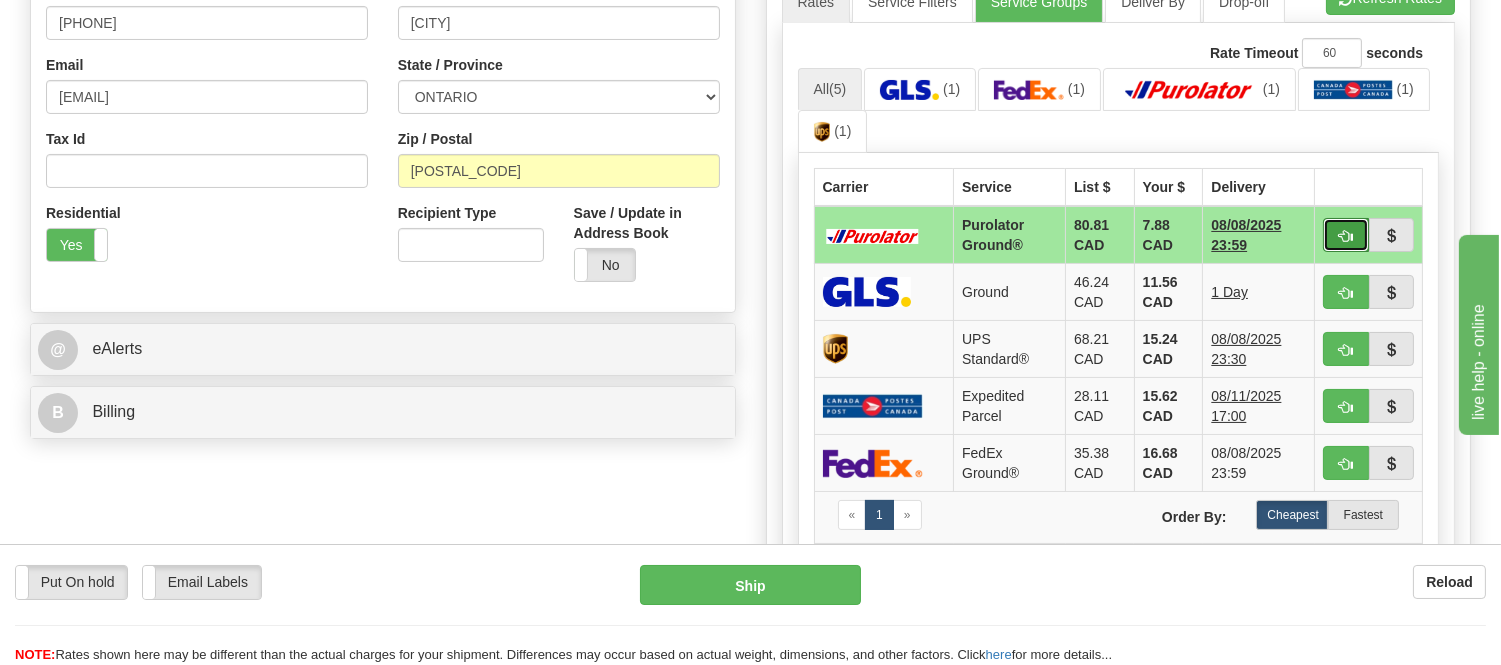 click at bounding box center (1346, 235) 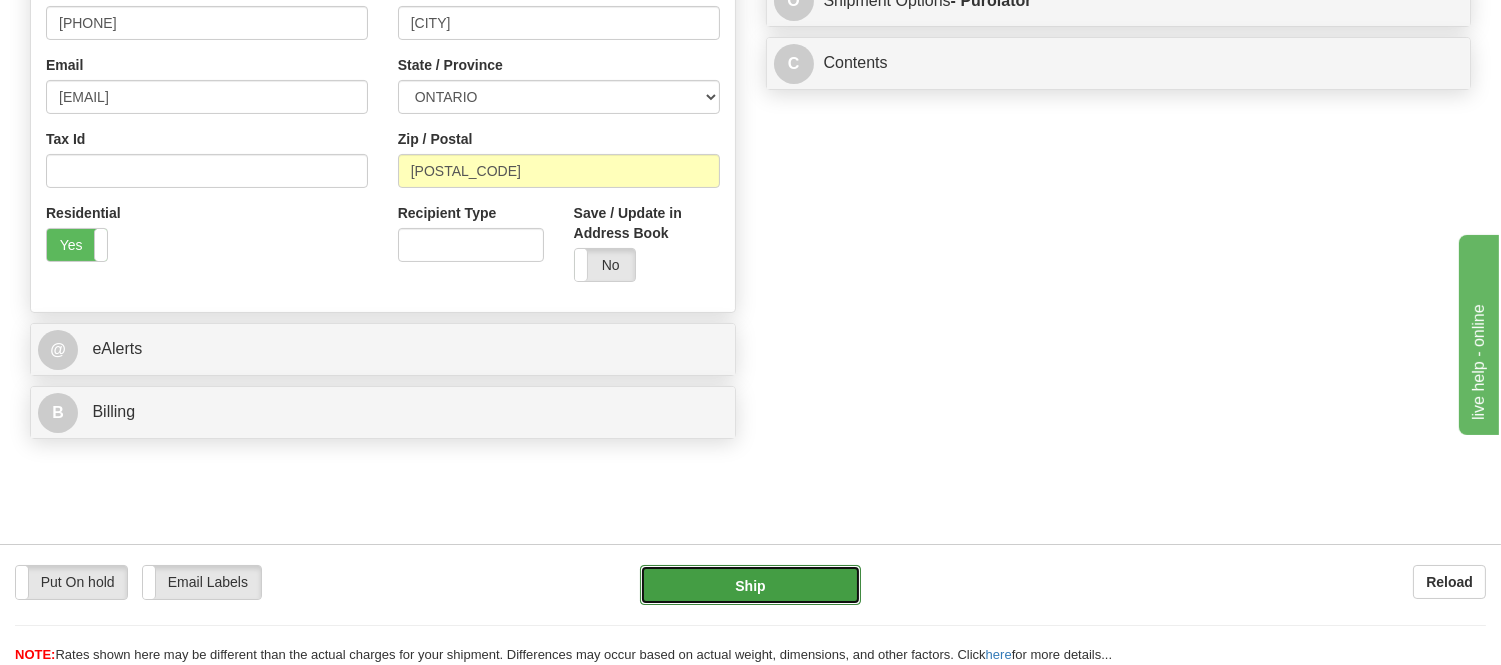 click on "Ship" at bounding box center (750, 585) 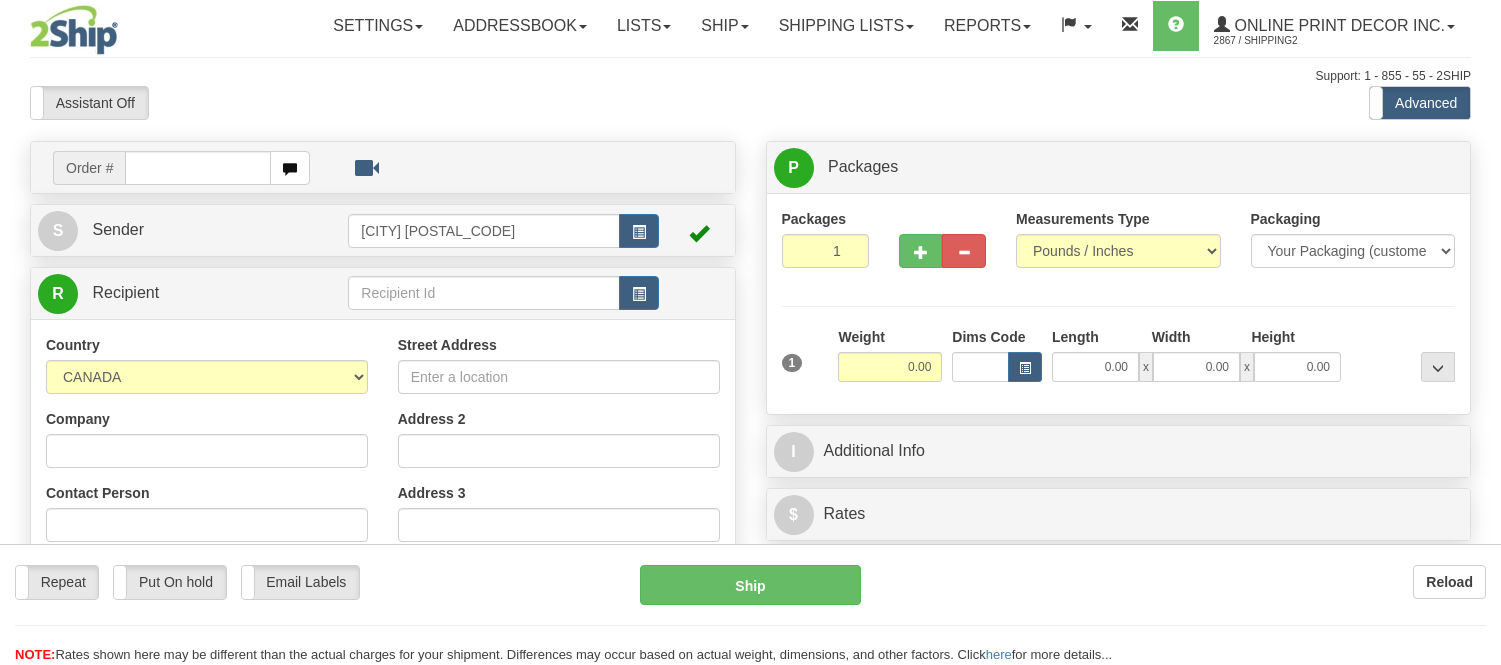 scroll, scrollTop: 0, scrollLeft: 0, axis: both 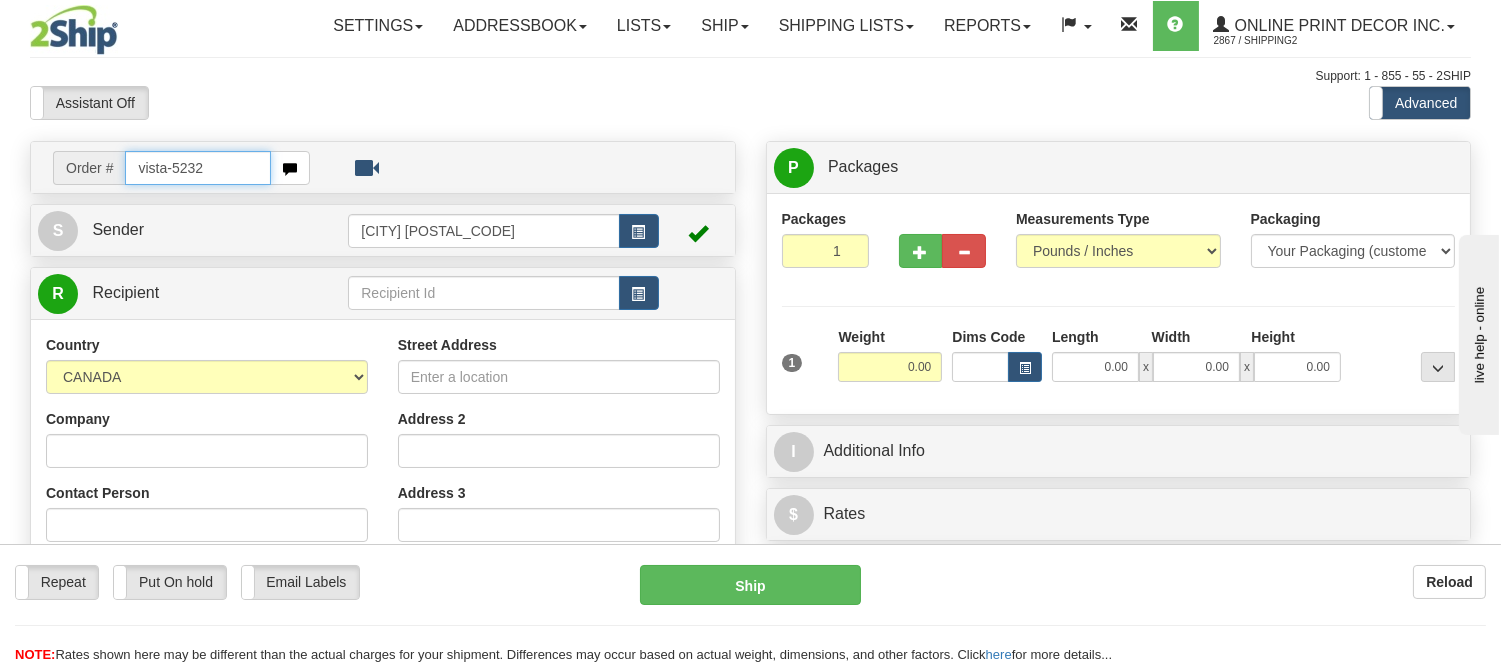 type on "vista-5232" 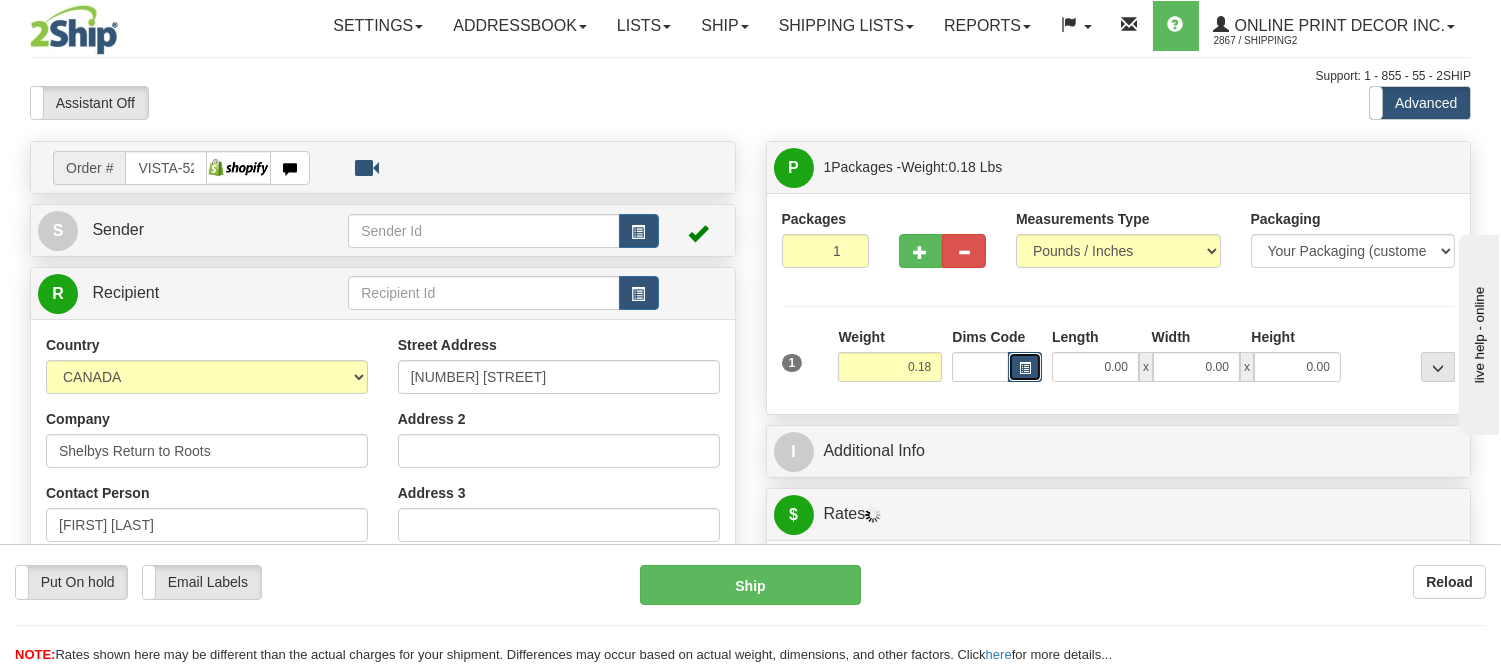 click at bounding box center (1025, 367) 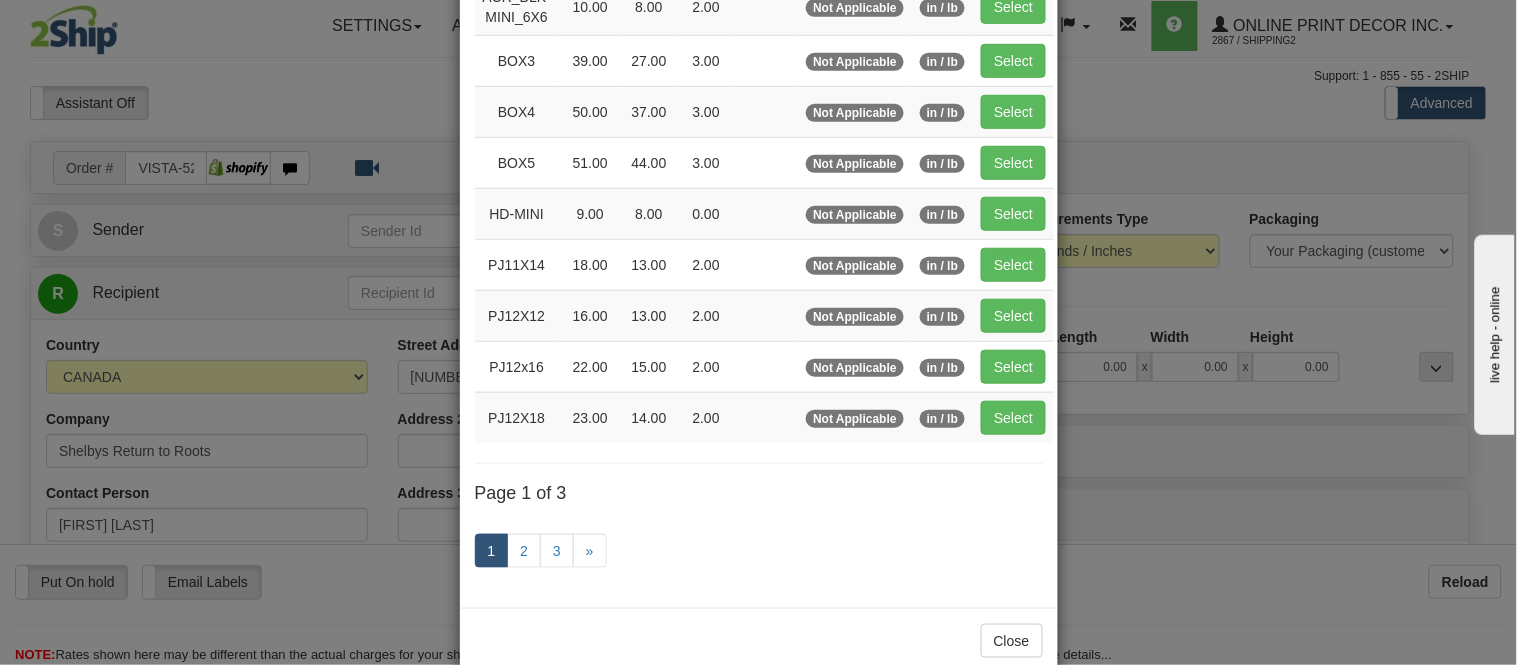 scroll, scrollTop: 333, scrollLeft: 0, axis: vertical 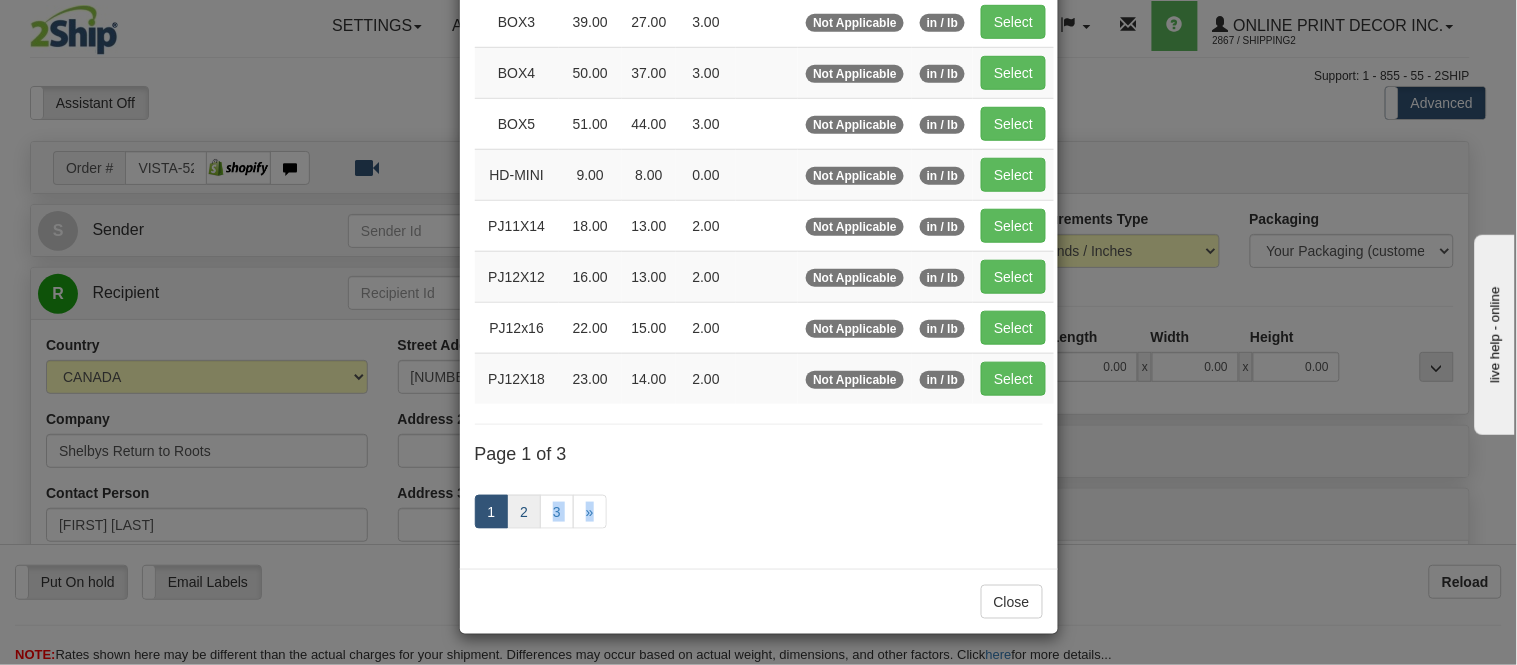 click on "1 2 3 »" at bounding box center (759, 514) 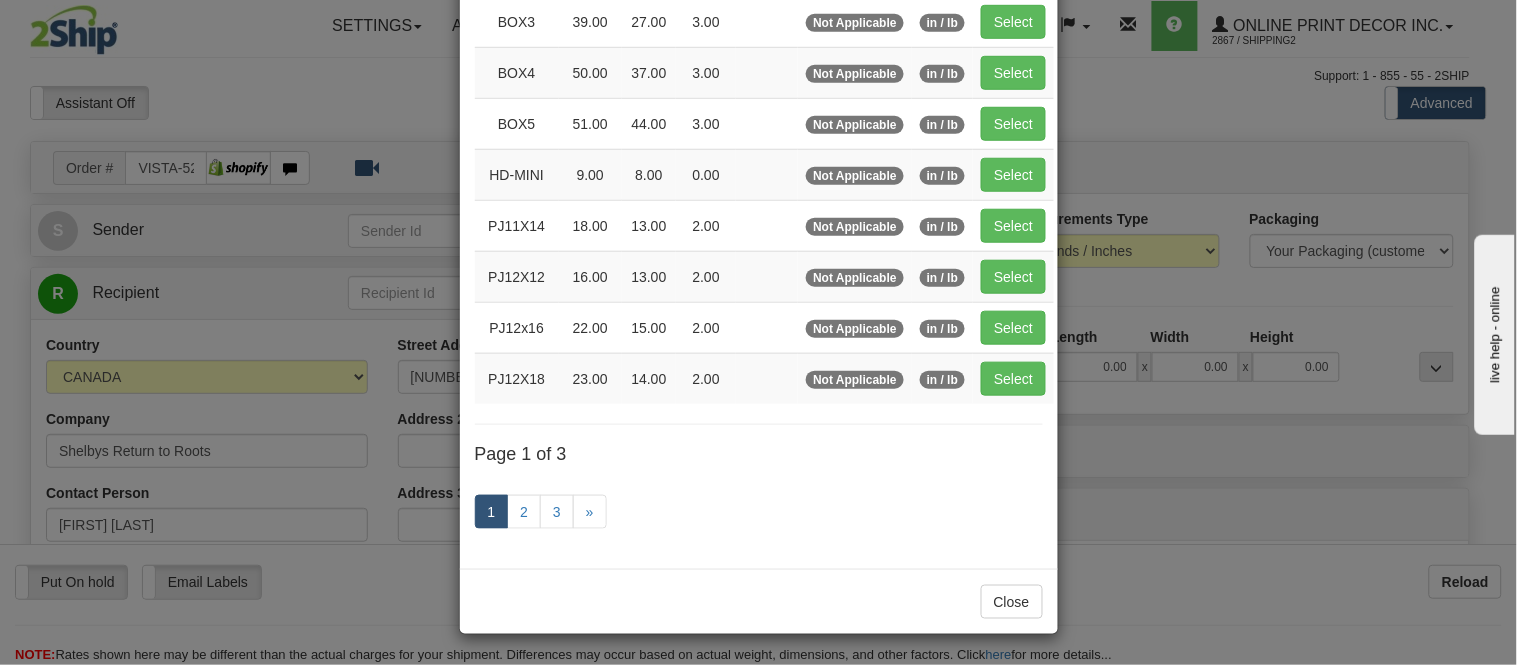 click on "1 2 3 »" at bounding box center [759, 514] 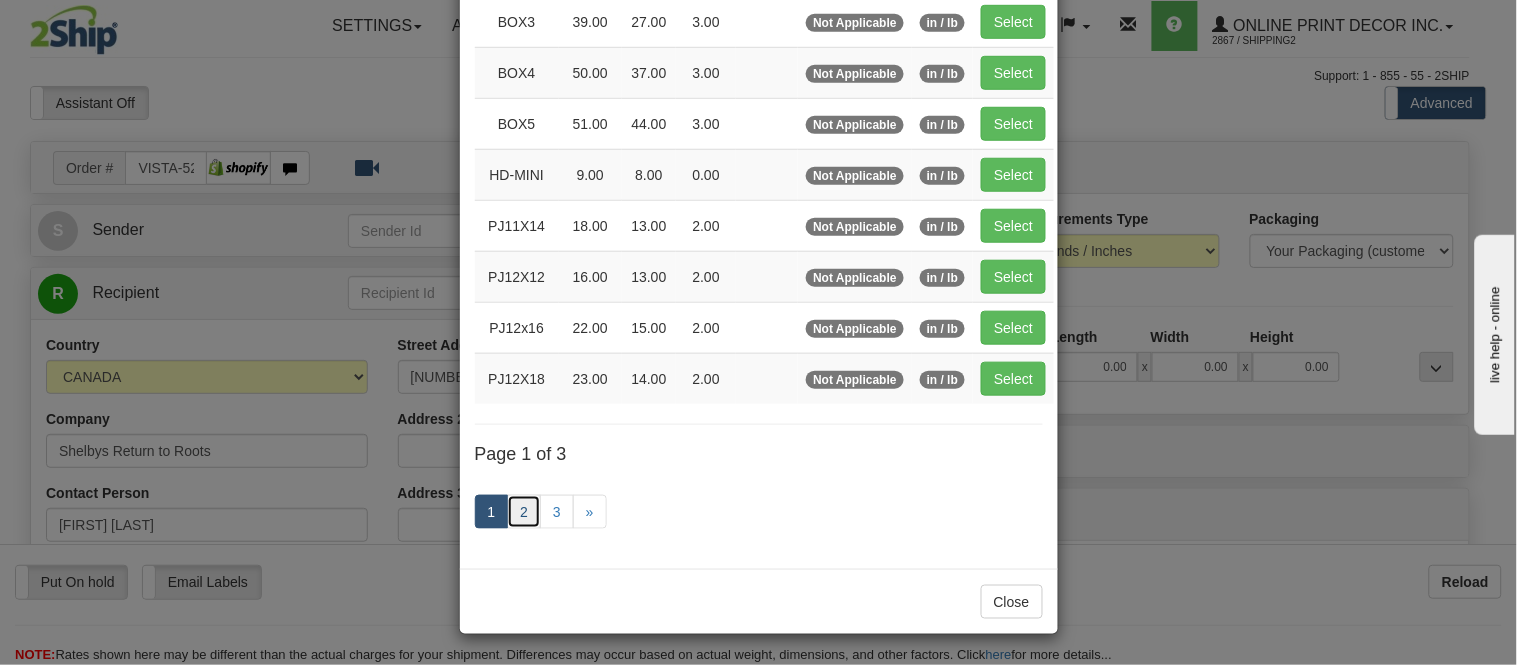 click on "2" at bounding box center (524, 512) 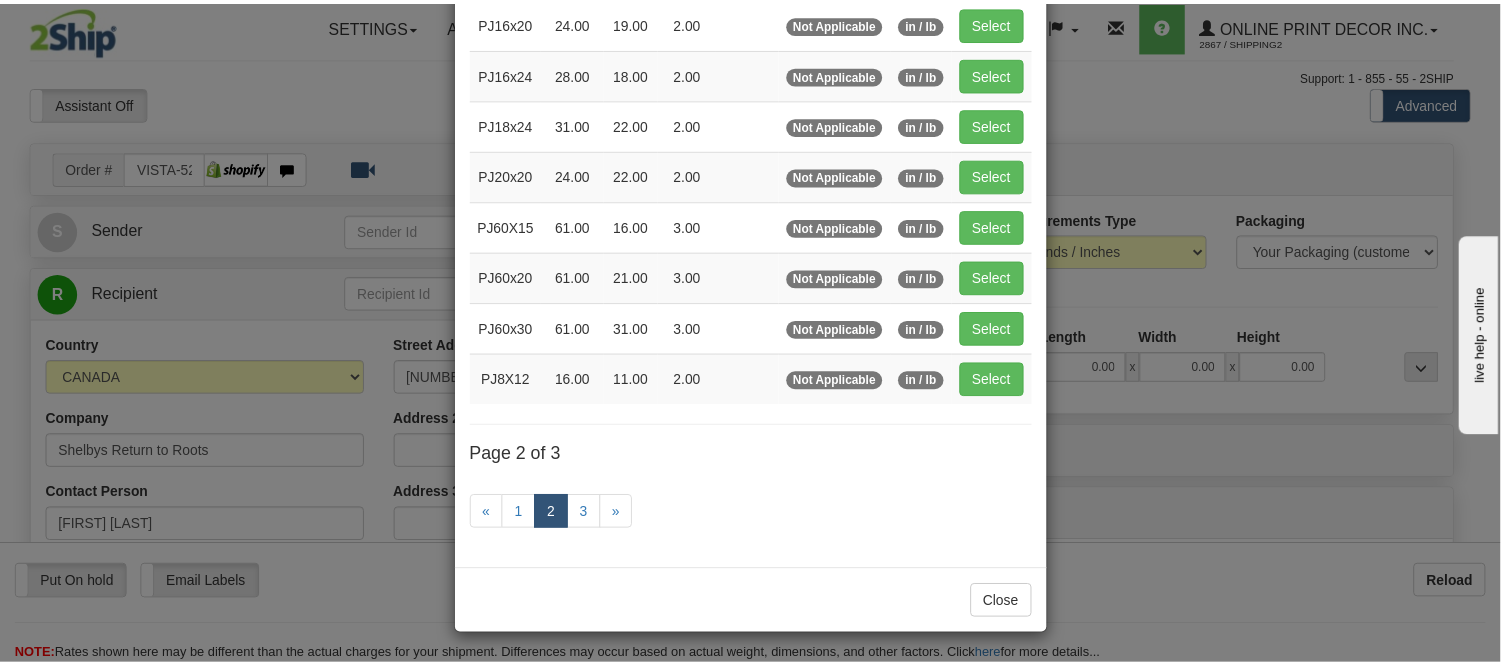 scroll, scrollTop: 325, scrollLeft: 0, axis: vertical 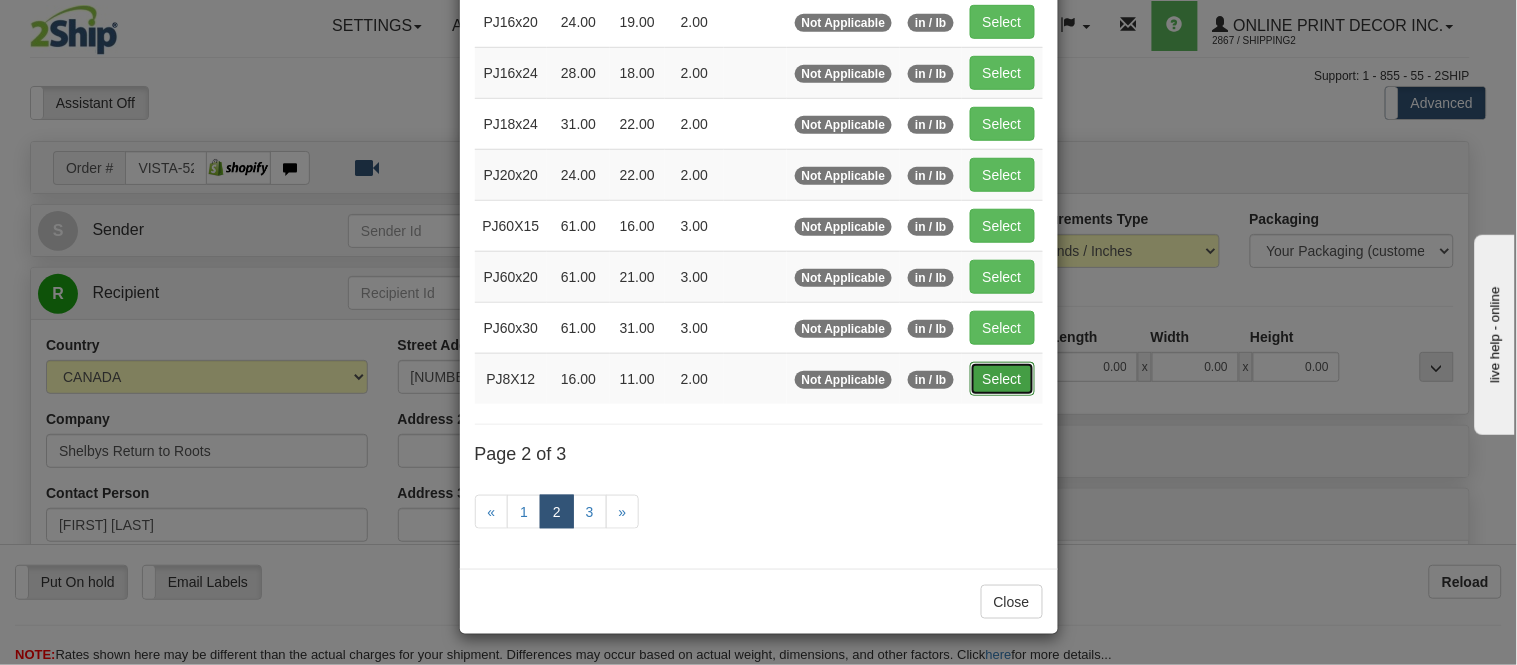 click on "Select" at bounding box center (1002, 379) 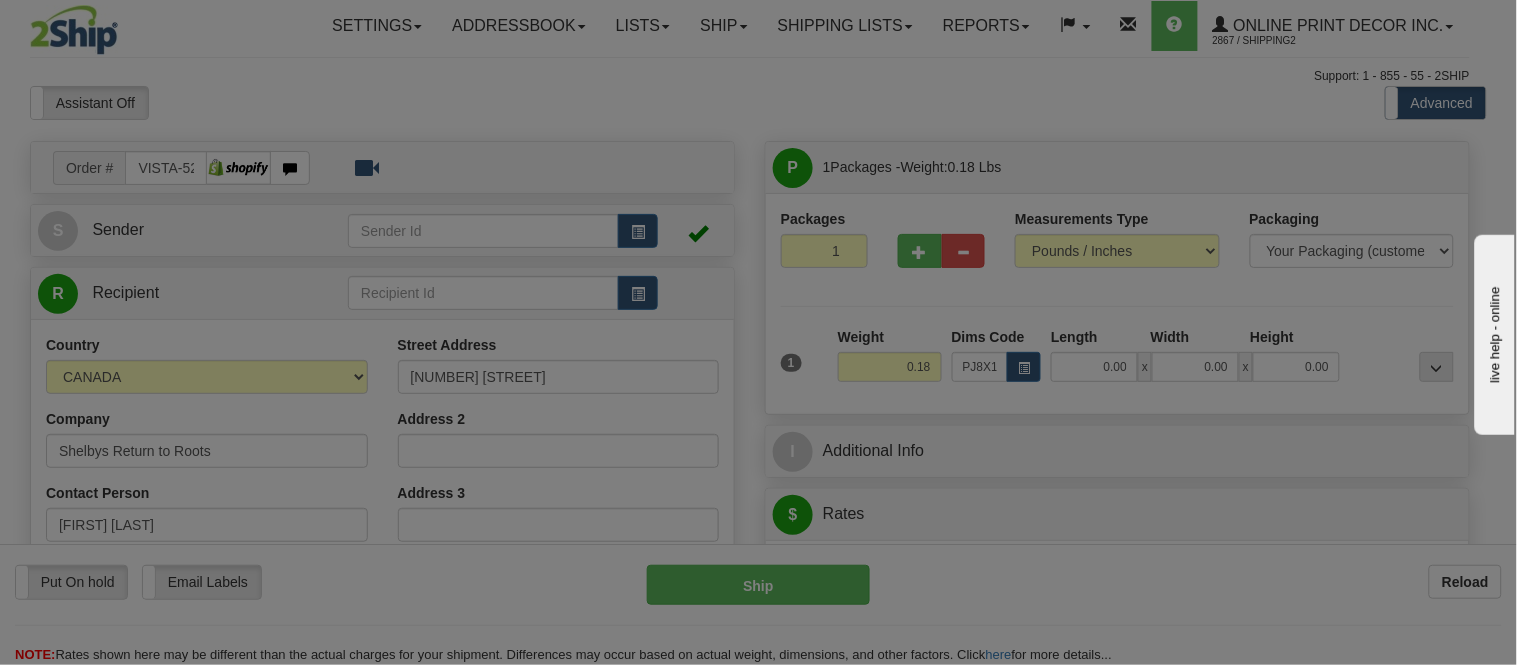 type on "16.00" 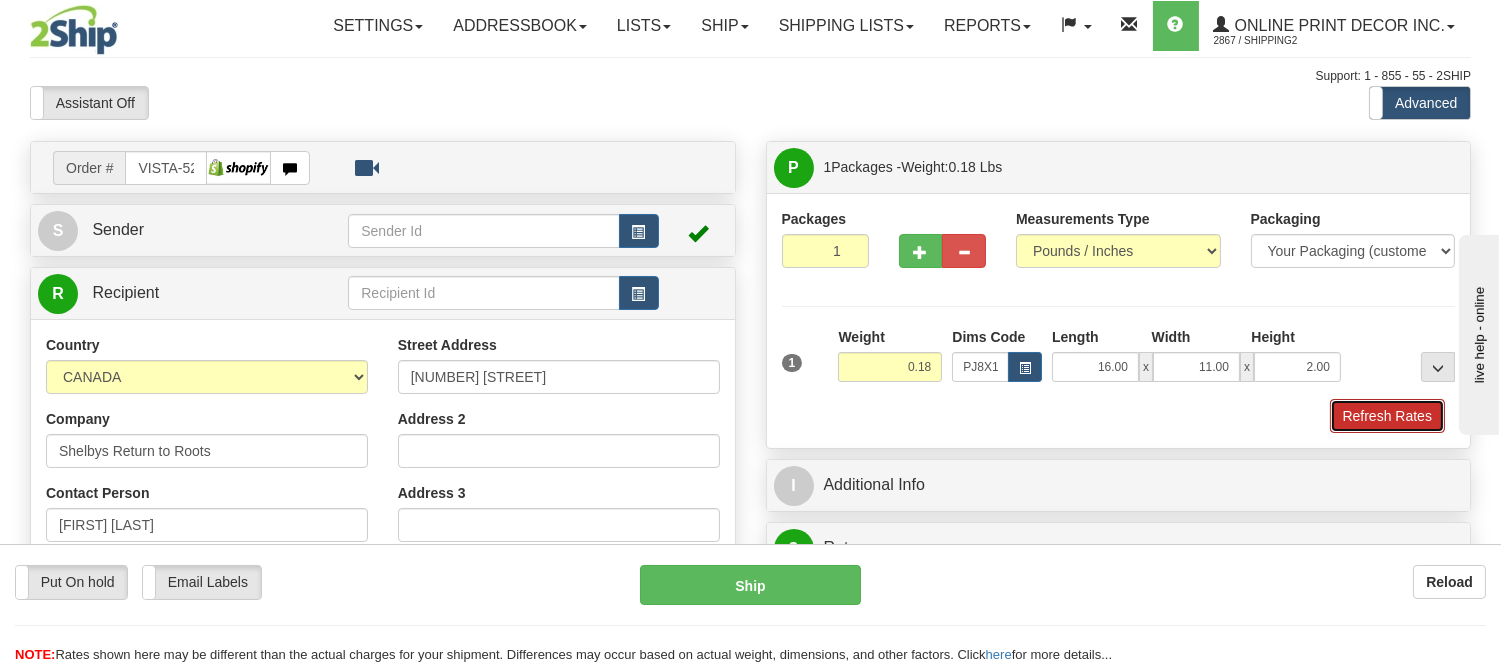 click on "Refresh Rates" at bounding box center [1387, 416] 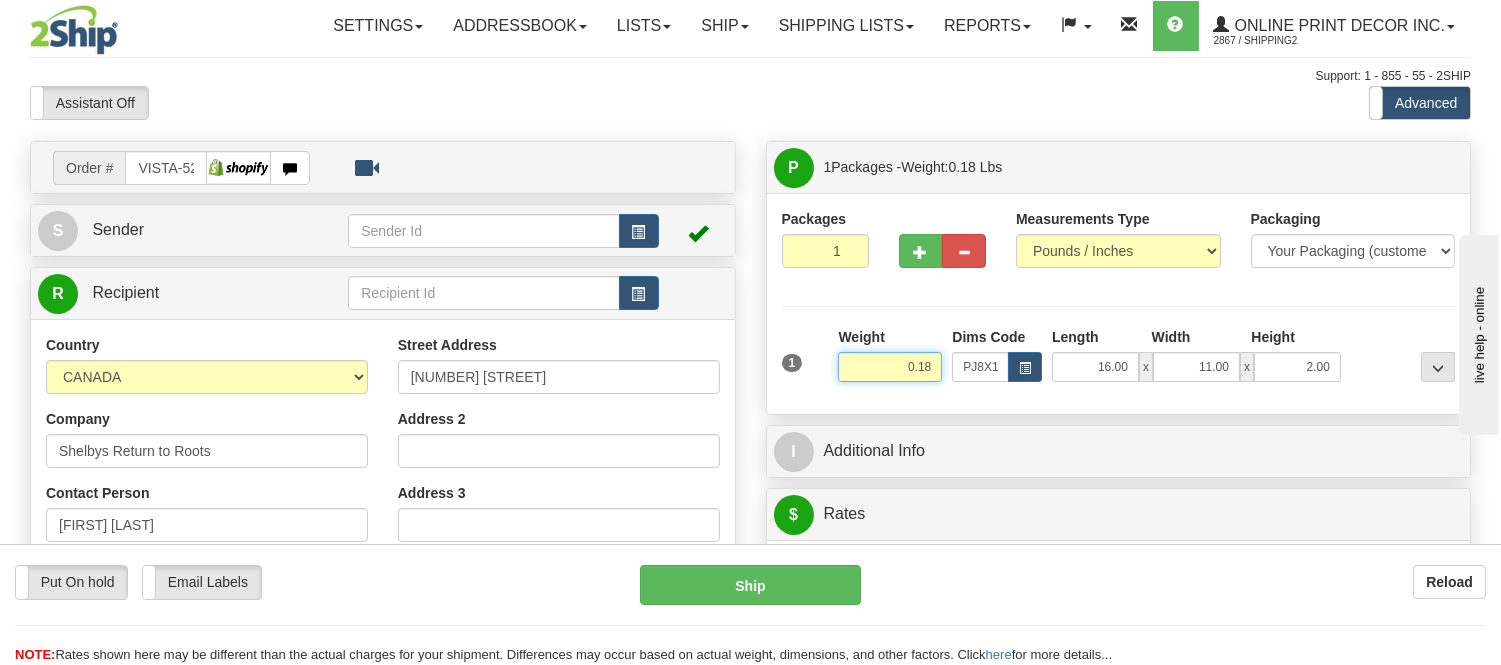 drag, startPoint x: 934, startPoint y: 356, endPoint x: 873, endPoint y: 356, distance: 61 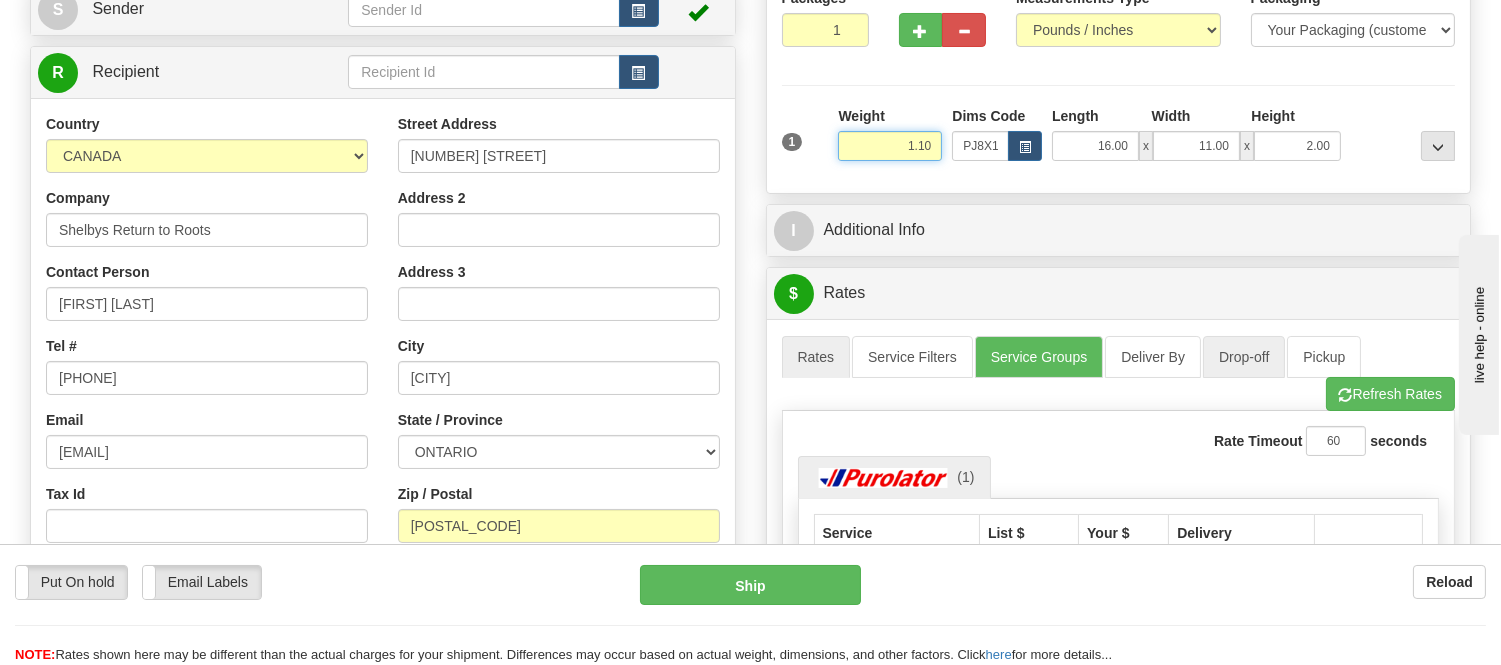 scroll, scrollTop: 222, scrollLeft: 0, axis: vertical 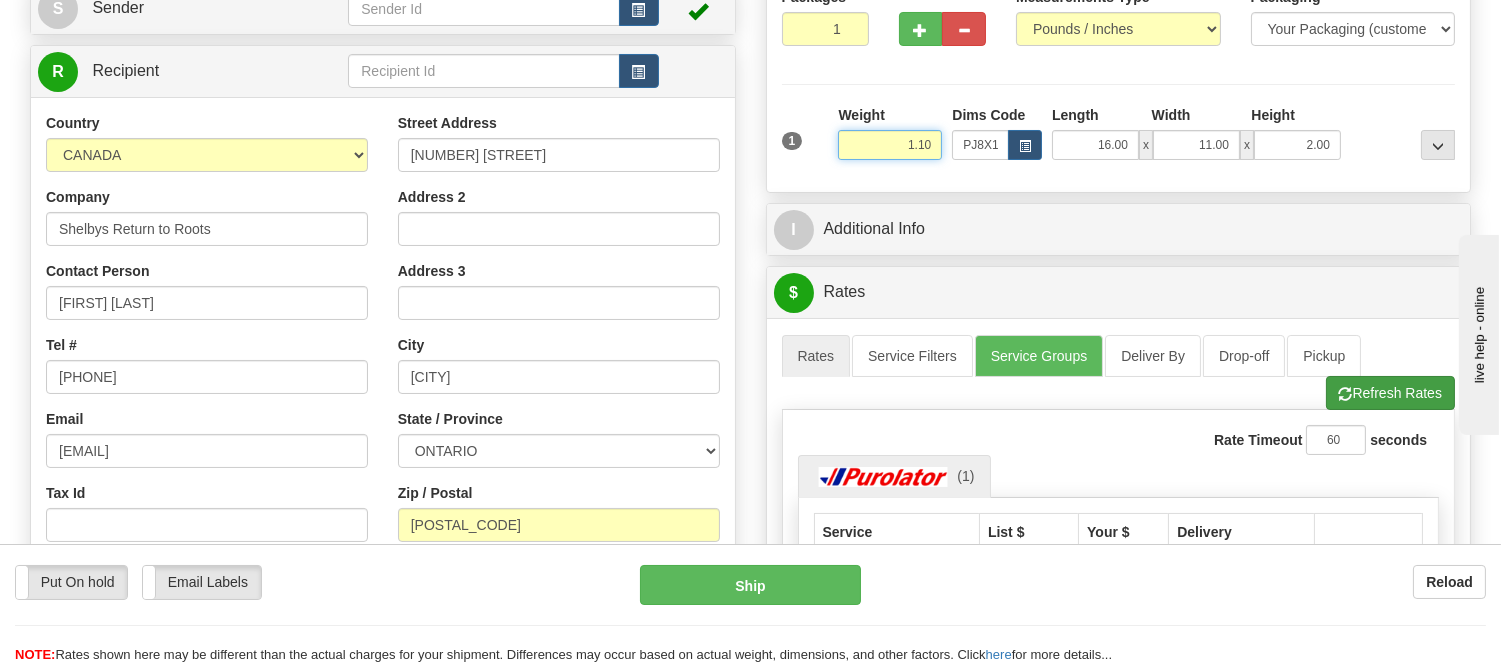 type on "1.10" 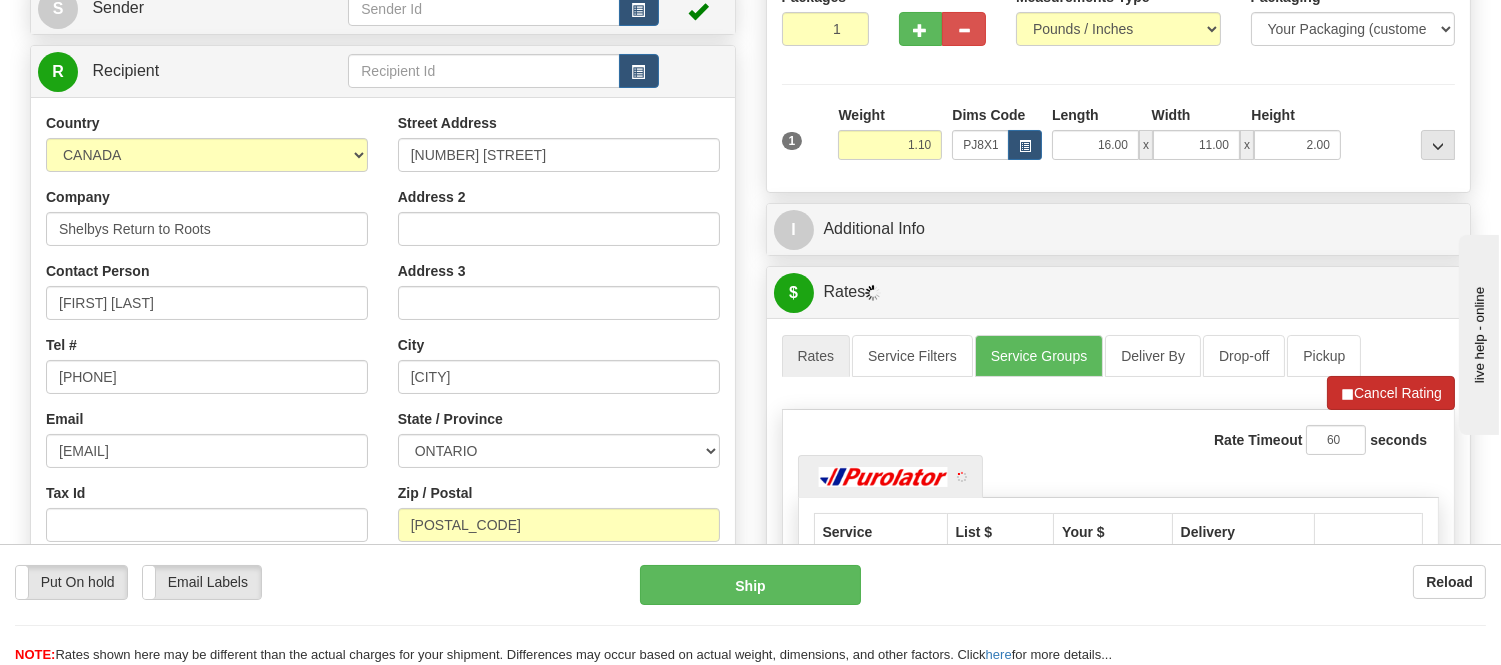 click on "Refresh Rates
Cancel Rating" at bounding box center (1391, 393) 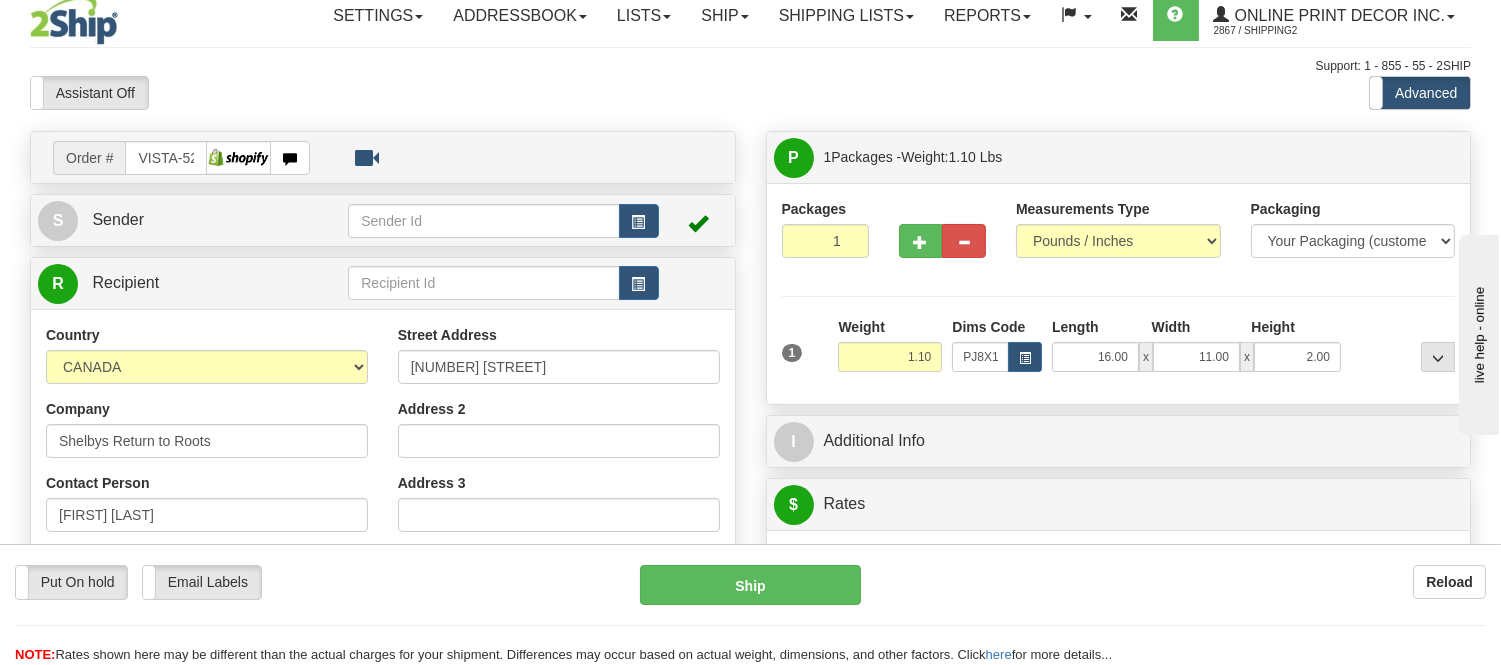 scroll, scrollTop: 0, scrollLeft: 0, axis: both 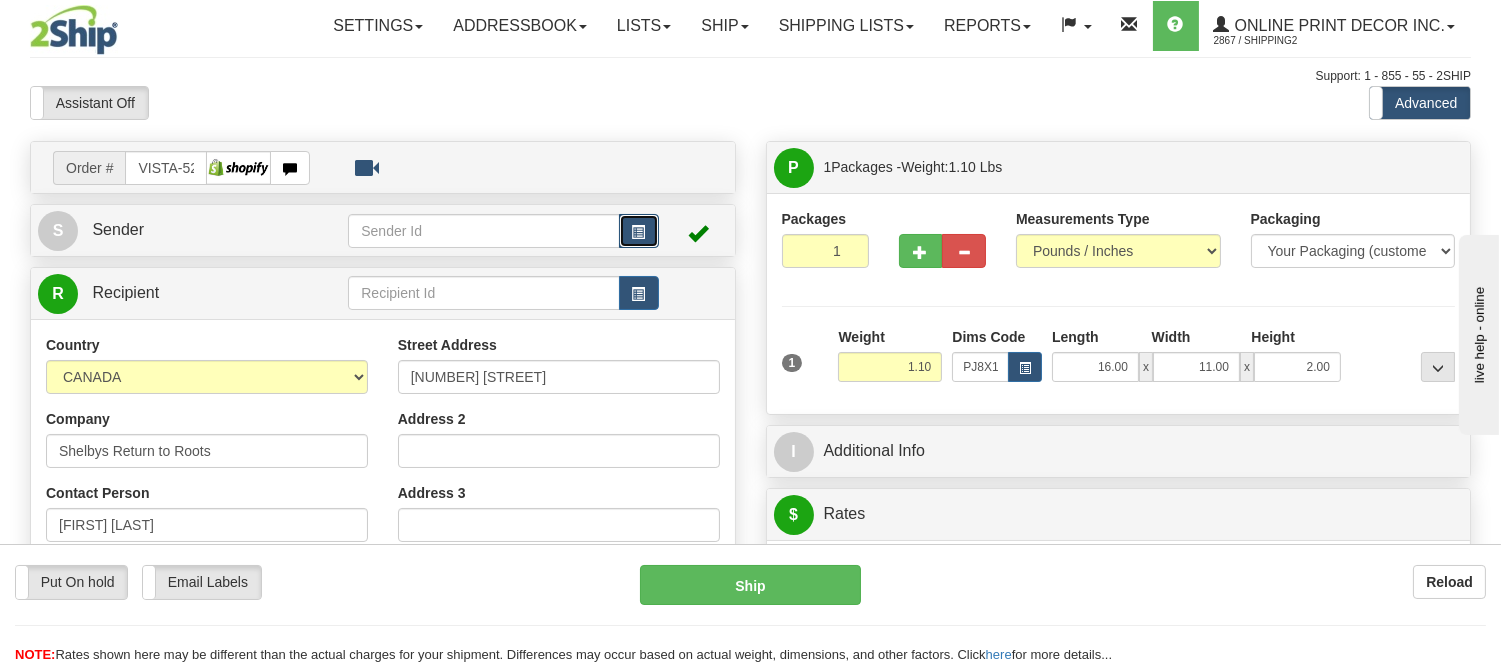 click at bounding box center (639, 231) 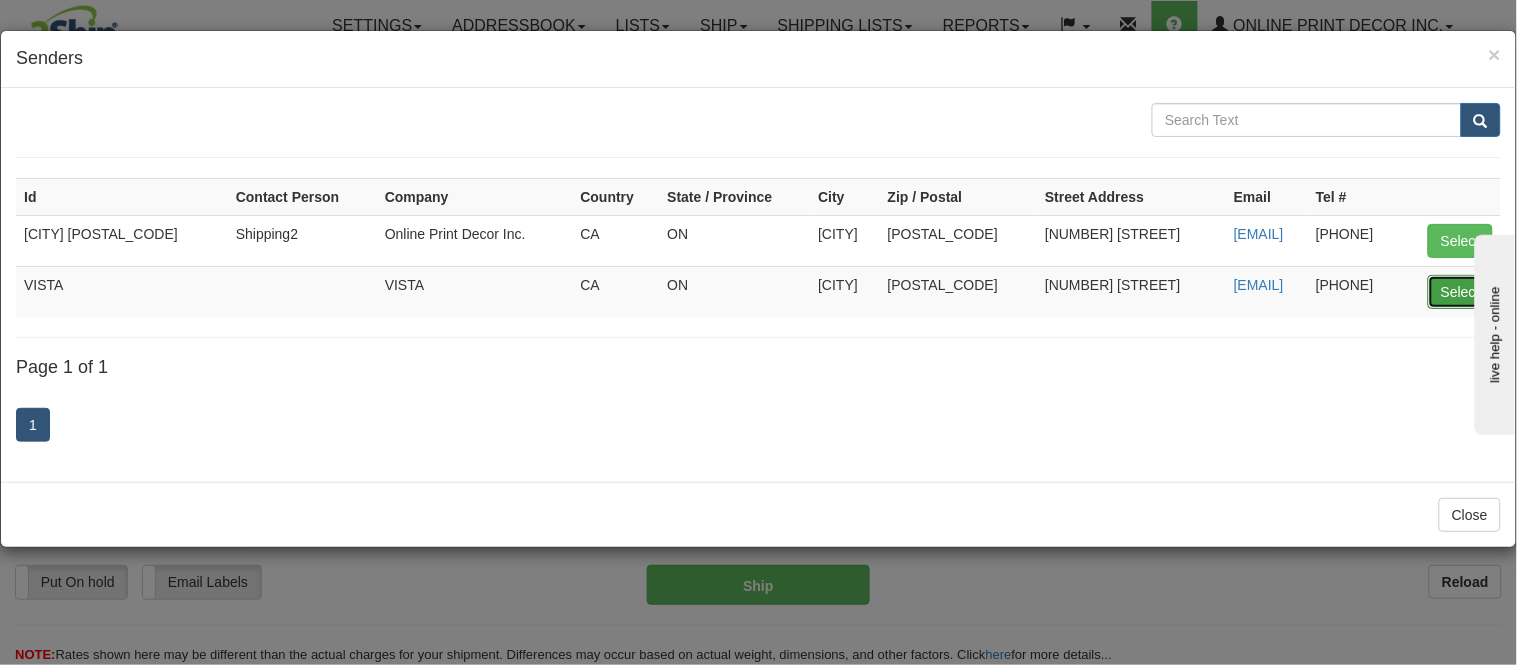 click on "Select" at bounding box center [1460, 292] 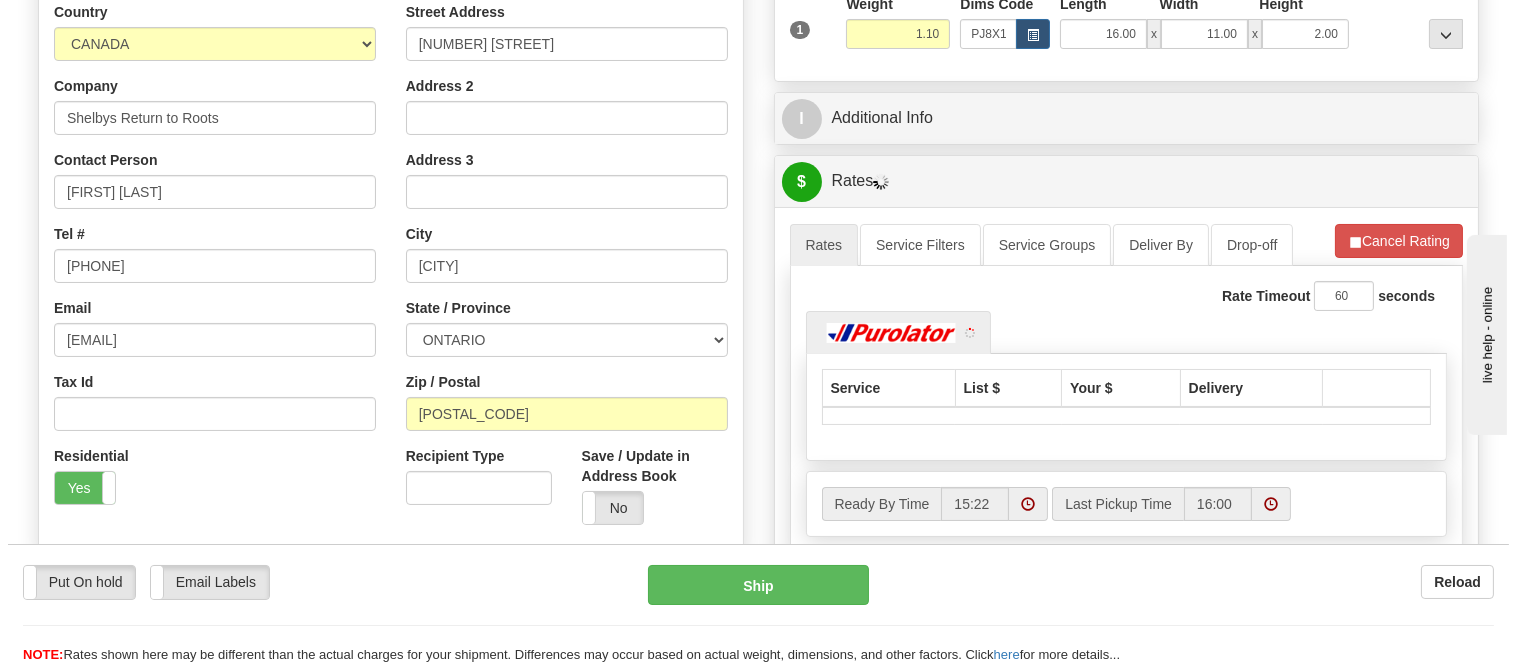 scroll, scrollTop: 555, scrollLeft: 0, axis: vertical 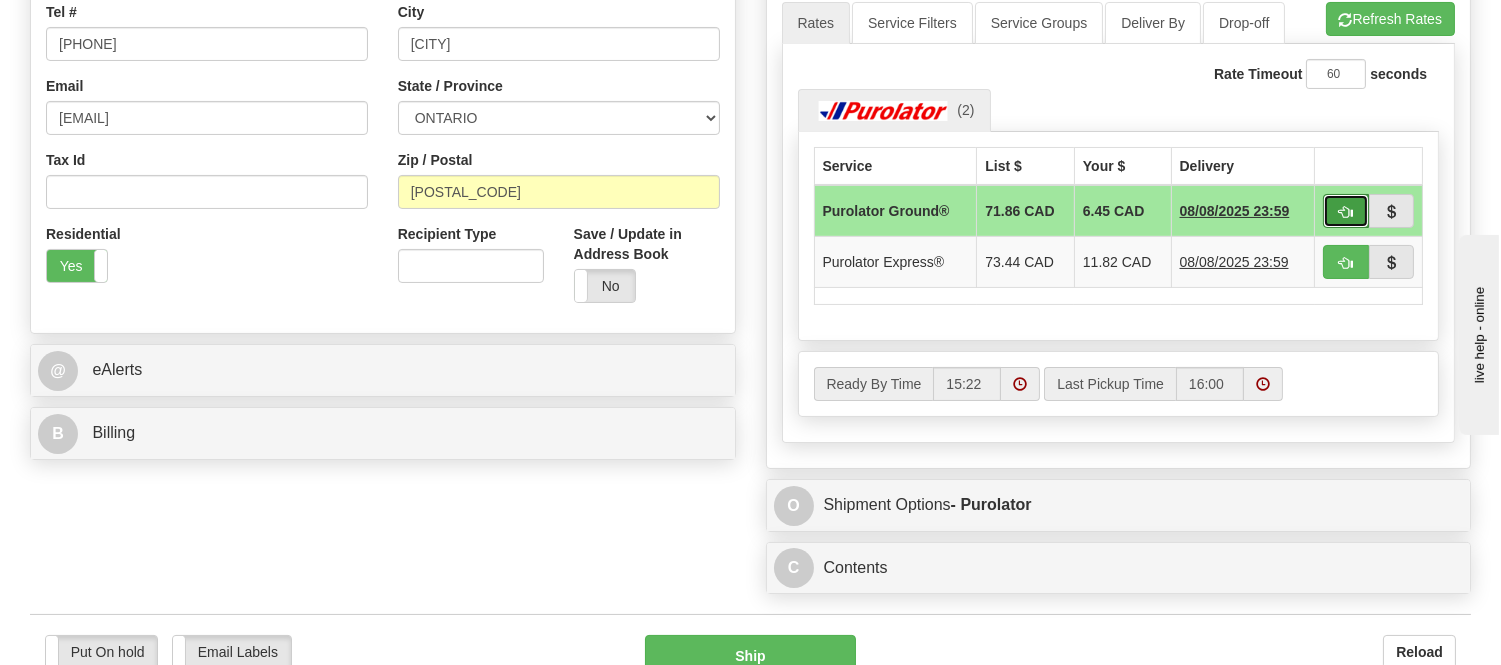 click at bounding box center [1346, 211] 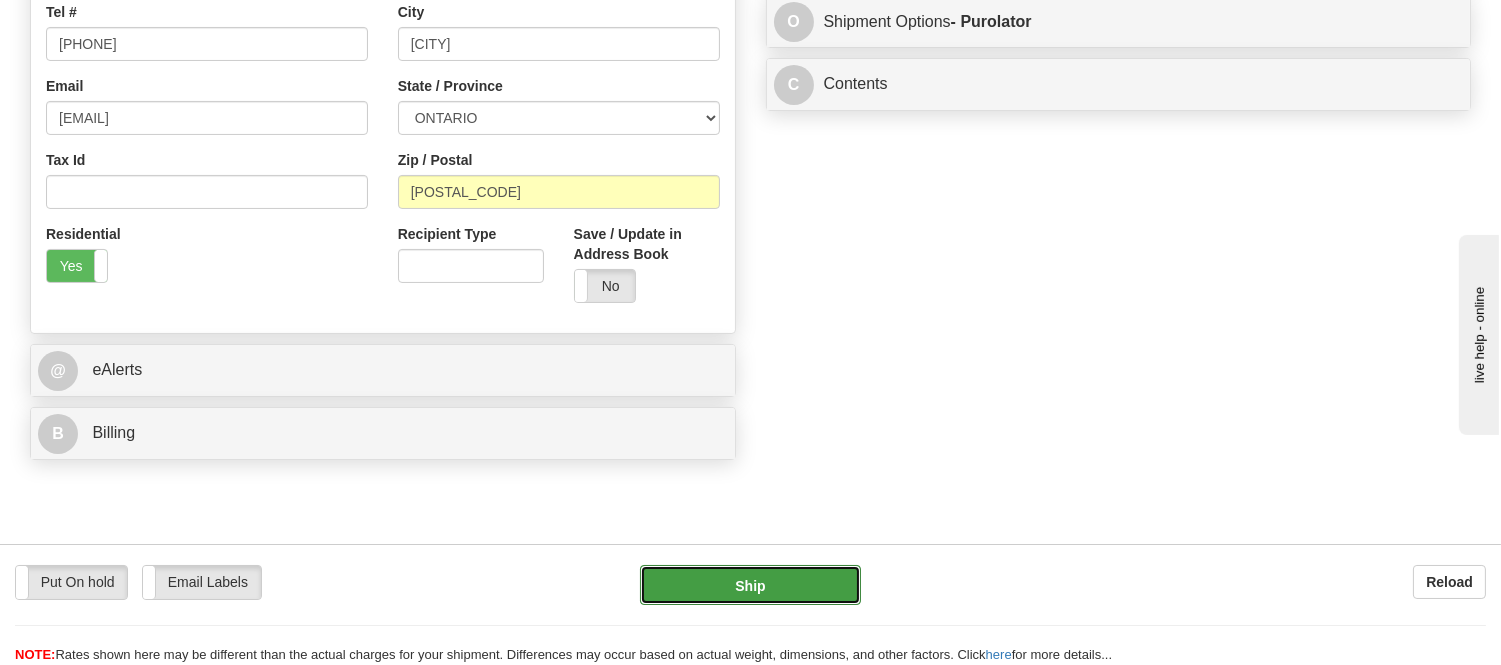 click on "Ship" at bounding box center (750, 585) 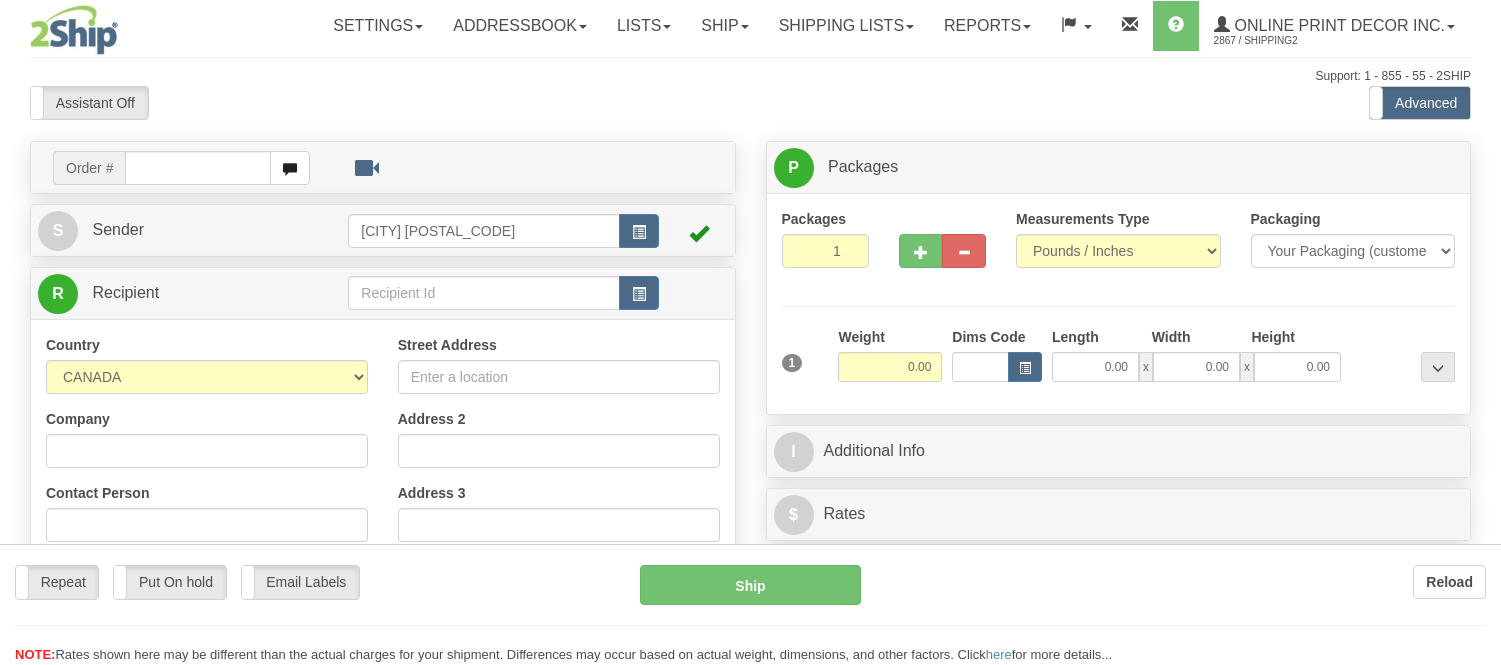scroll, scrollTop: 0, scrollLeft: 0, axis: both 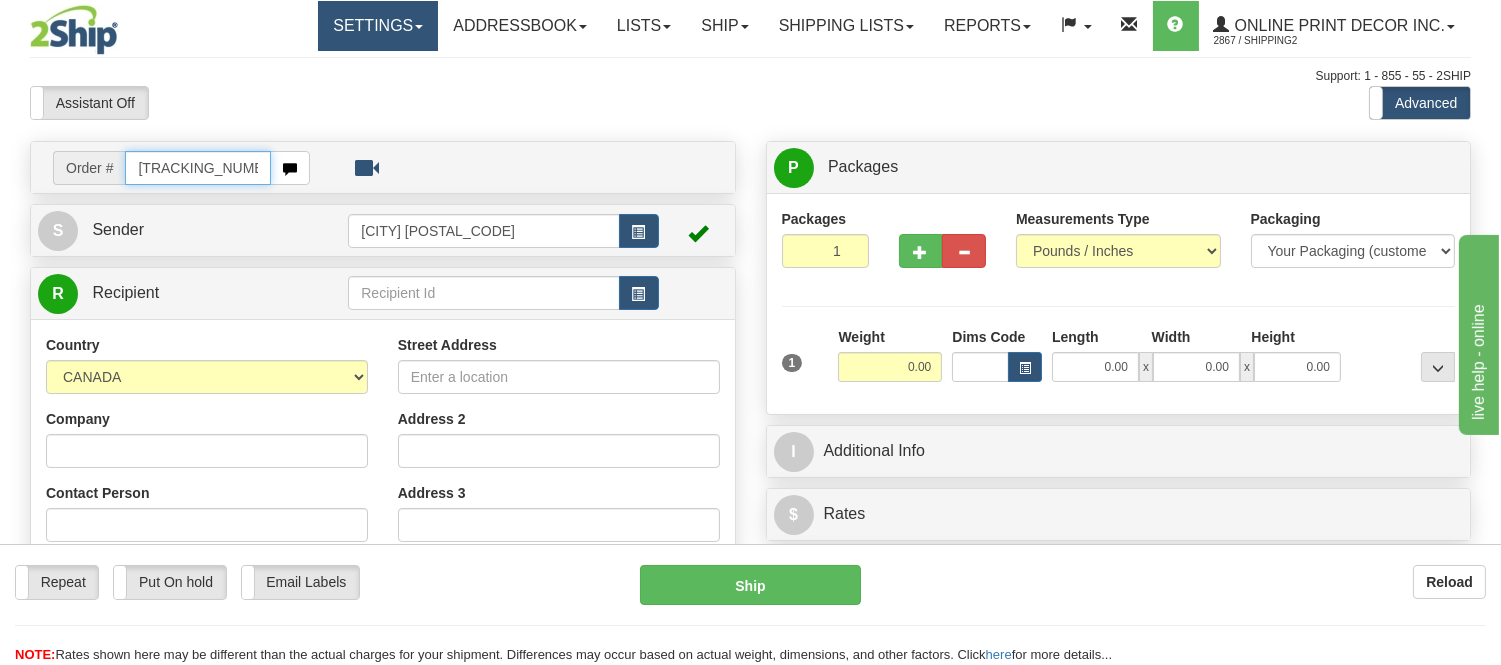 type on "[TRACKING_NUMBER]" 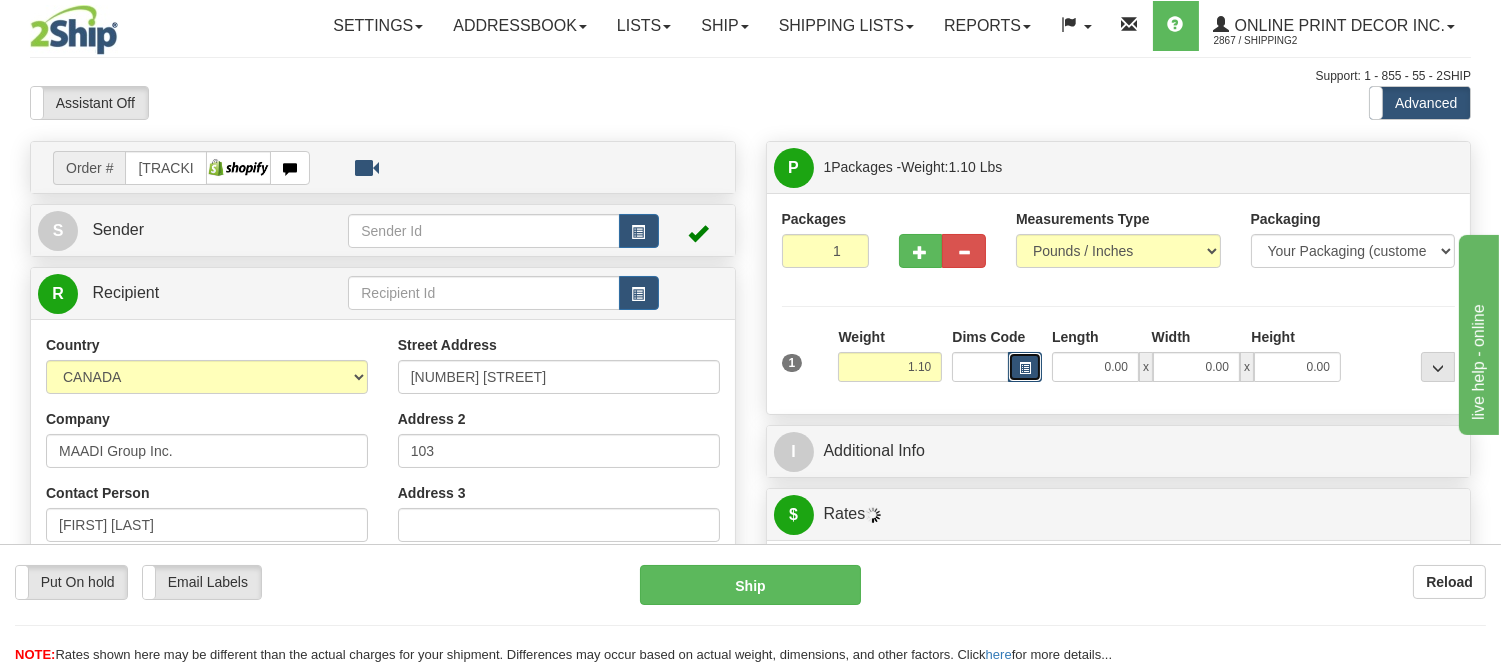 click at bounding box center (1025, 368) 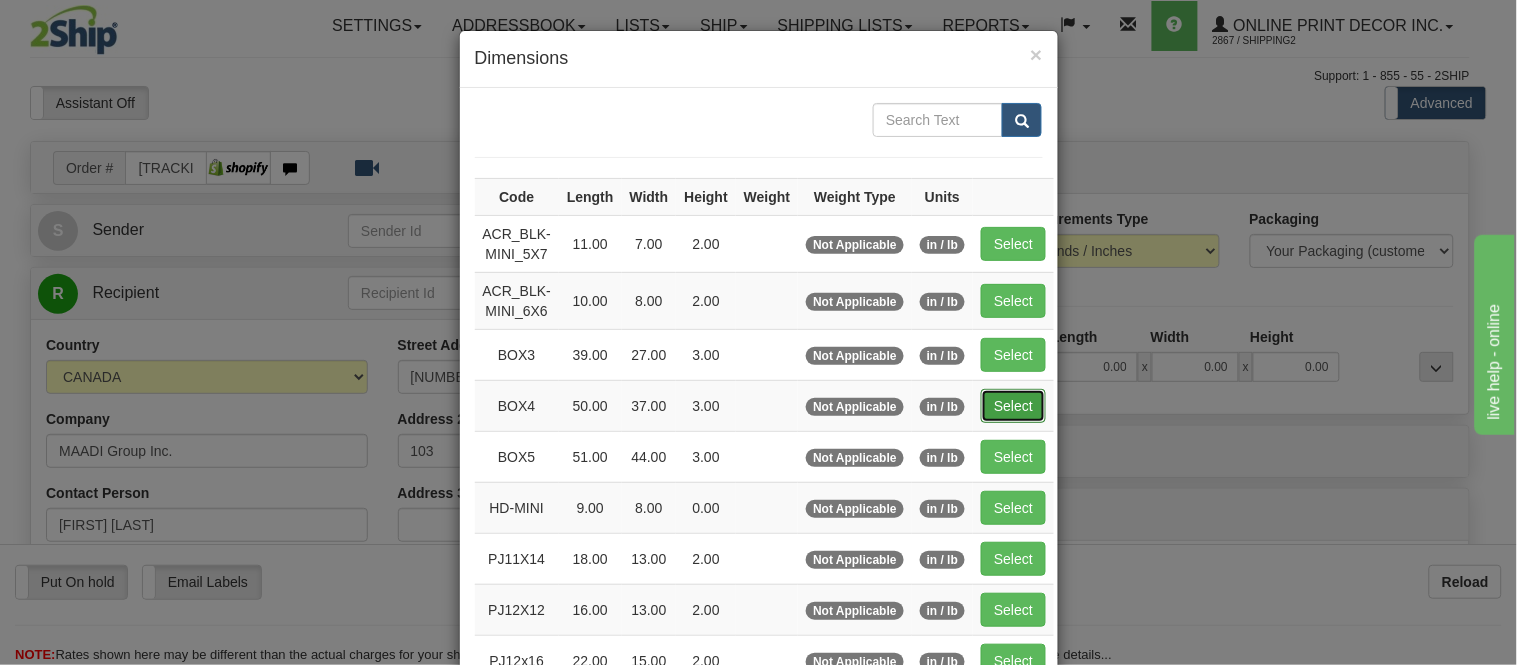 click on "Select" at bounding box center (1013, 406) 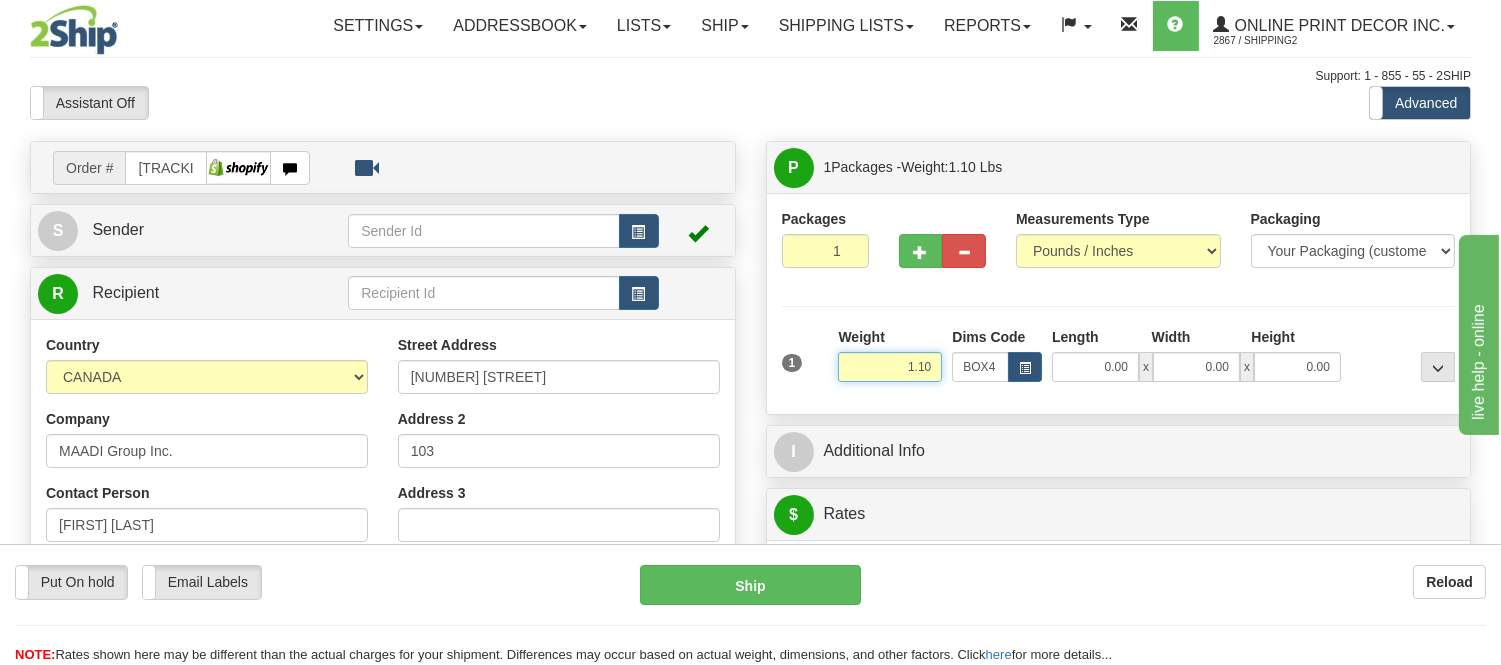 drag, startPoint x: 940, startPoint y: 367, endPoint x: 875, endPoint y: 367, distance: 65 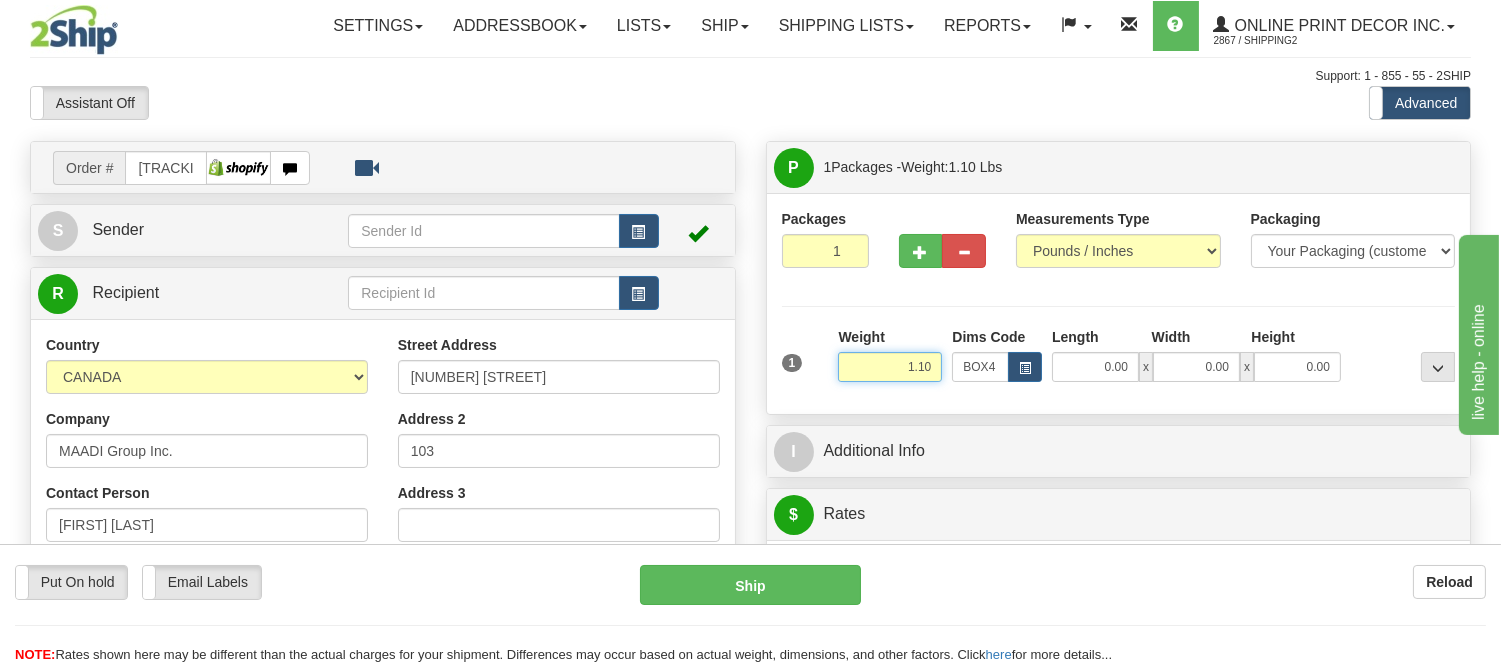 type on "50.00" 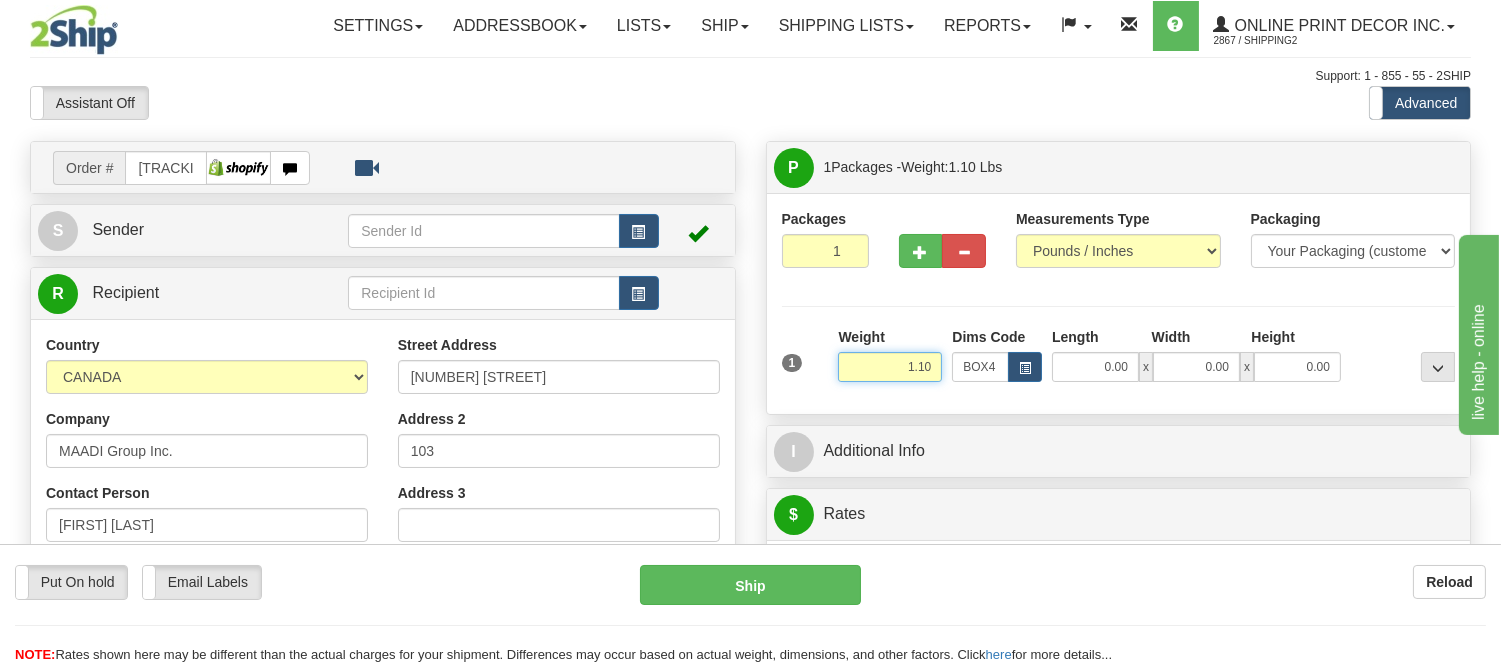 type on "37.00" 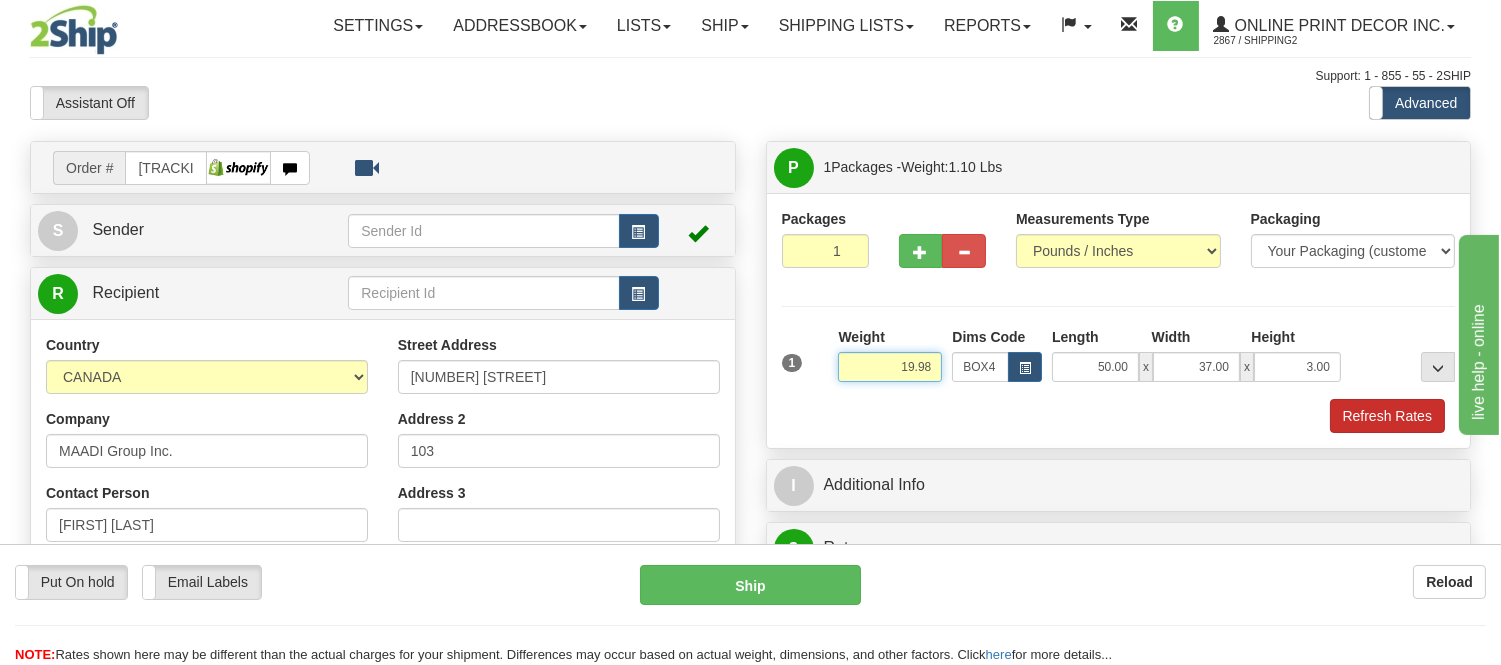 type on "19.98" 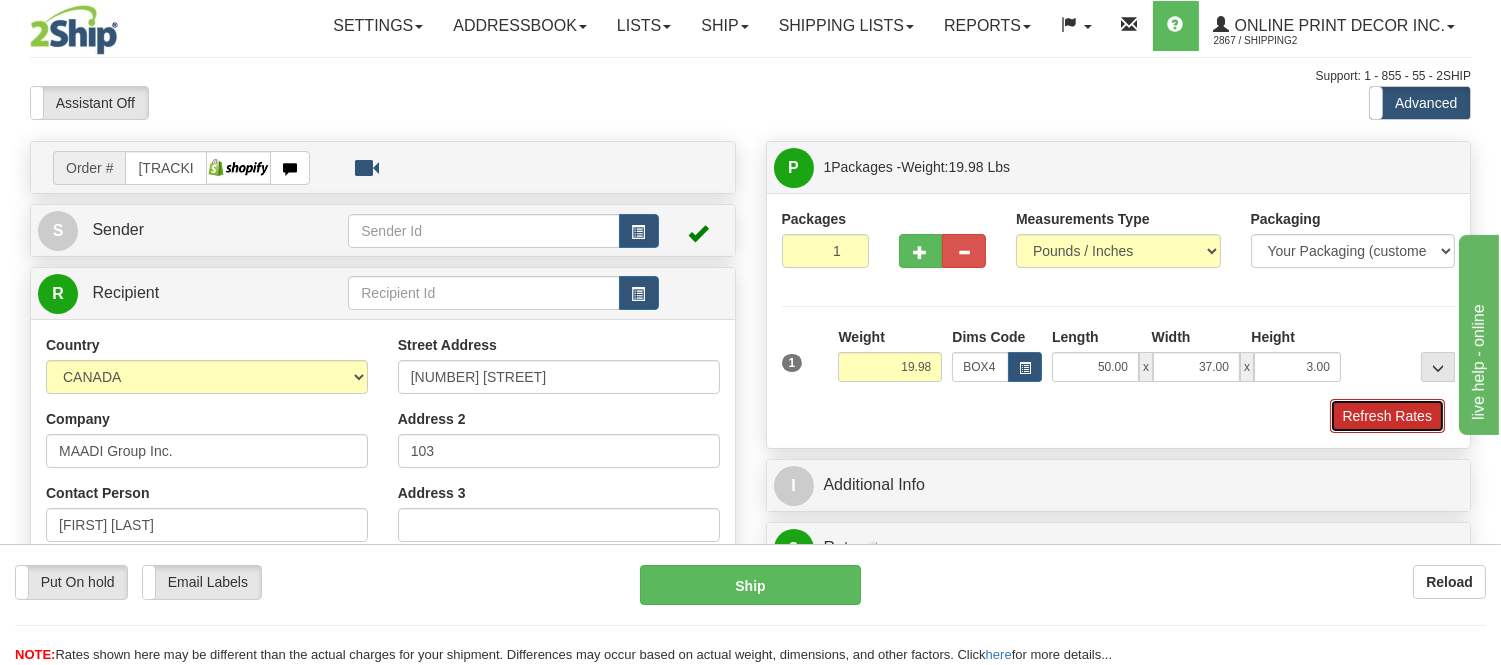 click on "Refresh Rates" at bounding box center (1387, 416) 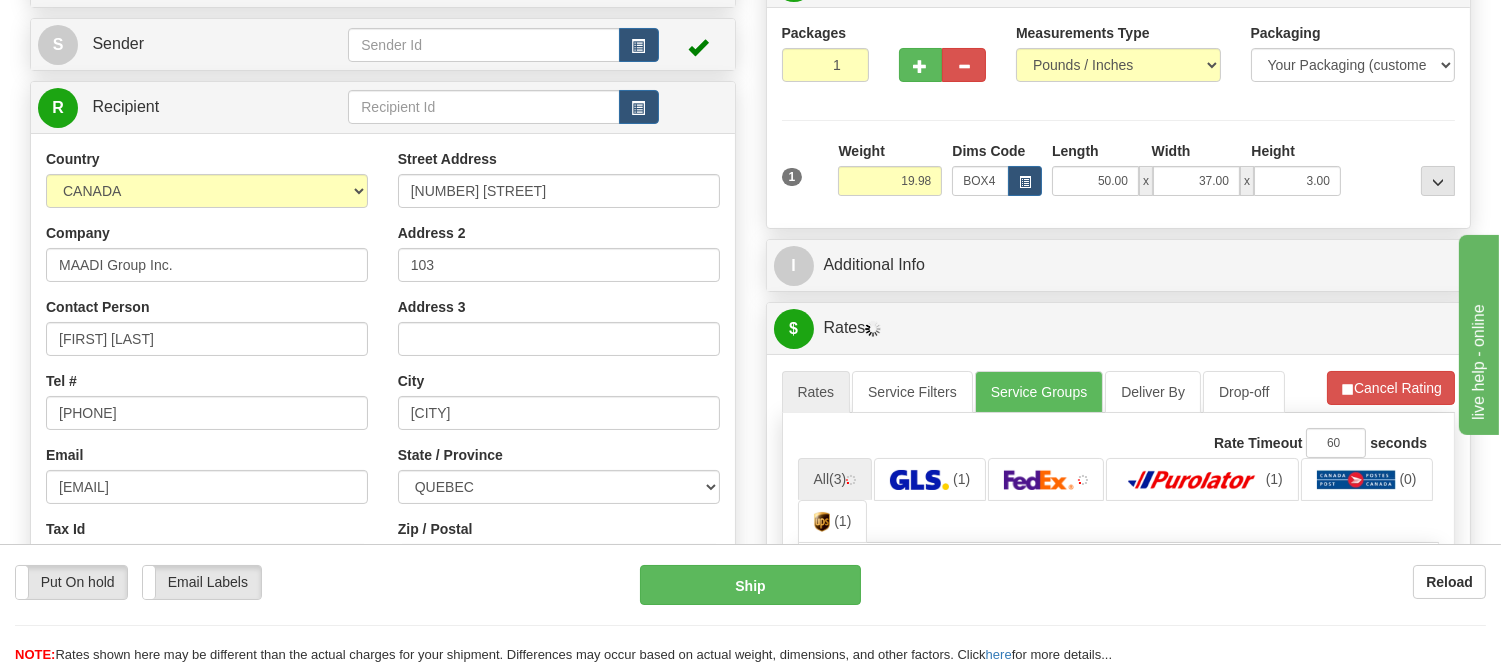 scroll, scrollTop: 222, scrollLeft: 0, axis: vertical 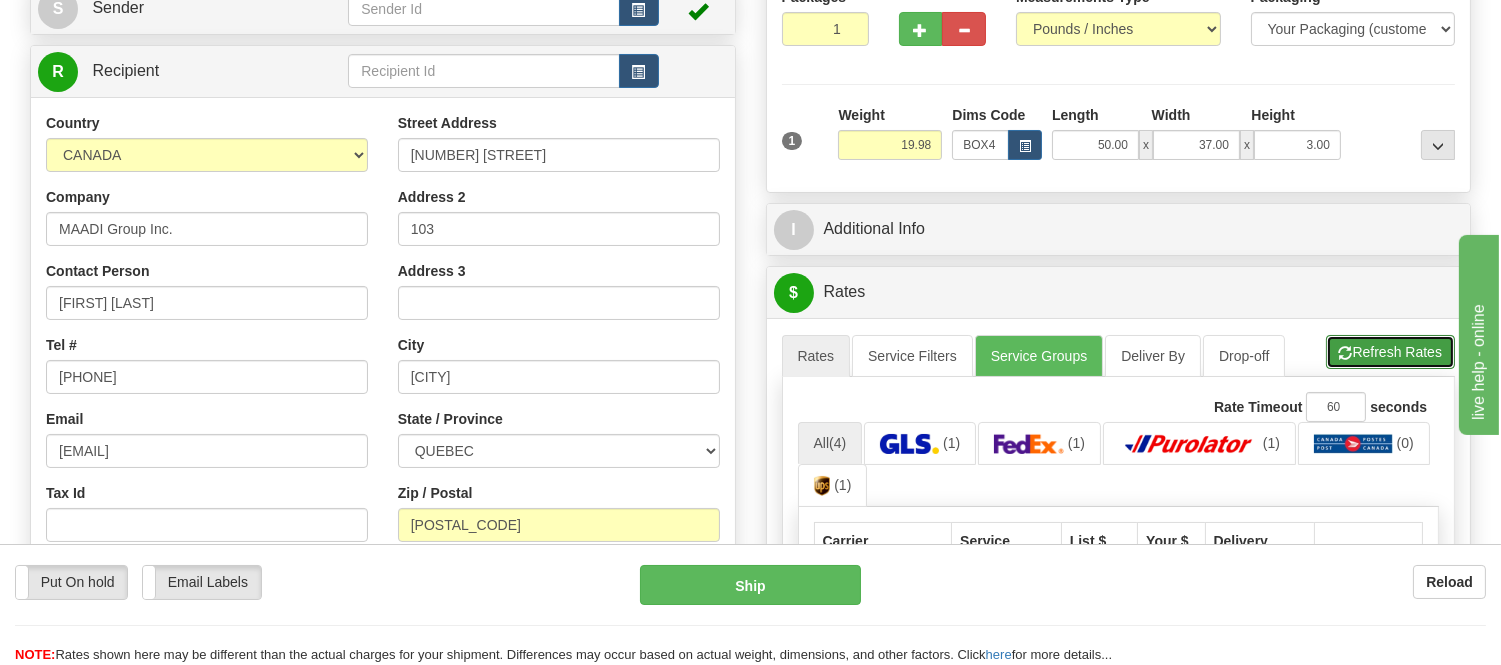 click on "Refresh Rates" at bounding box center (1390, 352) 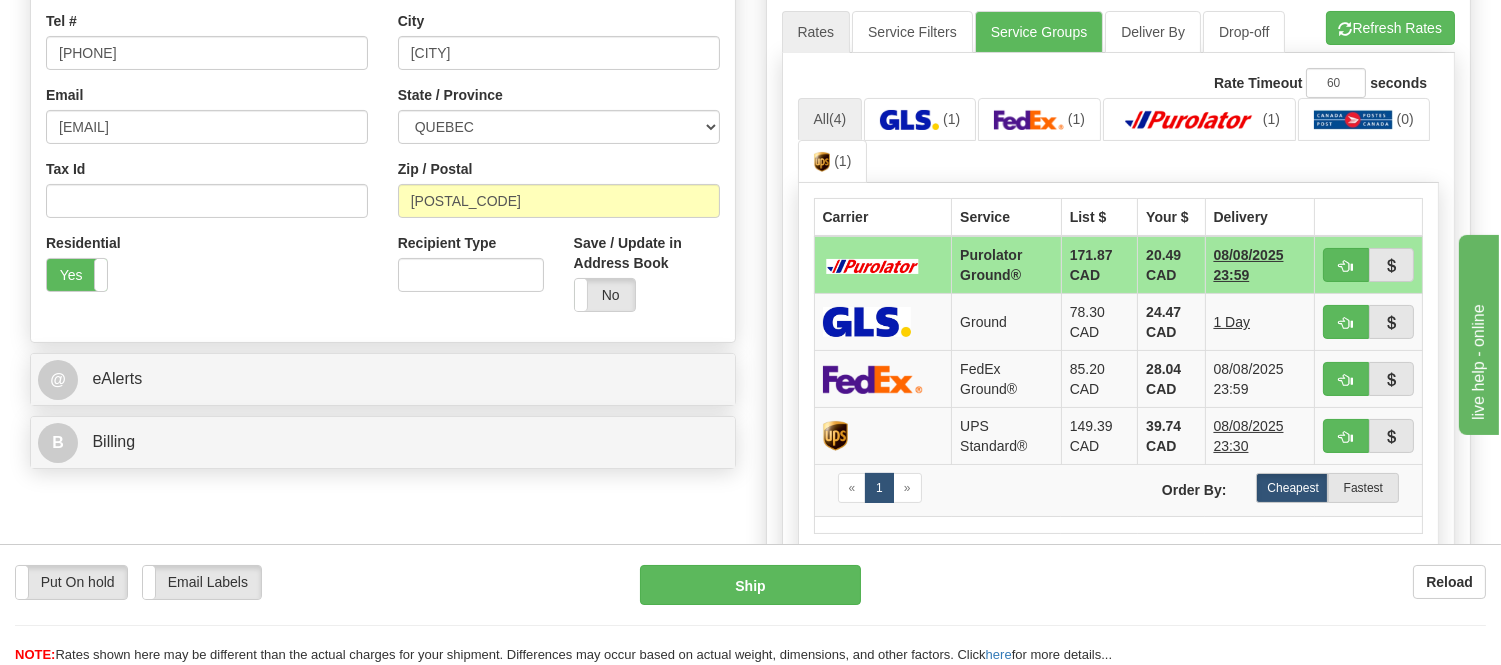 scroll, scrollTop: 555, scrollLeft: 0, axis: vertical 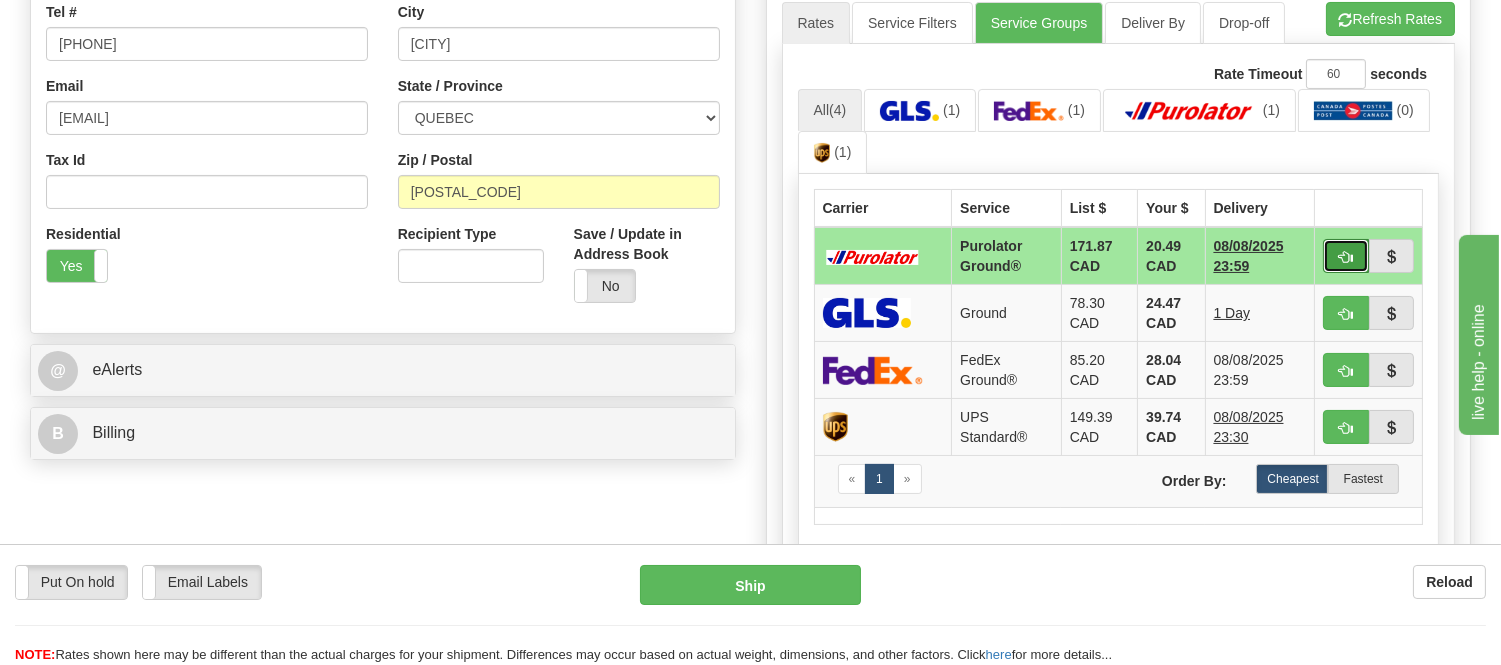 click at bounding box center (1346, 256) 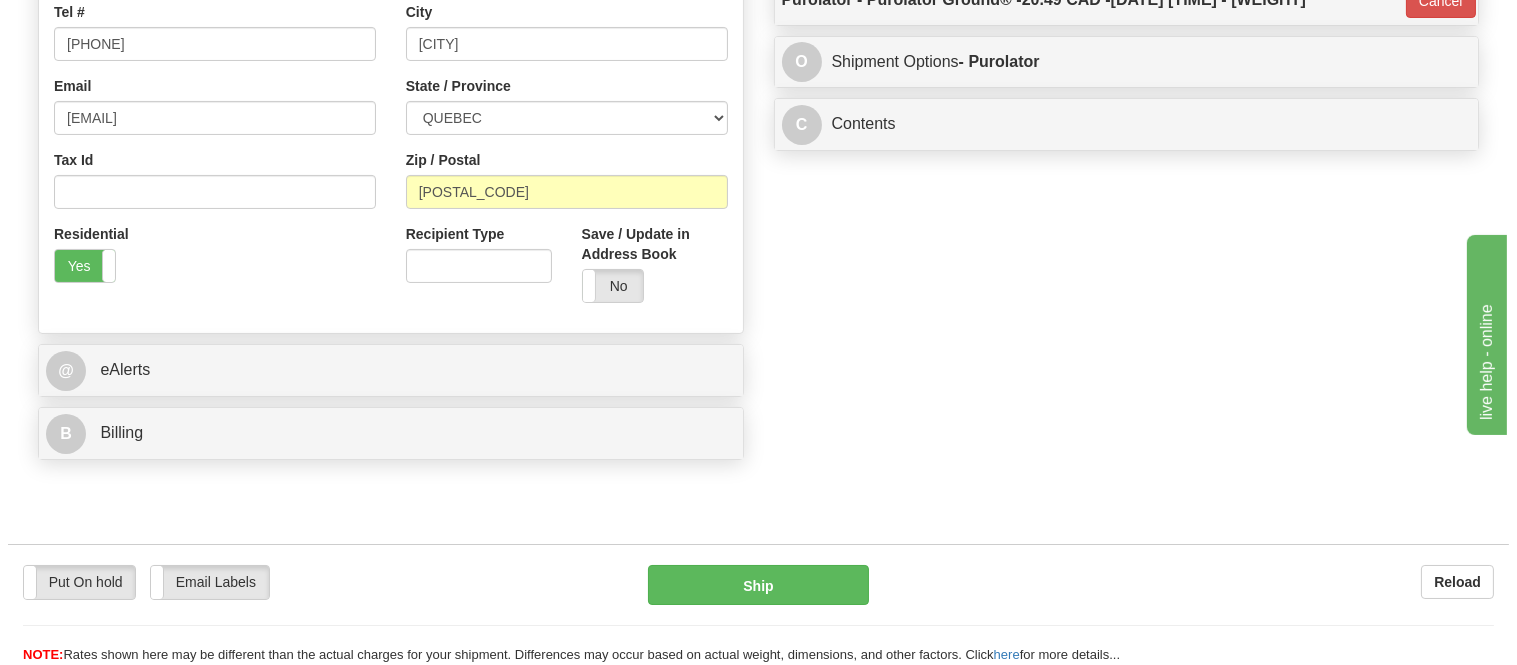 scroll, scrollTop: 111, scrollLeft: 0, axis: vertical 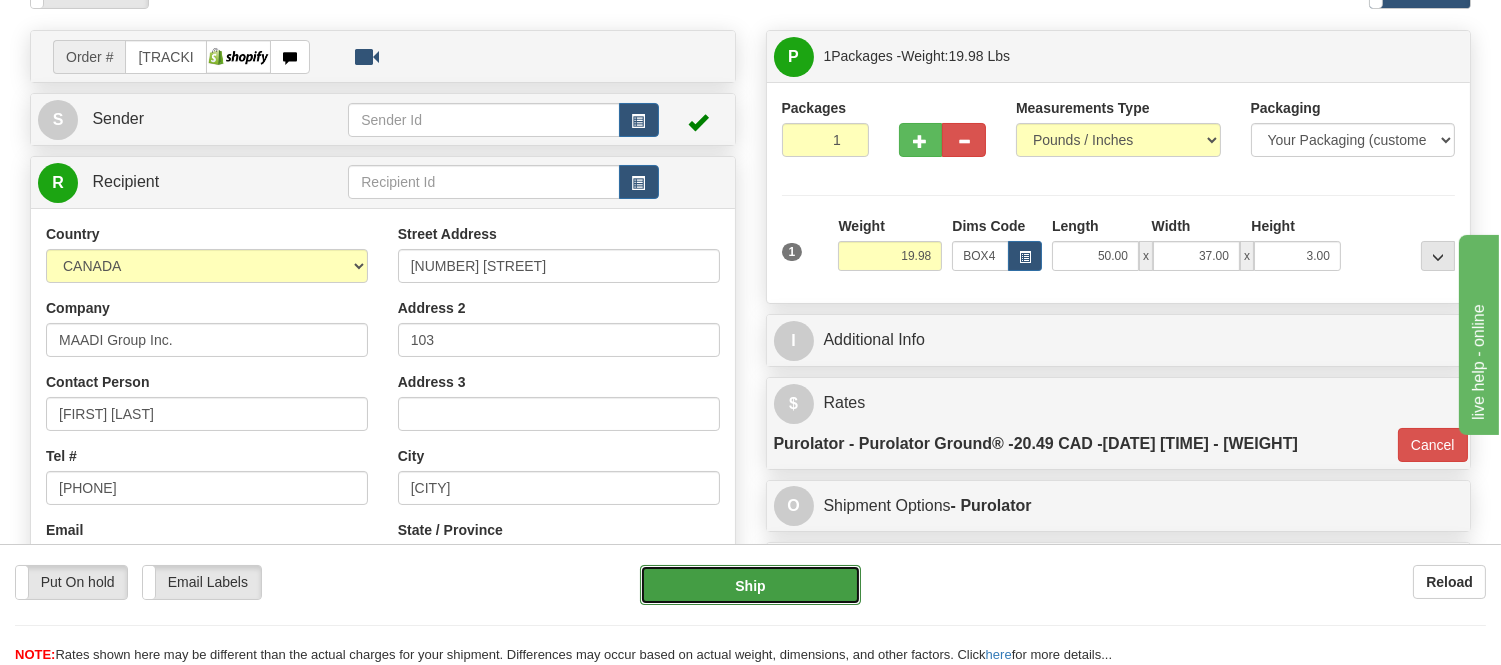 click on "Ship" at bounding box center [750, 585] 